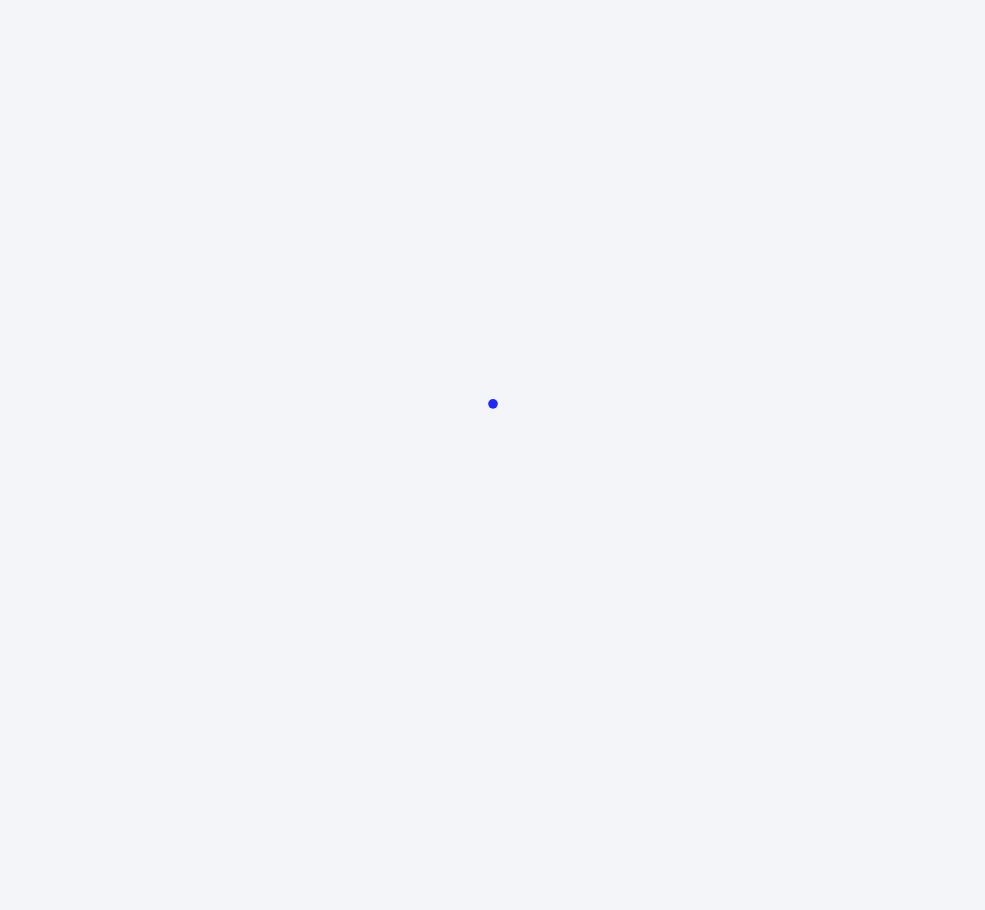 scroll, scrollTop: 0, scrollLeft: 0, axis: both 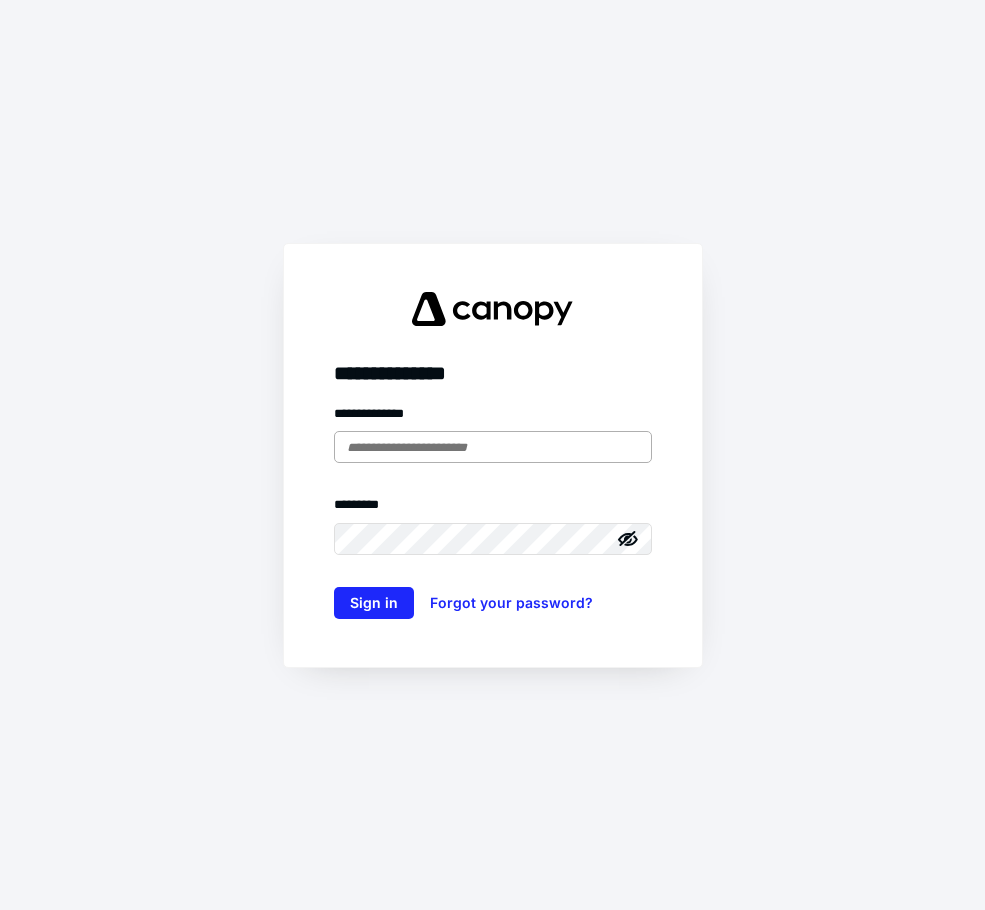 click at bounding box center [493, 447] 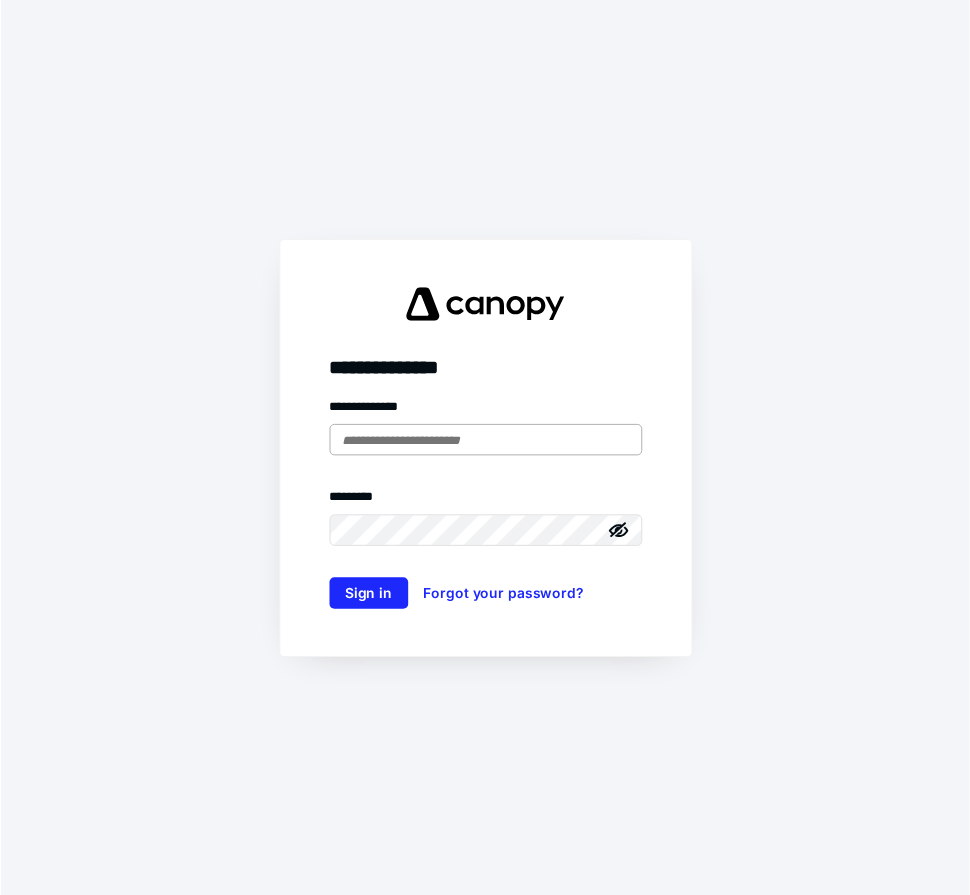 scroll, scrollTop: 0, scrollLeft: 0, axis: both 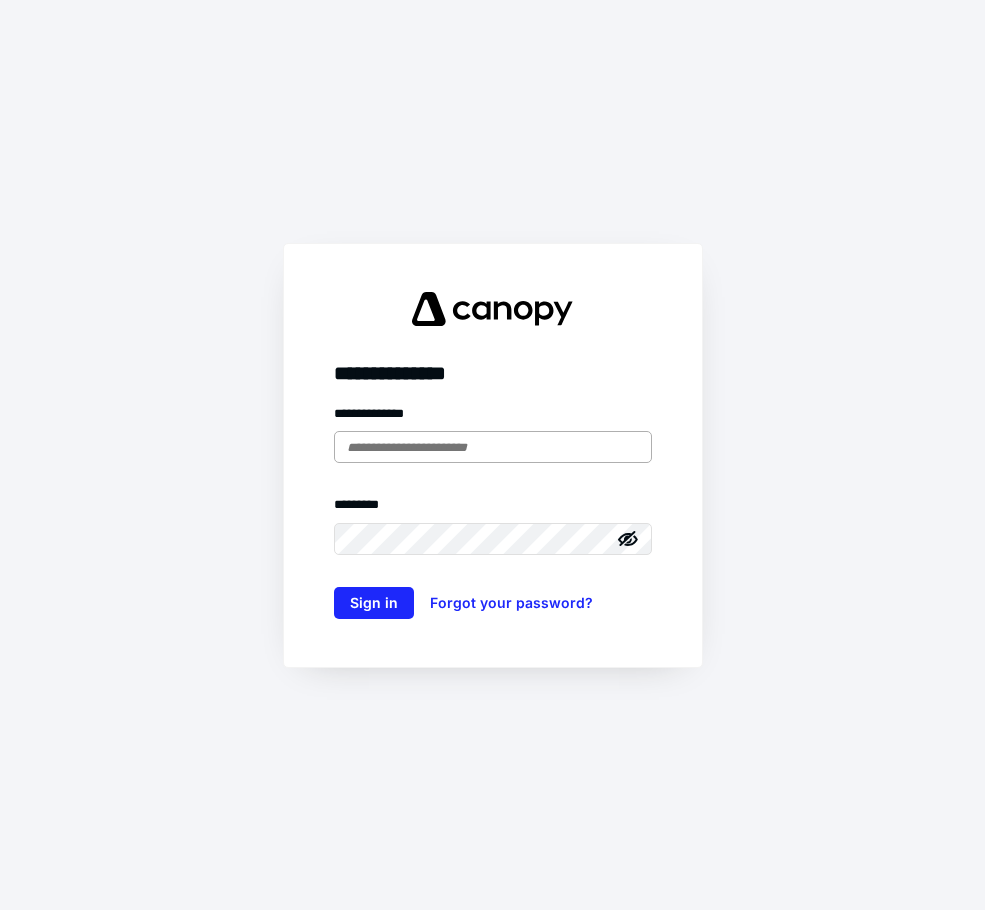 type on "**********" 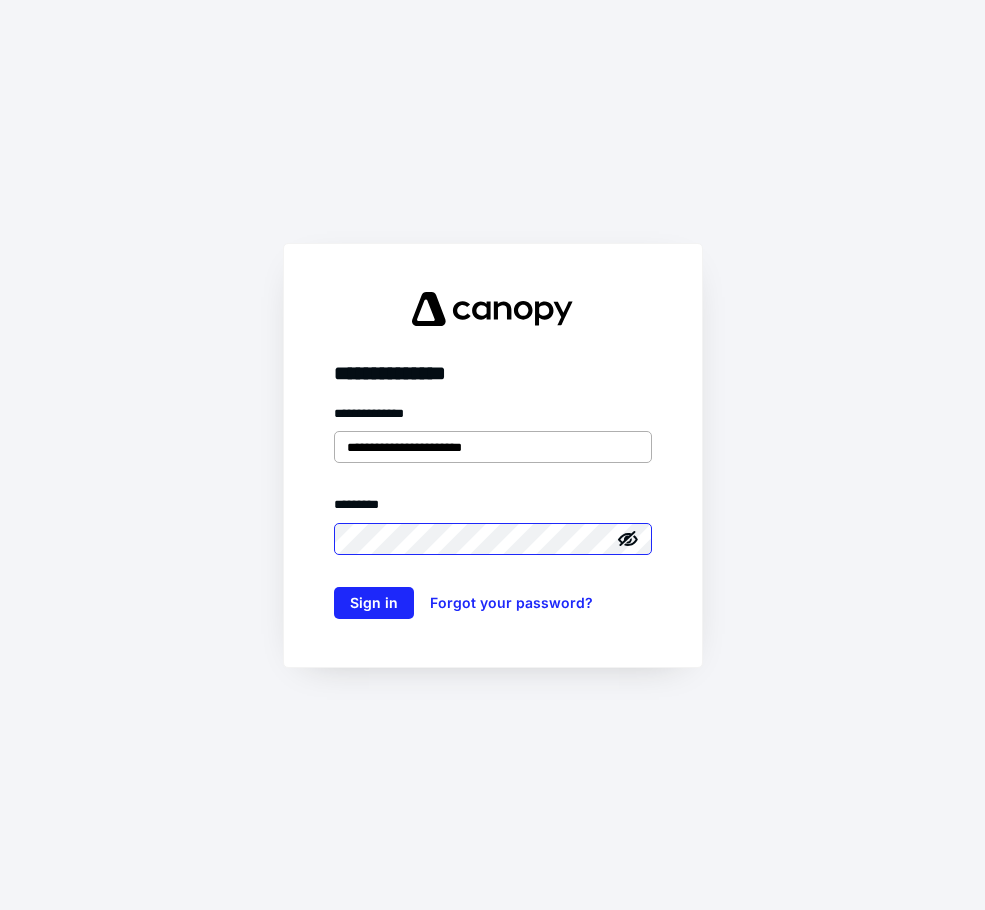 click on "Sign in" at bounding box center [374, 603] 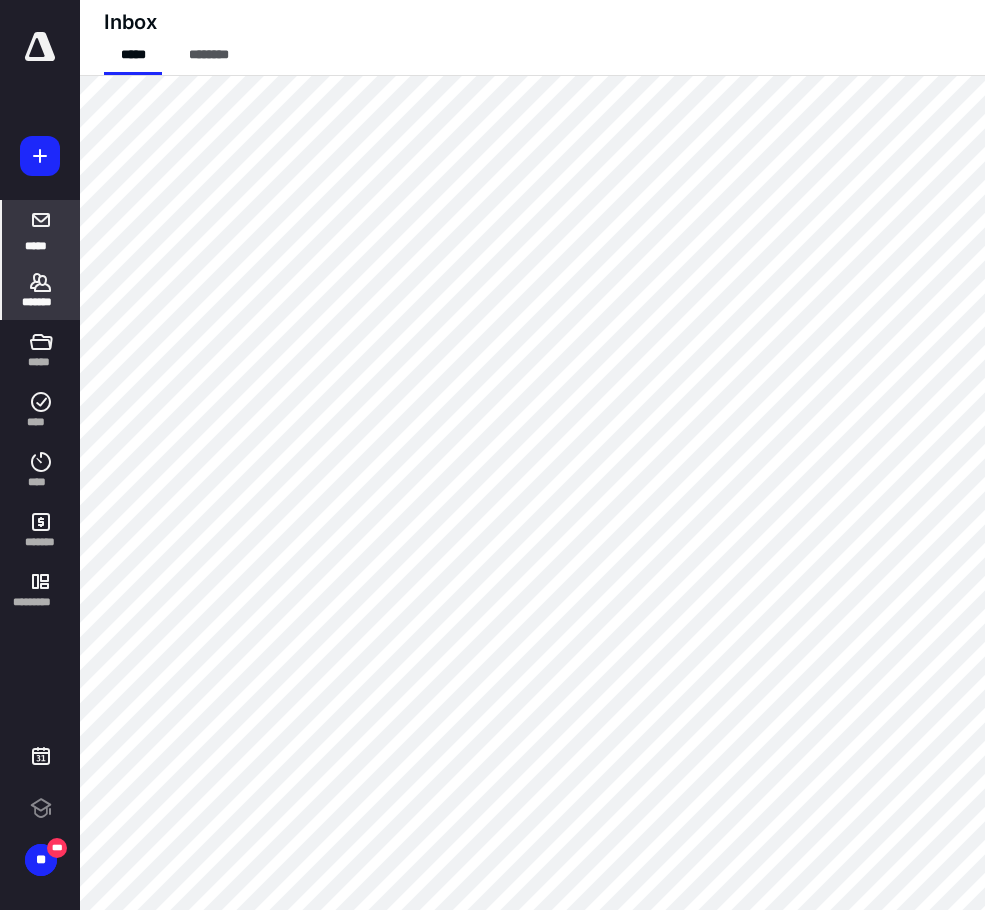 click 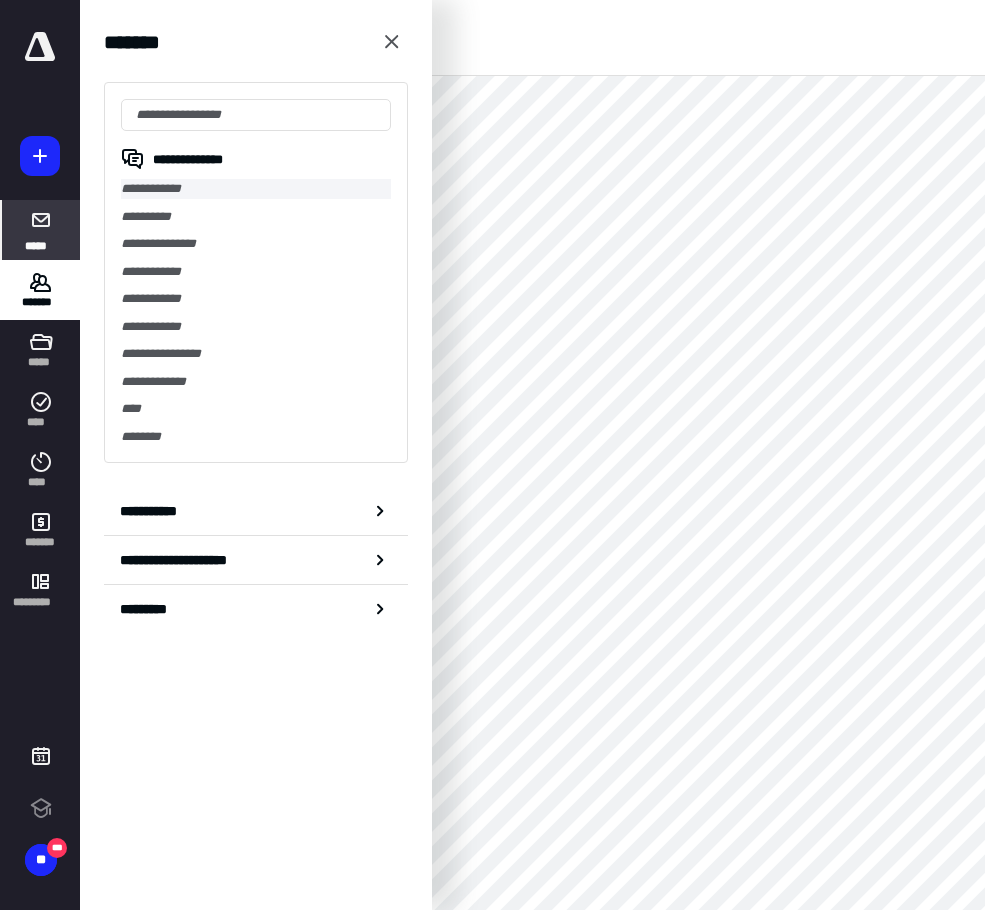 click on "**********" at bounding box center (256, 189) 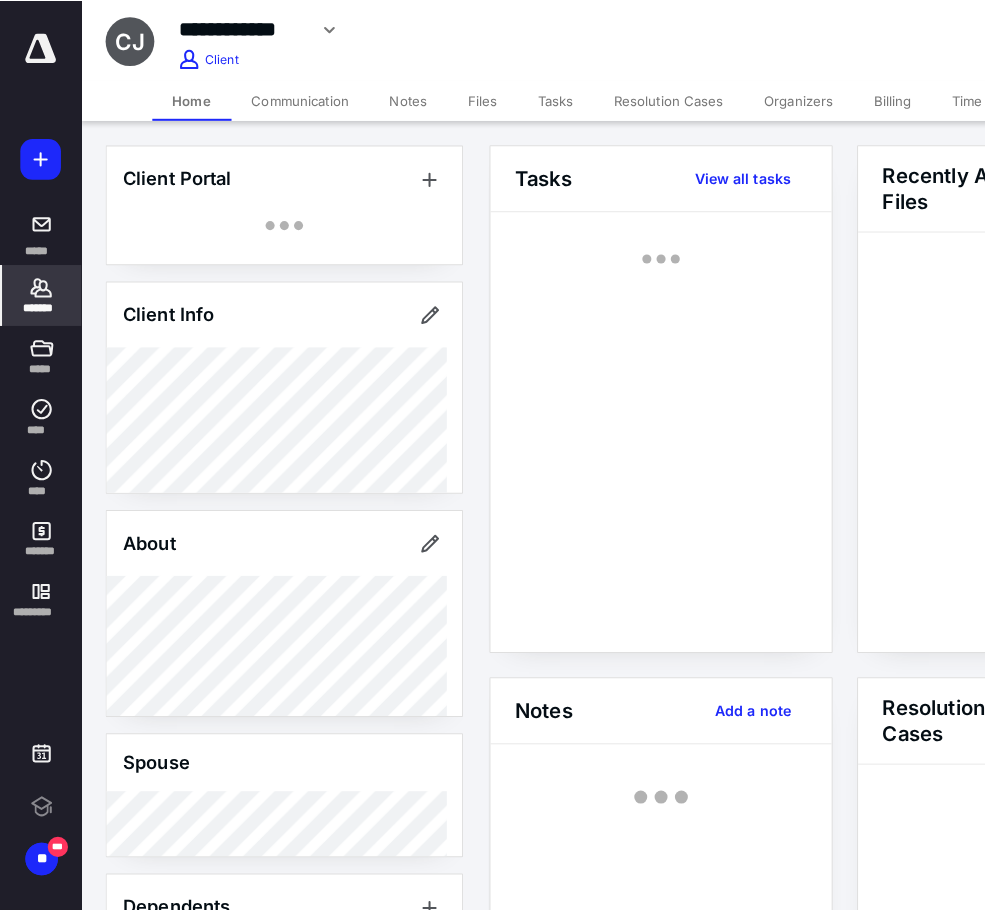 scroll, scrollTop: 0, scrollLeft: 0, axis: both 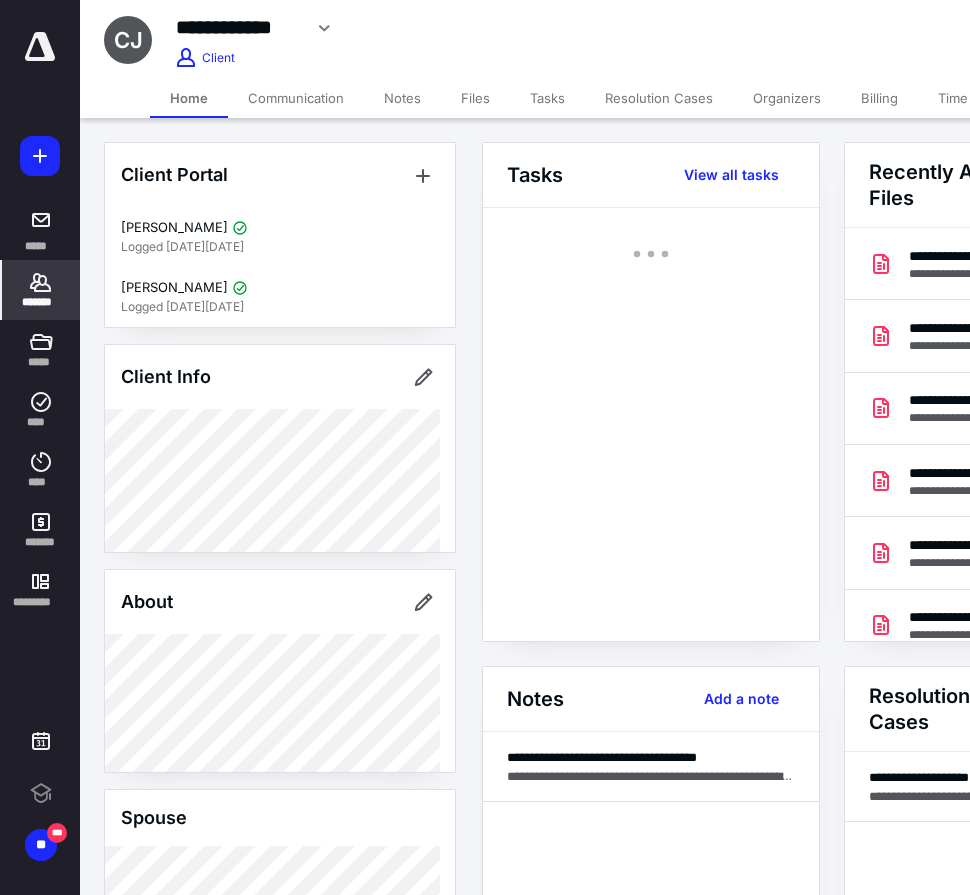 click on "Files" at bounding box center [475, 98] 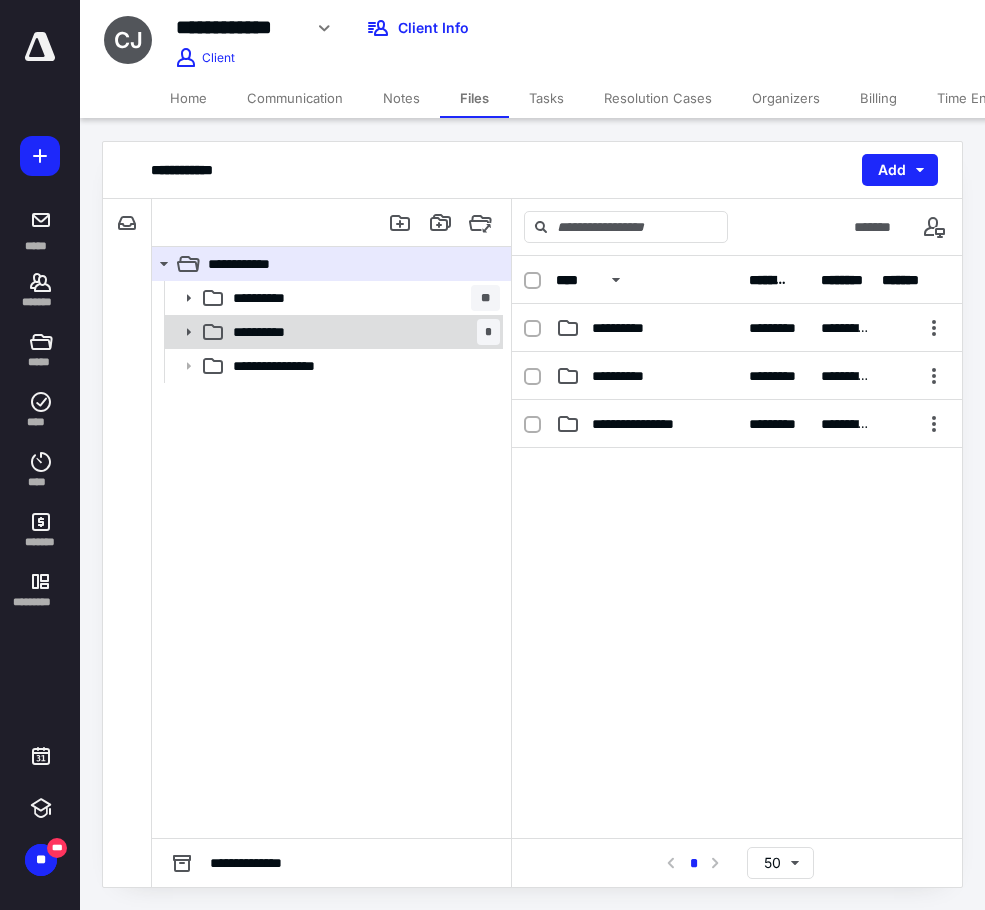 click 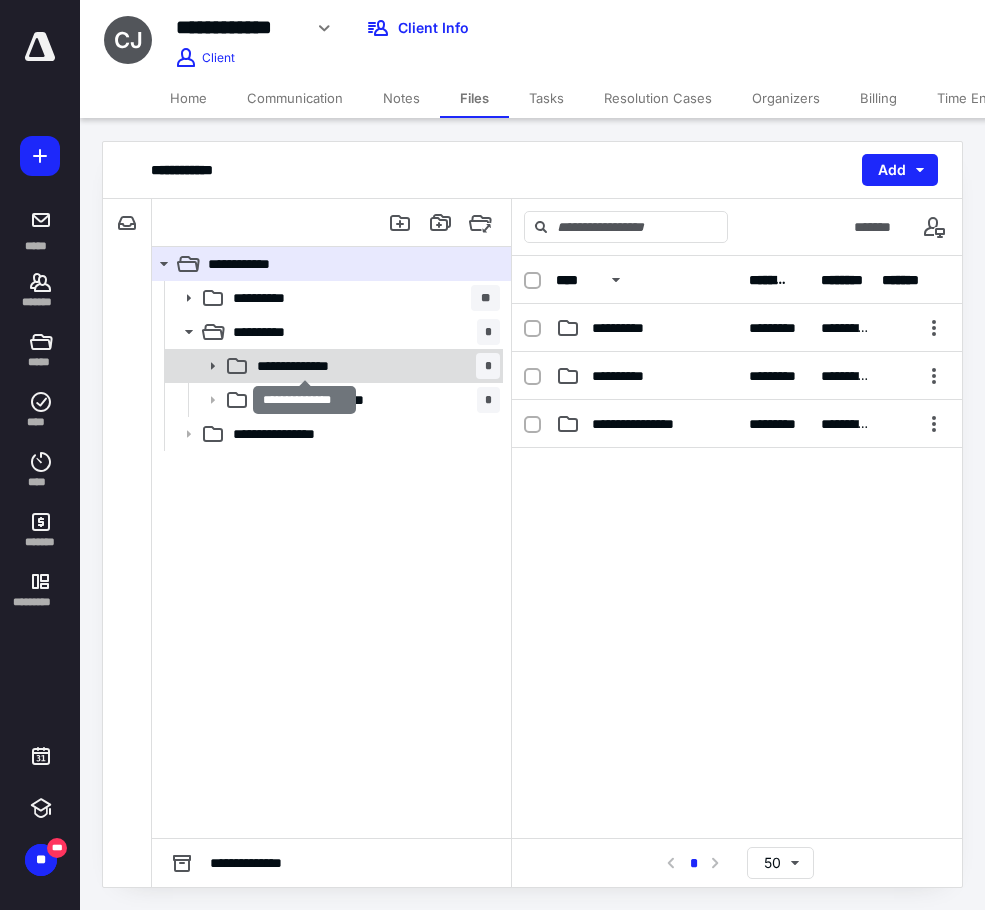click on "**********" at bounding box center (304, 366) 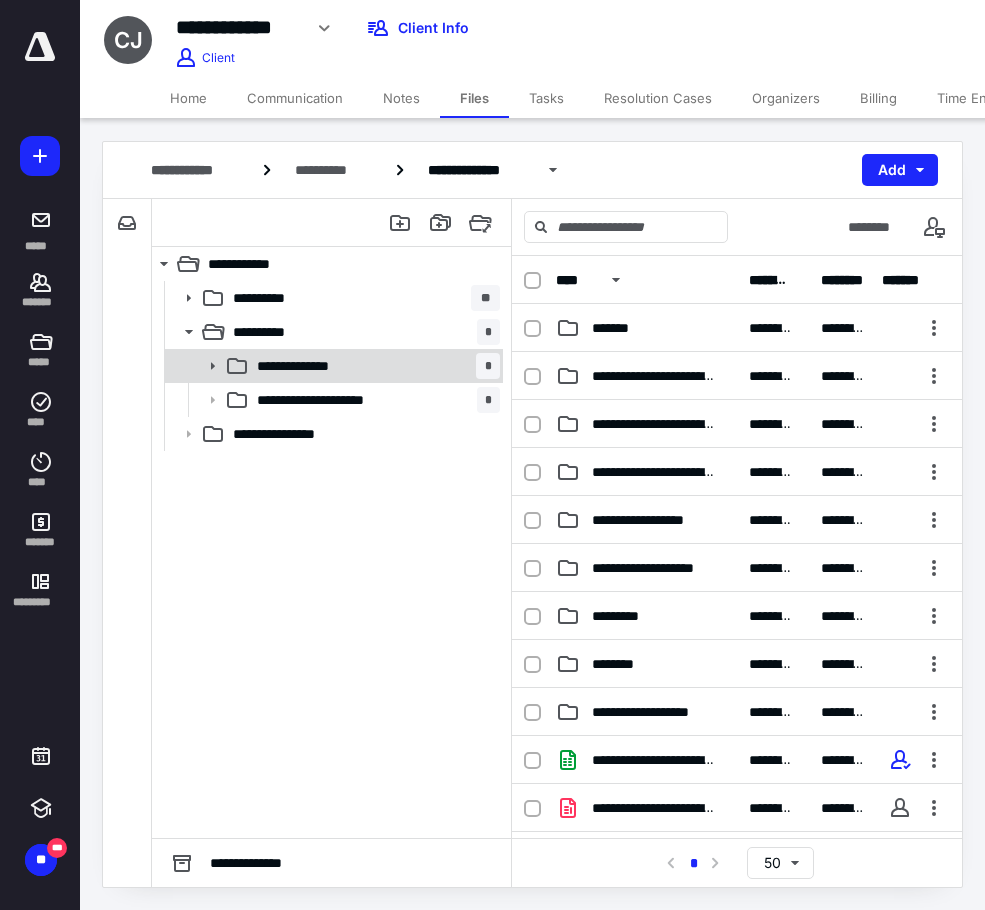 click 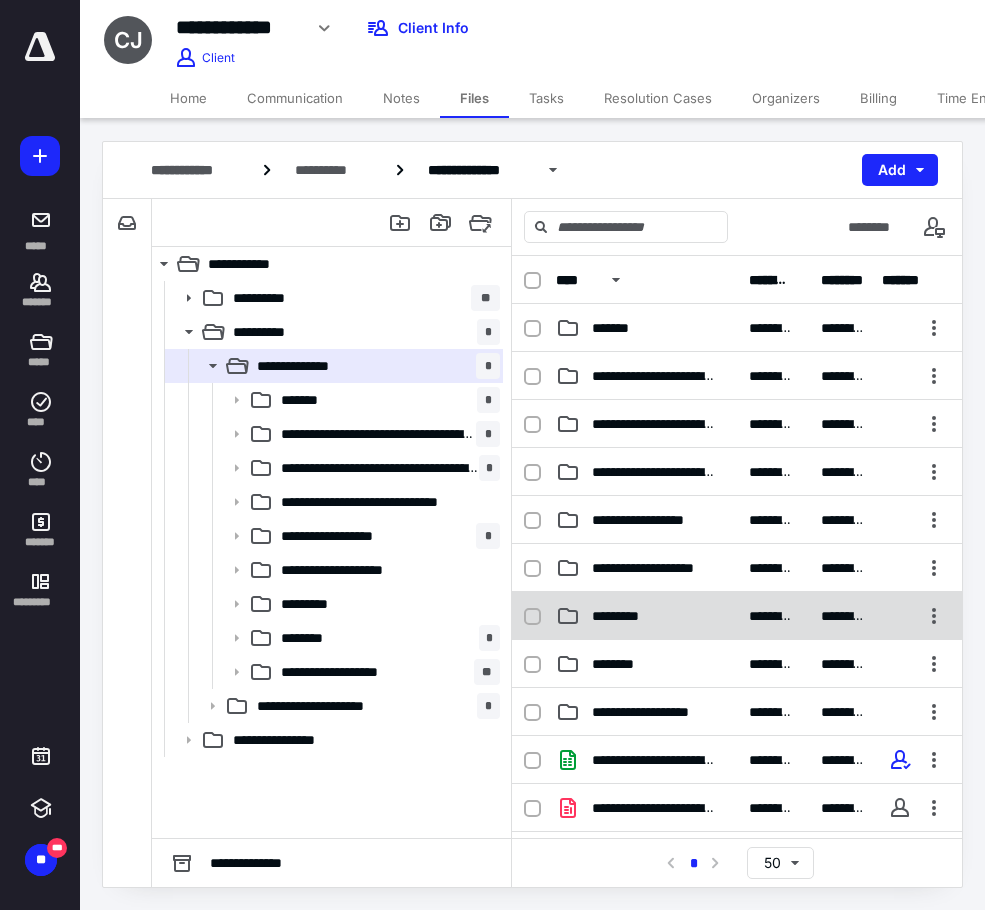 scroll, scrollTop: 198, scrollLeft: 0, axis: vertical 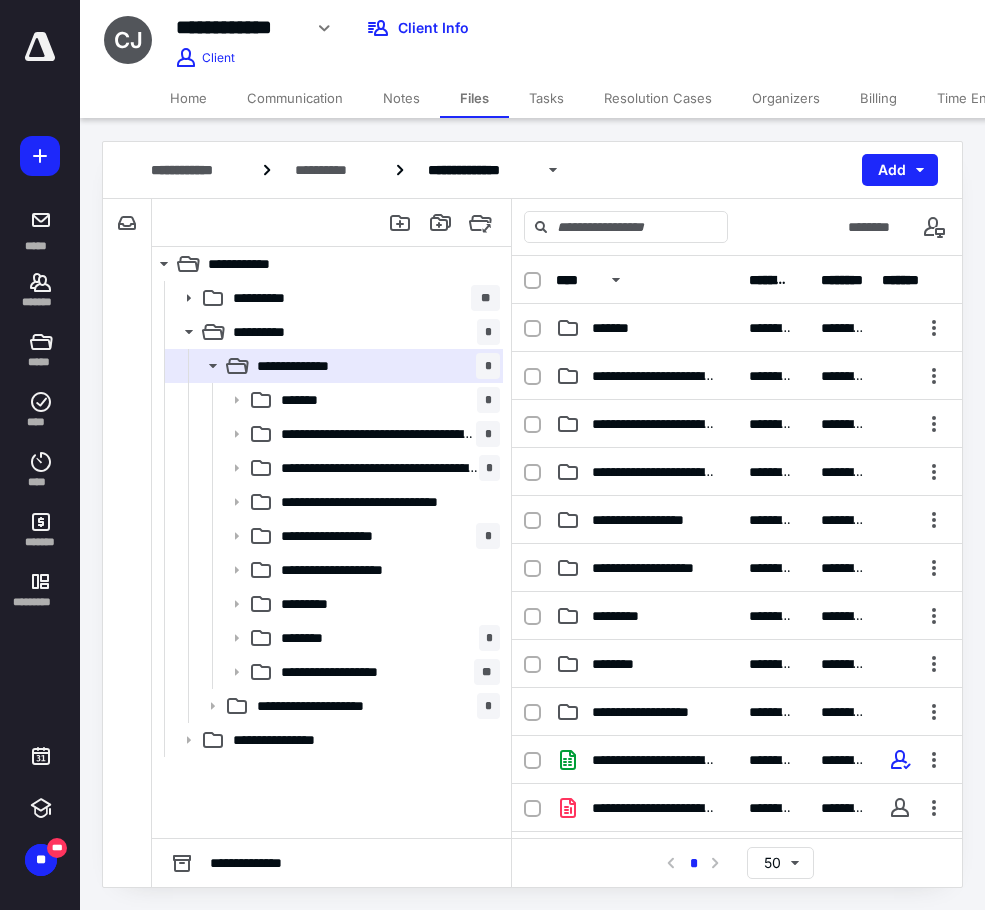 click on "Home" at bounding box center [188, 98] 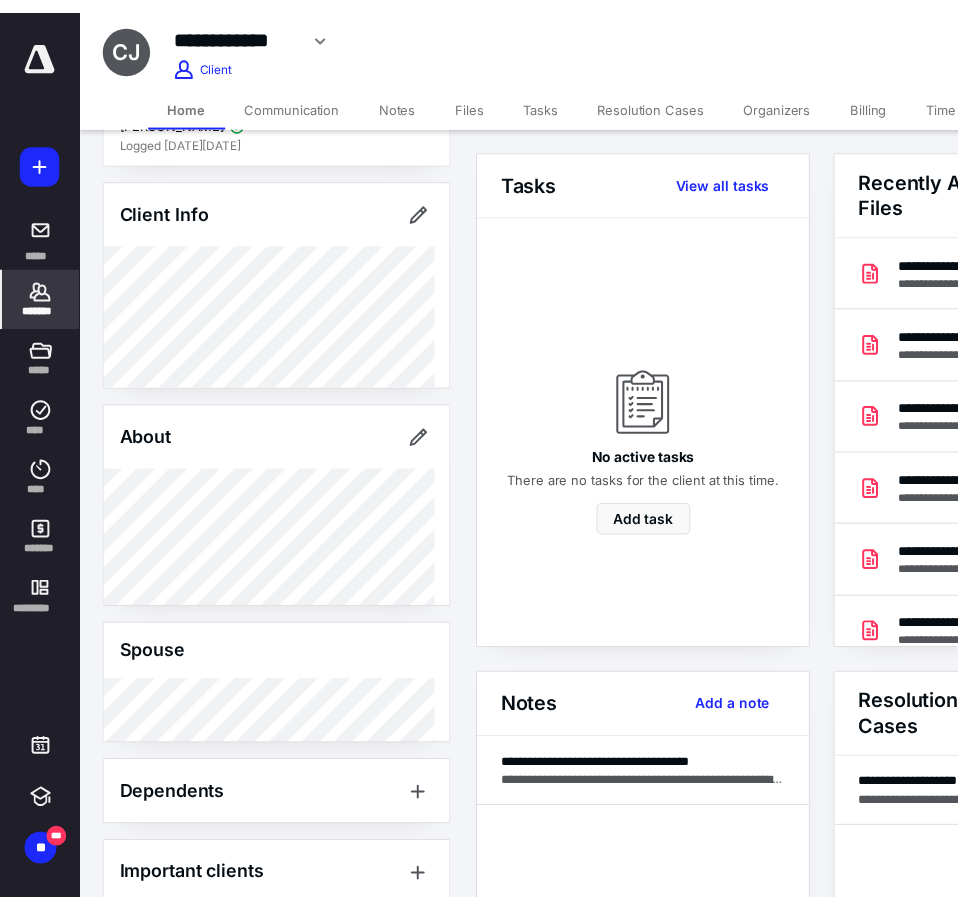 scroll, scrollTop: 347, scrollLeft: 0, axis: vertical 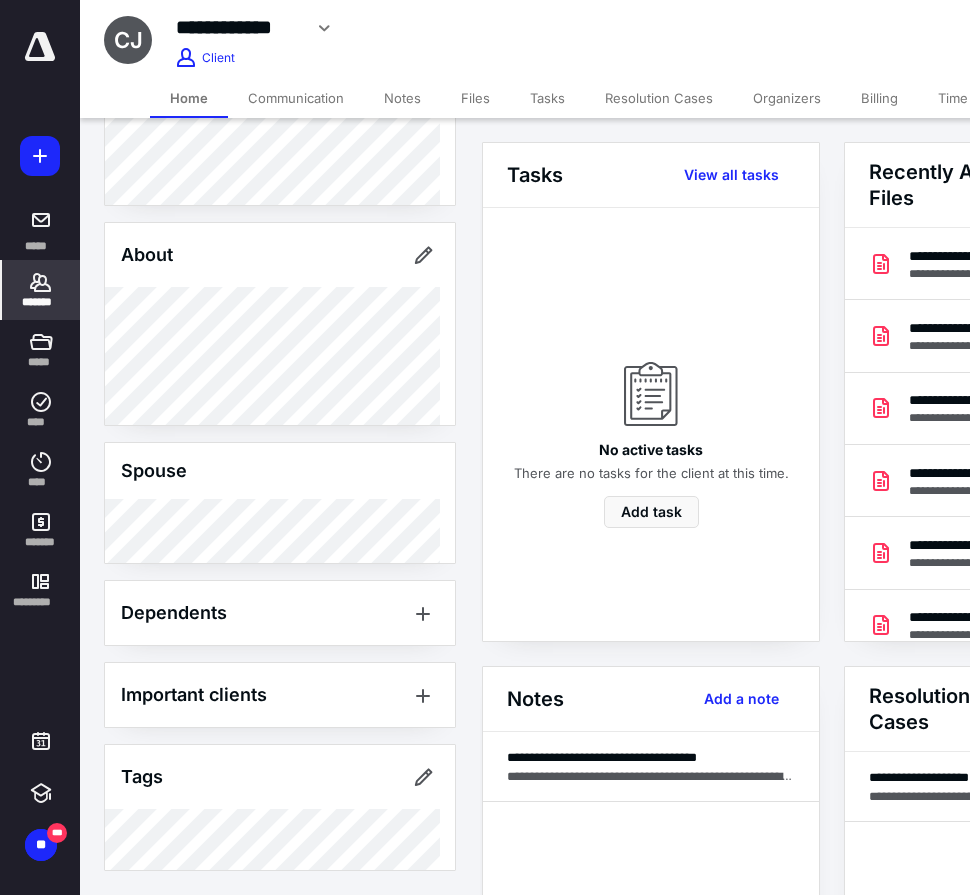 click 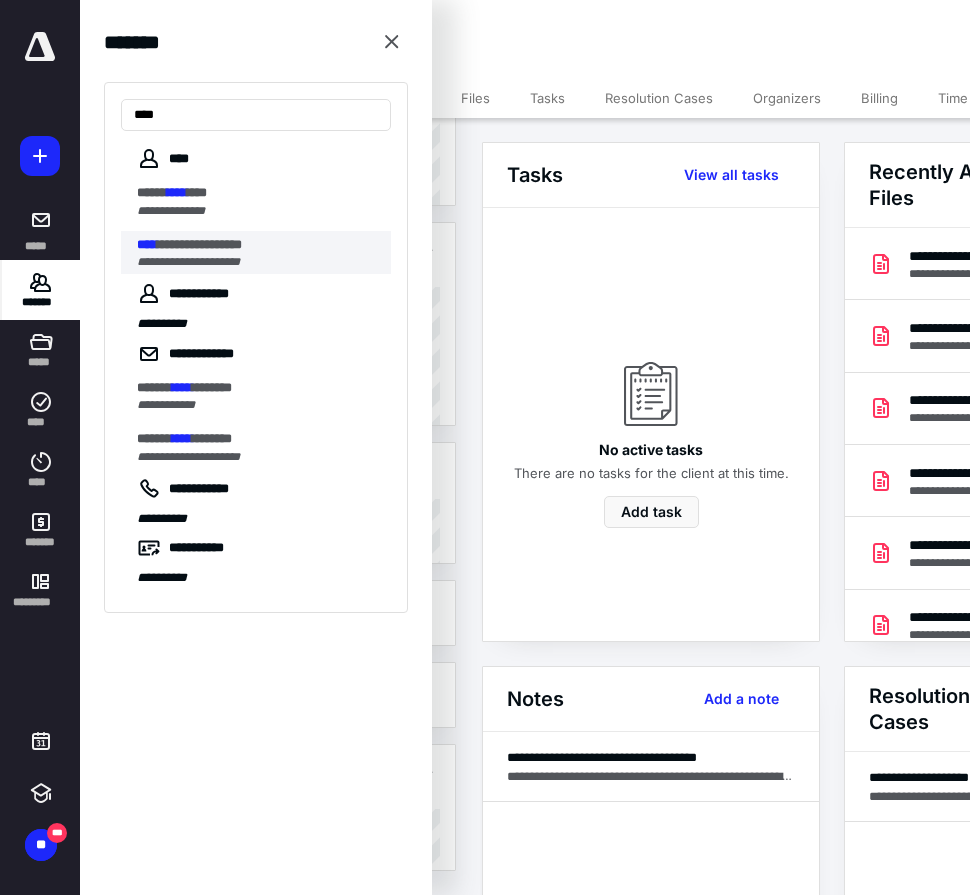 type on "****" 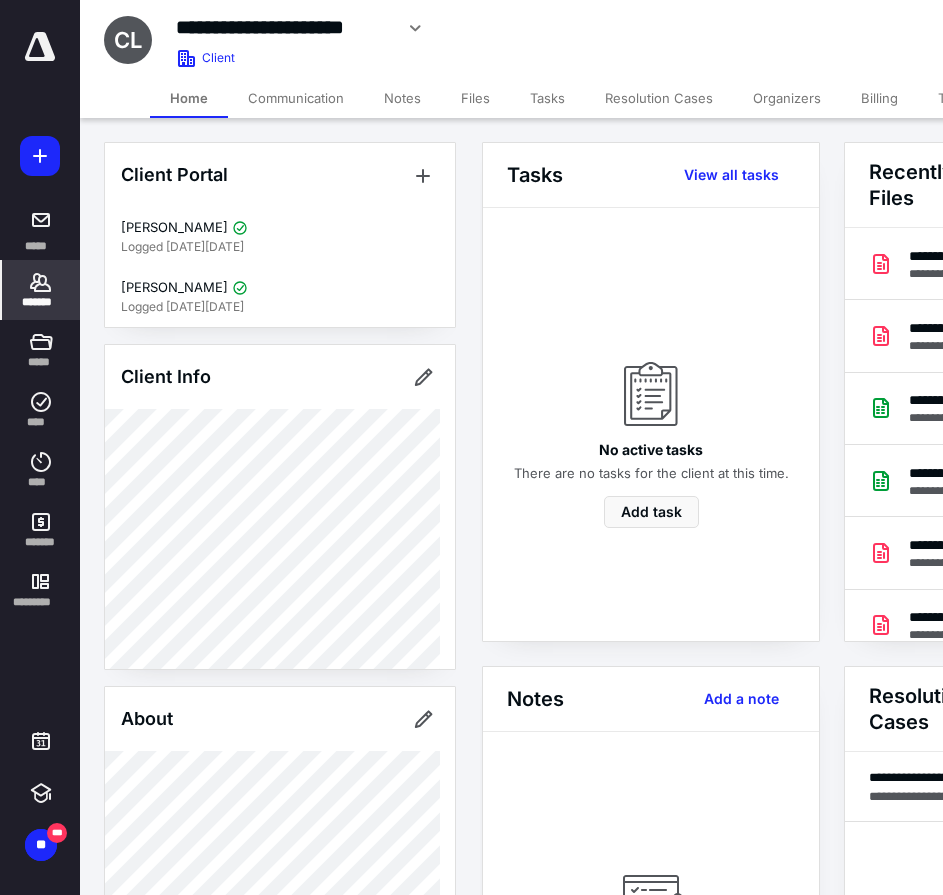 click on "Files" at bounding box center (475, 98) 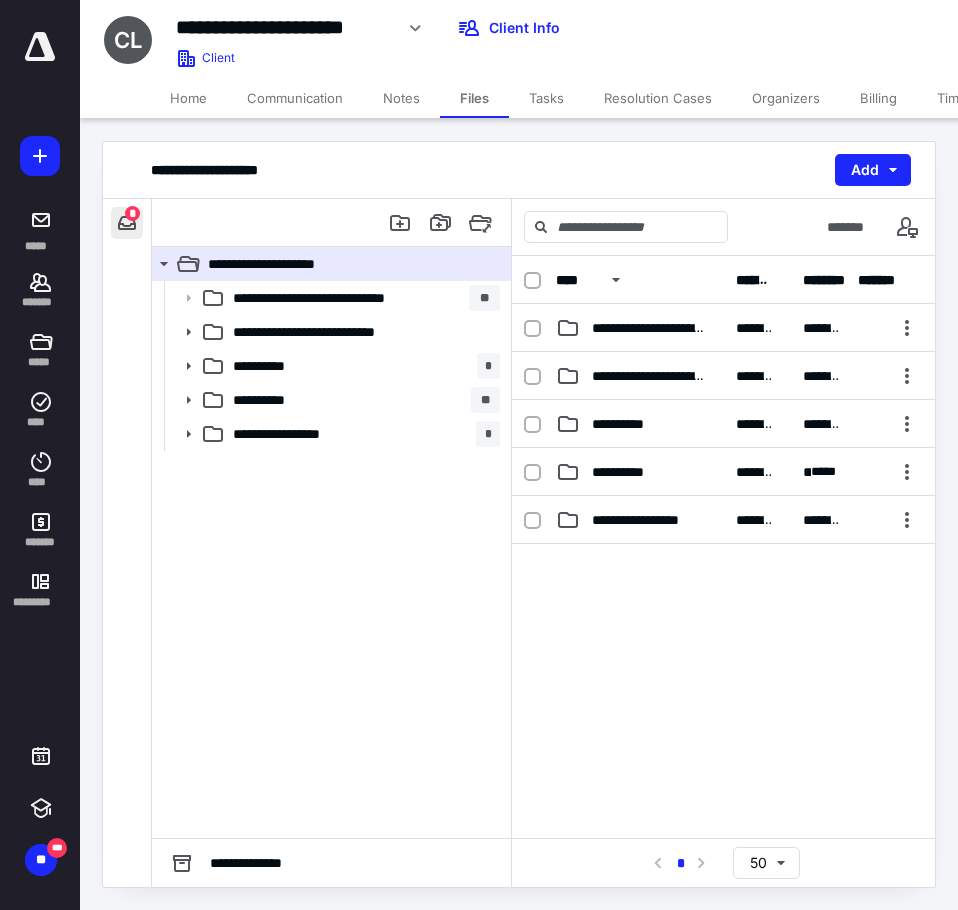 click at bounding box center [127, 223] 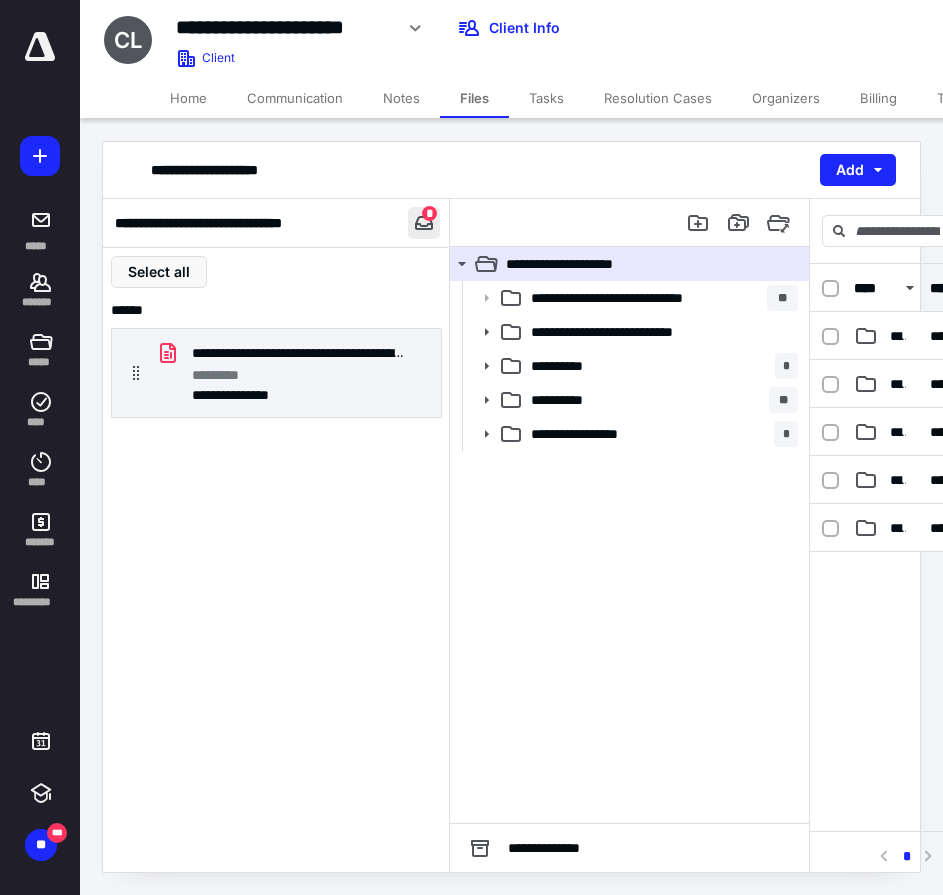 click at bounding box center (424, 223) 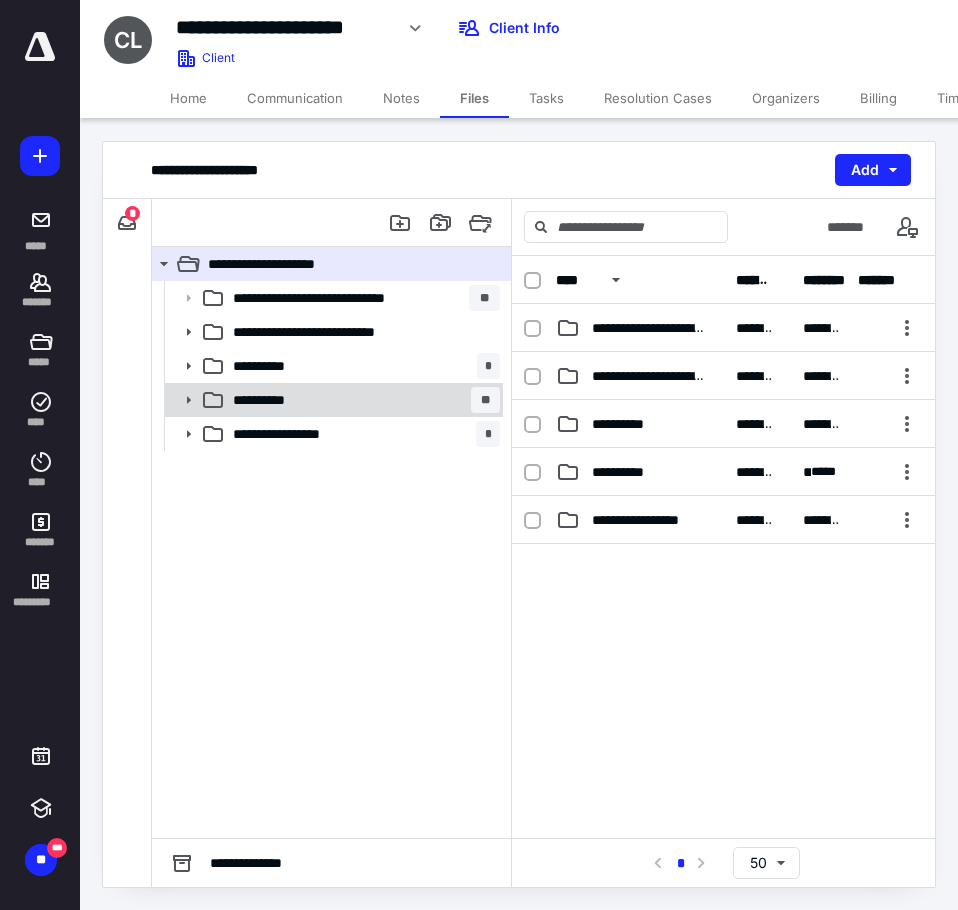 click 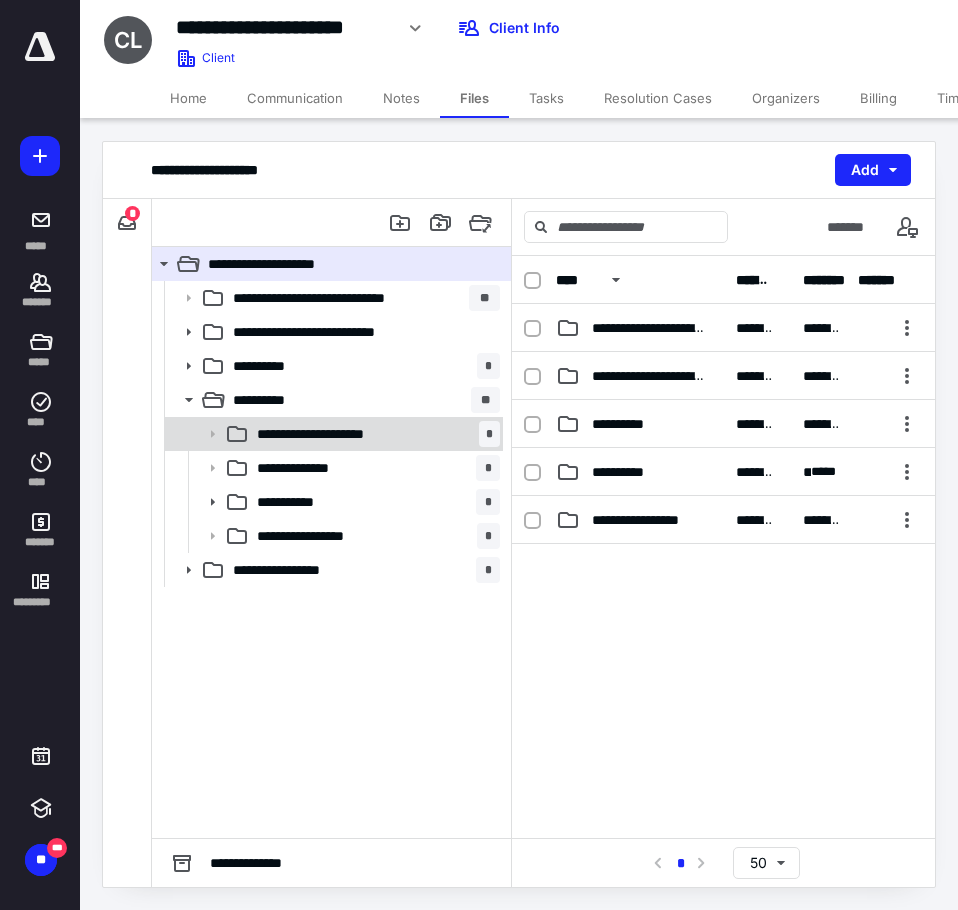 click on "**********" at bounding box center [374, 434] 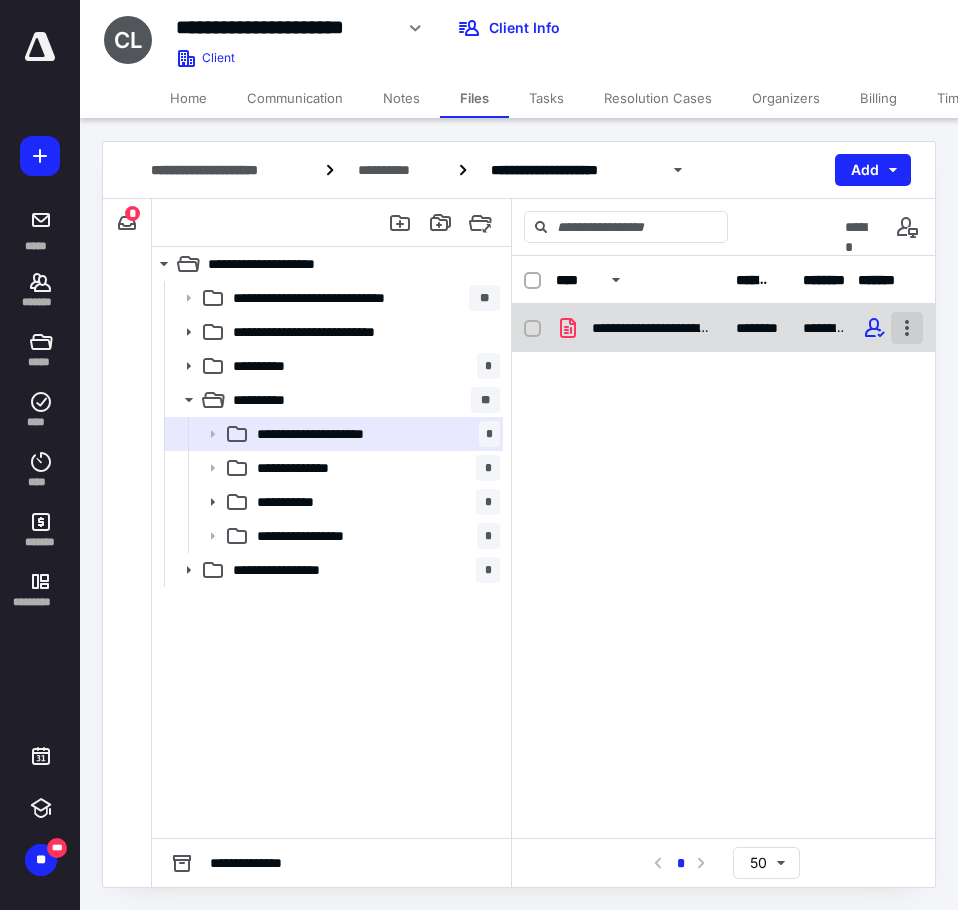 click at bounding box center [907, 328] 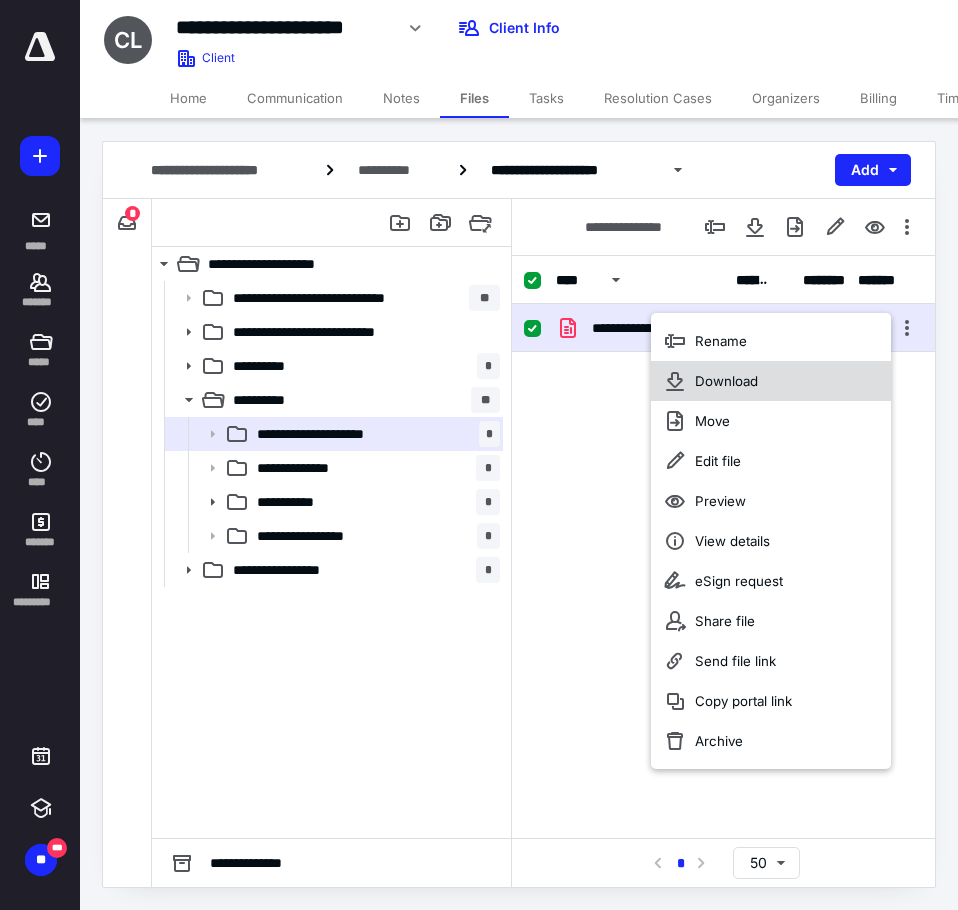 click on "Download" at bounding box center (726, 381) 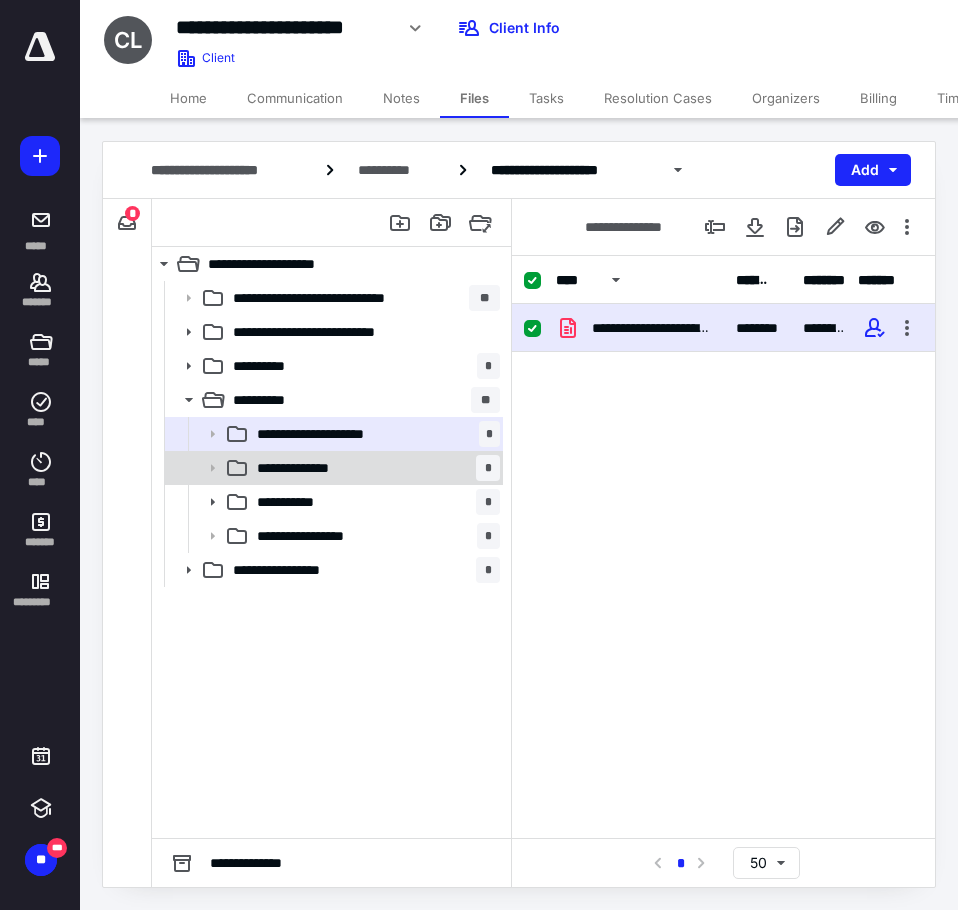 click on "**********" at bounding box center [374, 468] 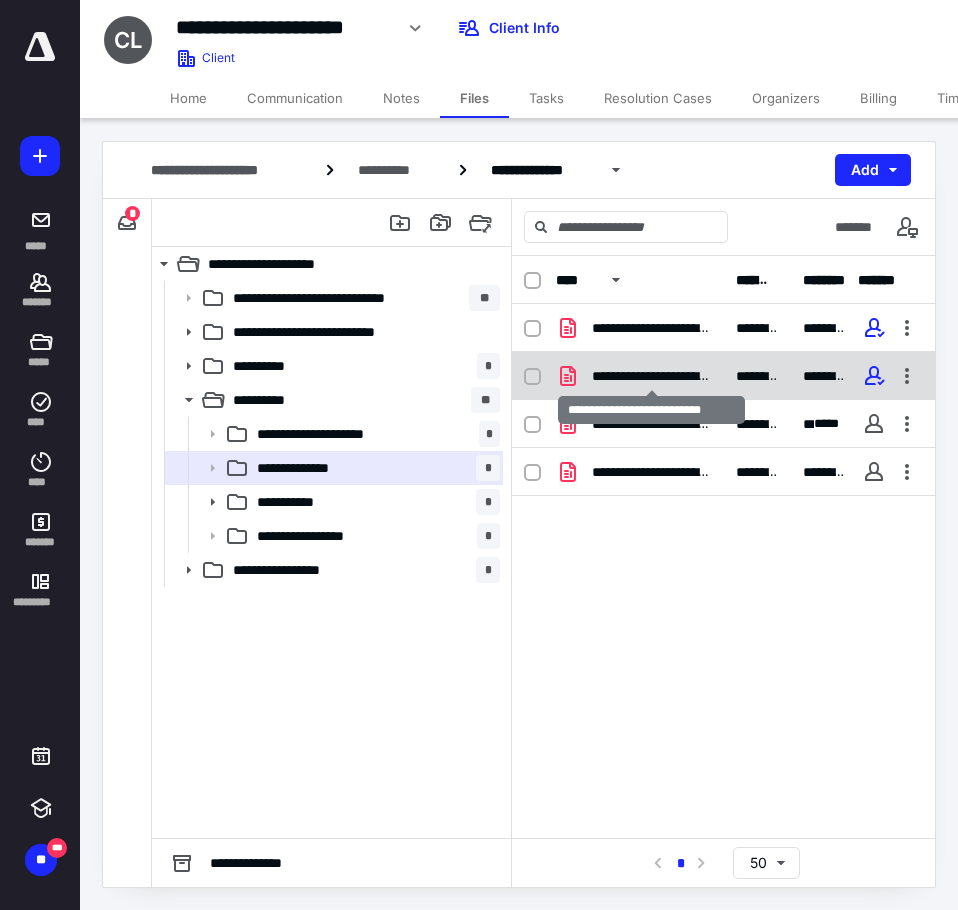 click on "**********" at bounding box center (652, 376) 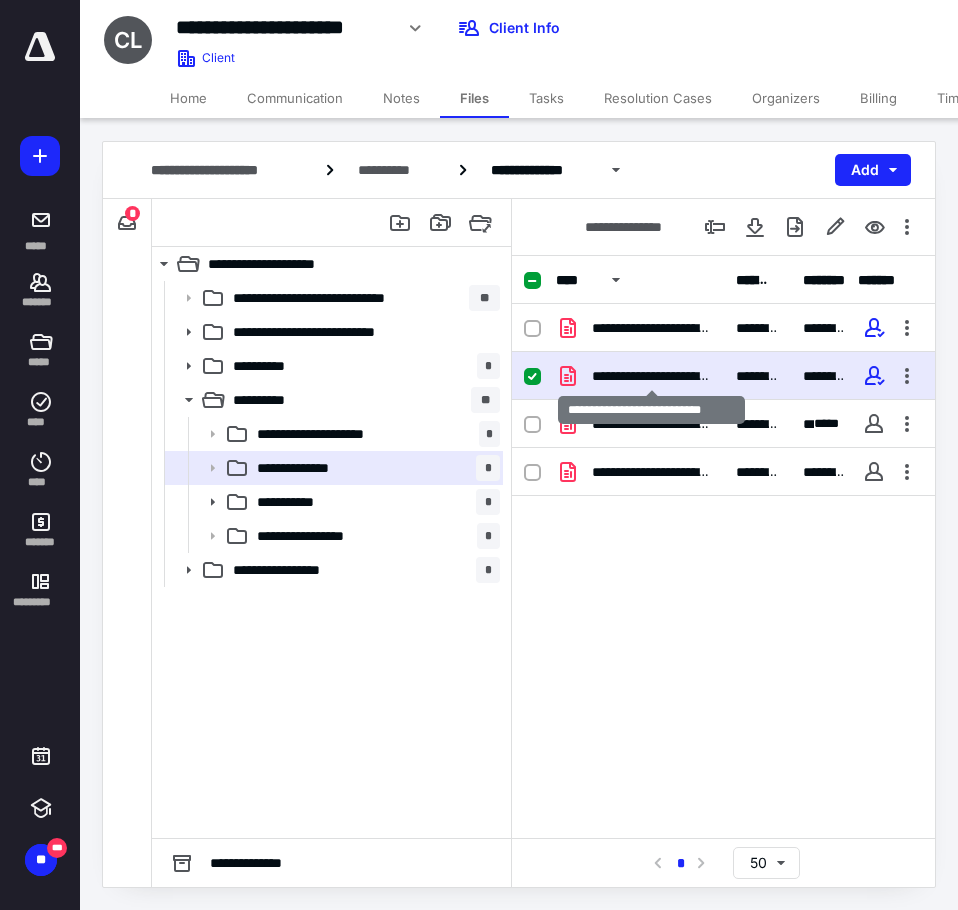 click on "**********" at bounding box center [652, 376] 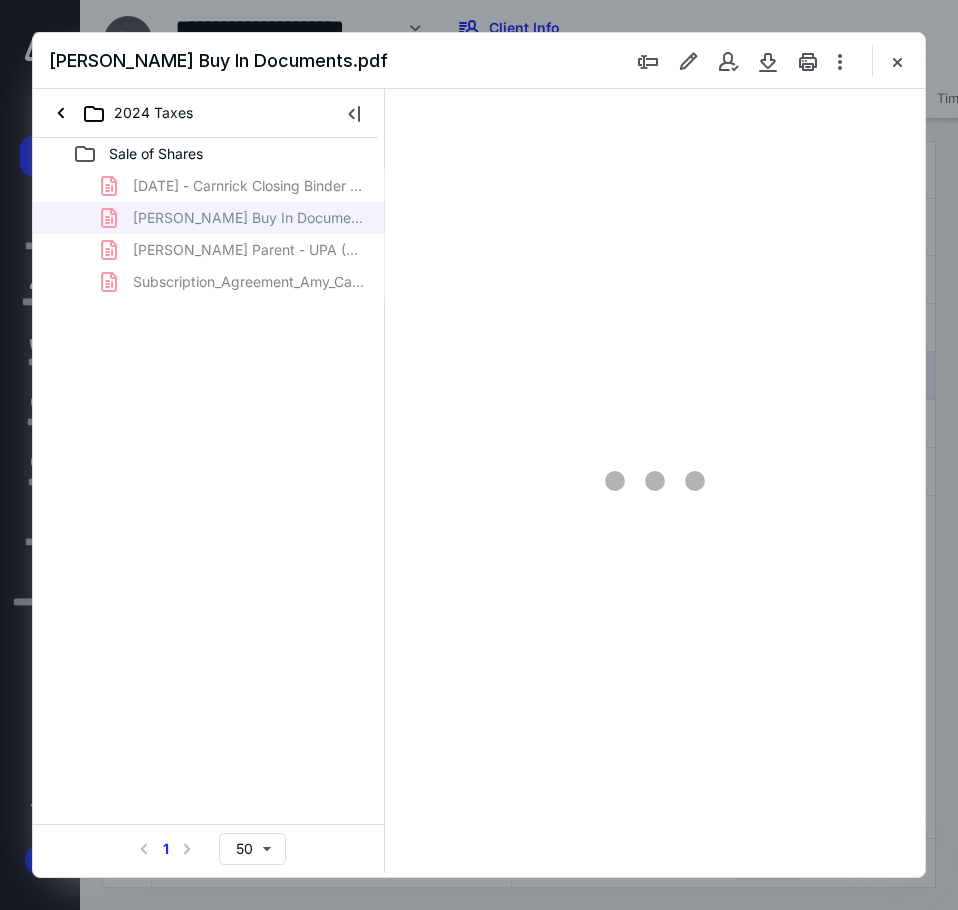 scroll, scrollTop: 0, scrollLeft: 0, axis: both 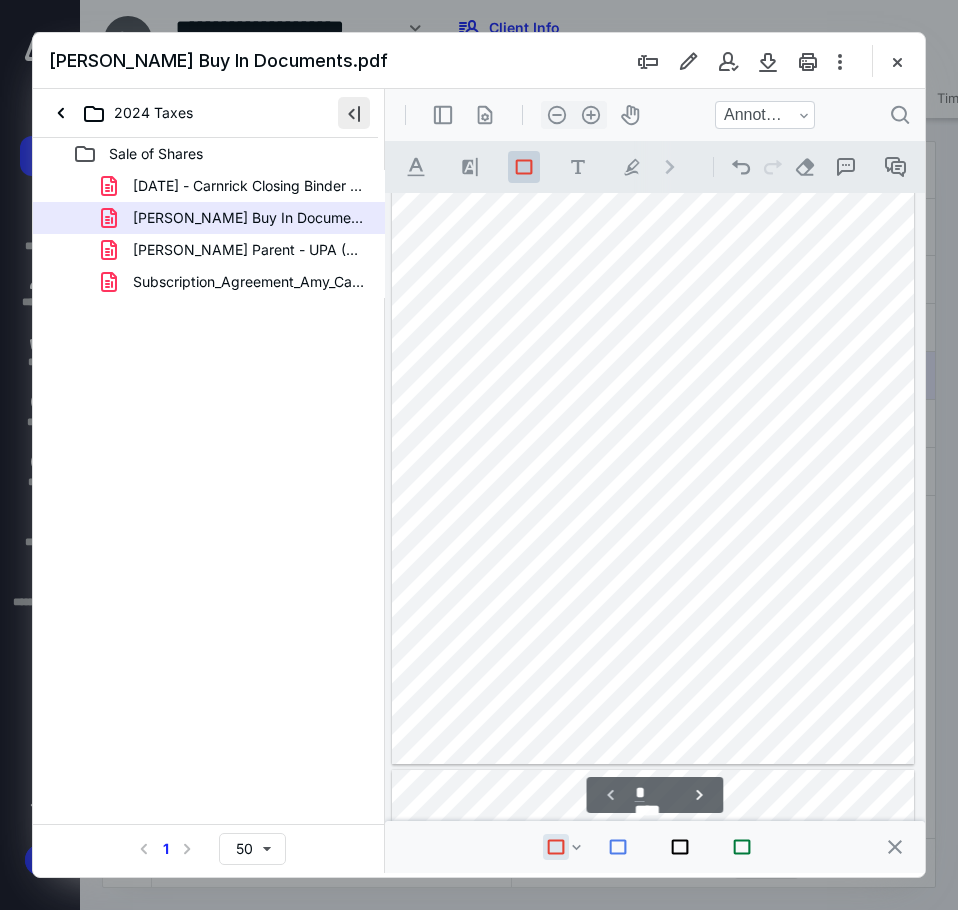 click at bounding box center [354, 113] 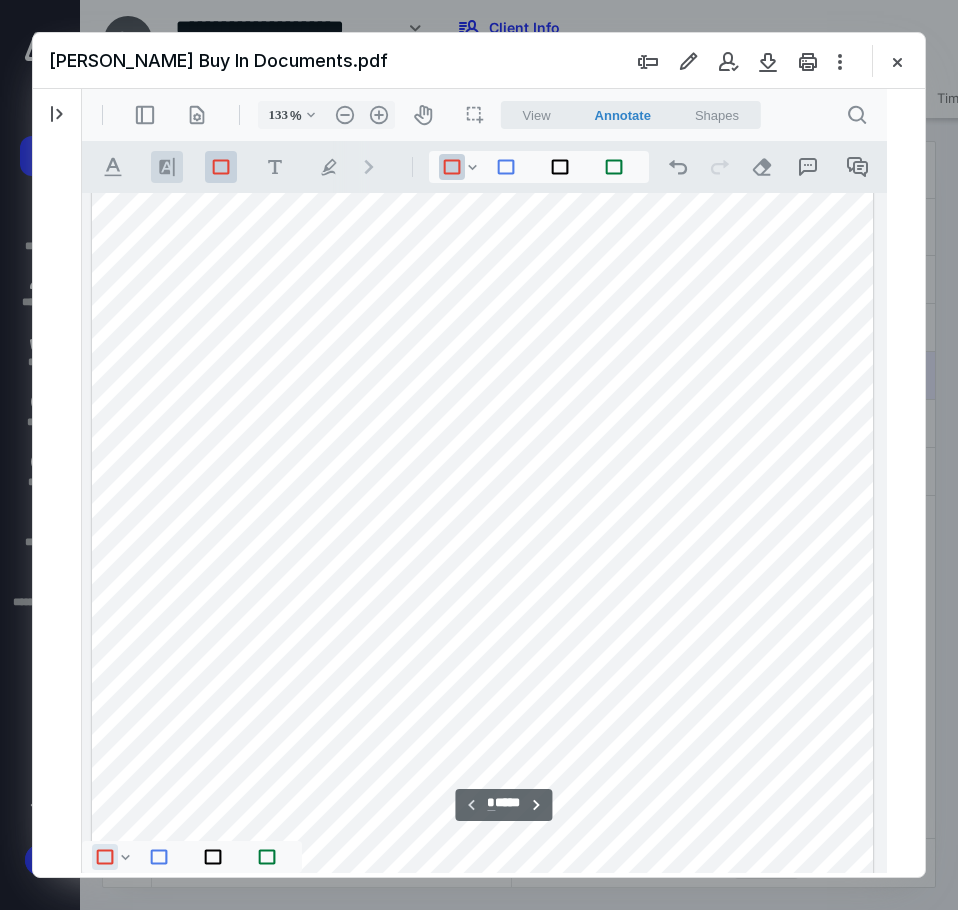type on "134" 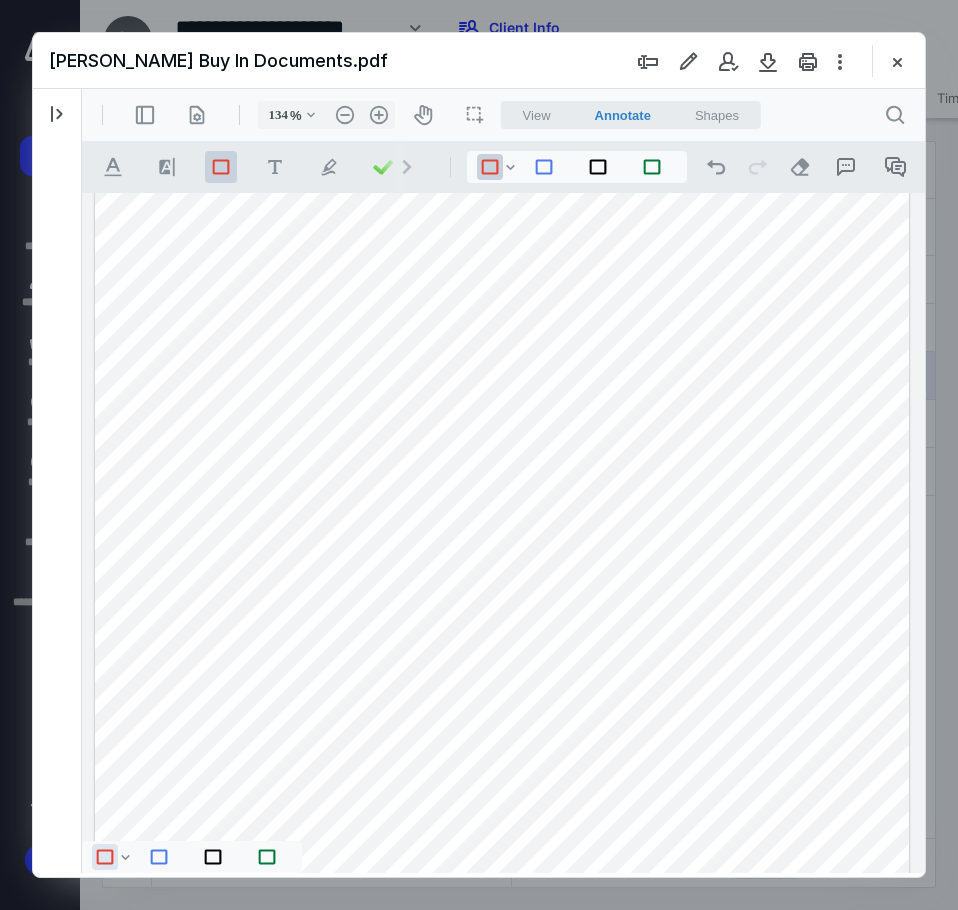 scroll, scrollTop: 109, scrollLeft: 0, axis: vertical 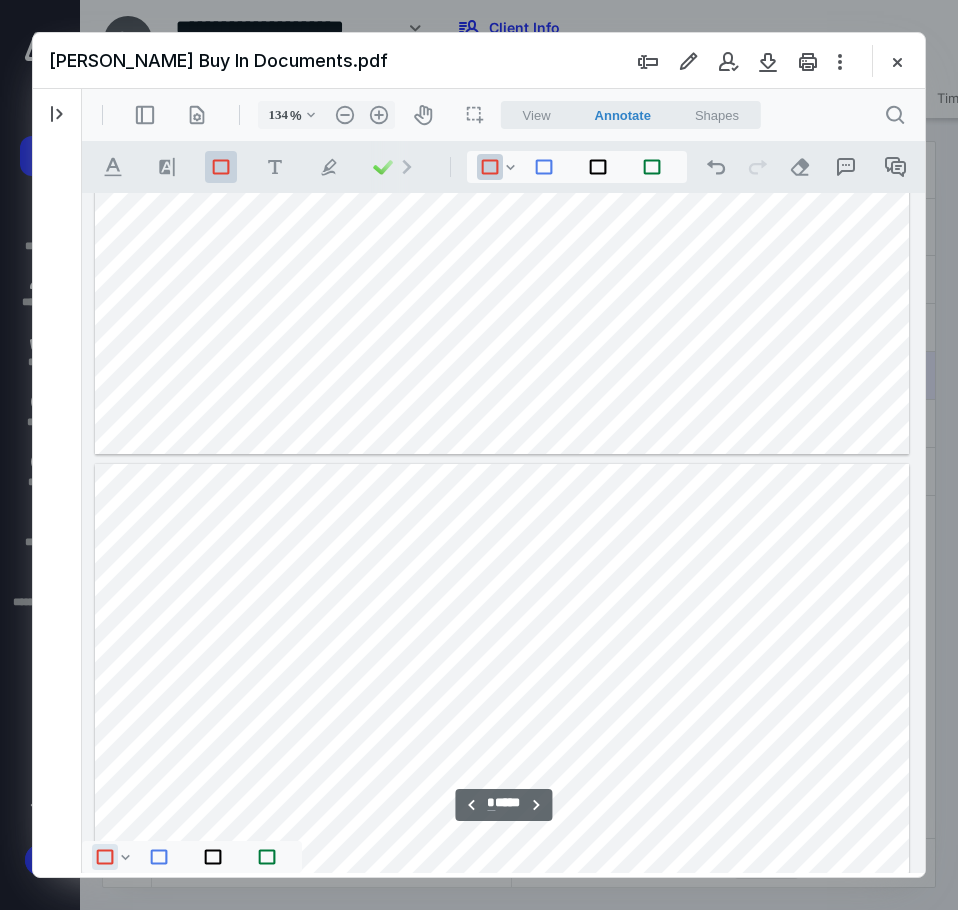 type on "*" 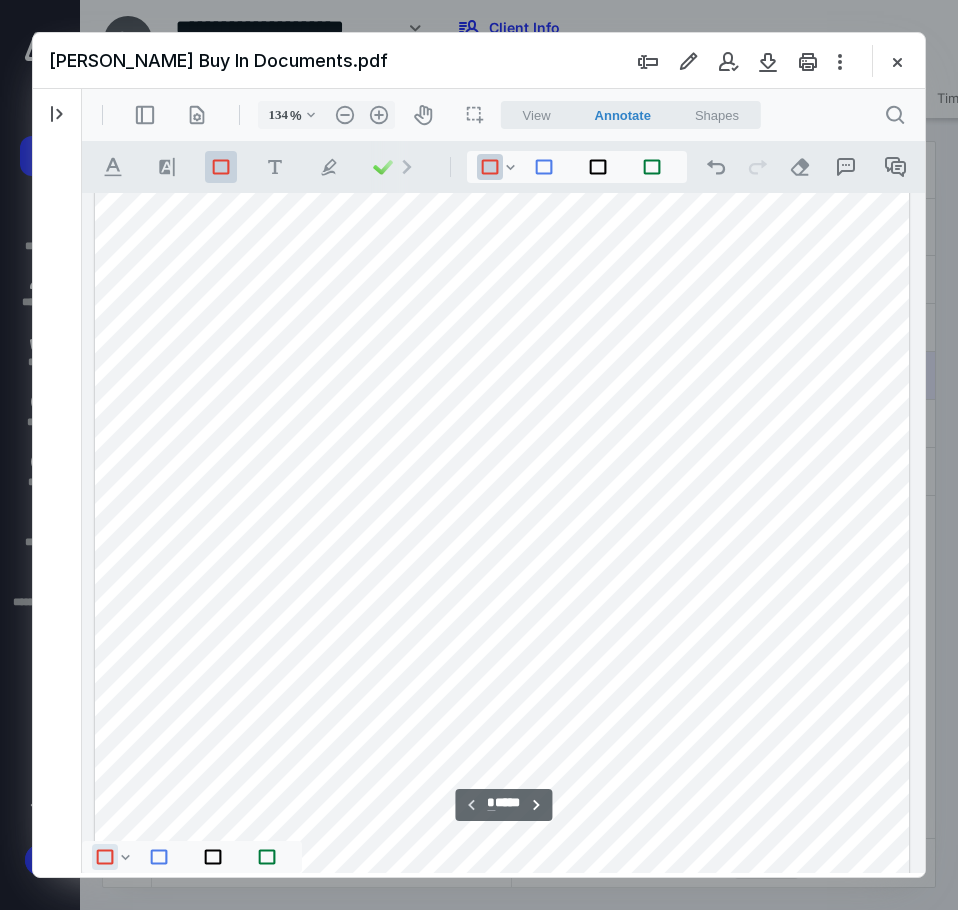 scroll, scrollTop: 209, scrollLeft: 0, axis: vertical 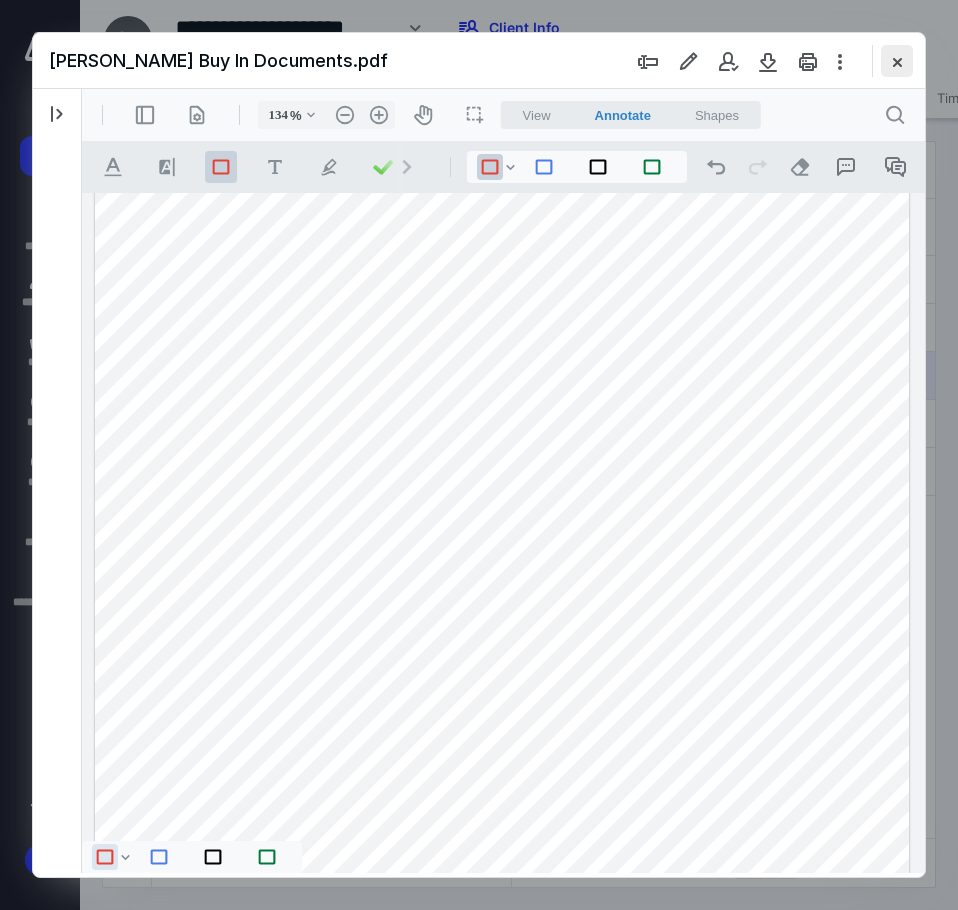 click at bounding box center (897, 61) 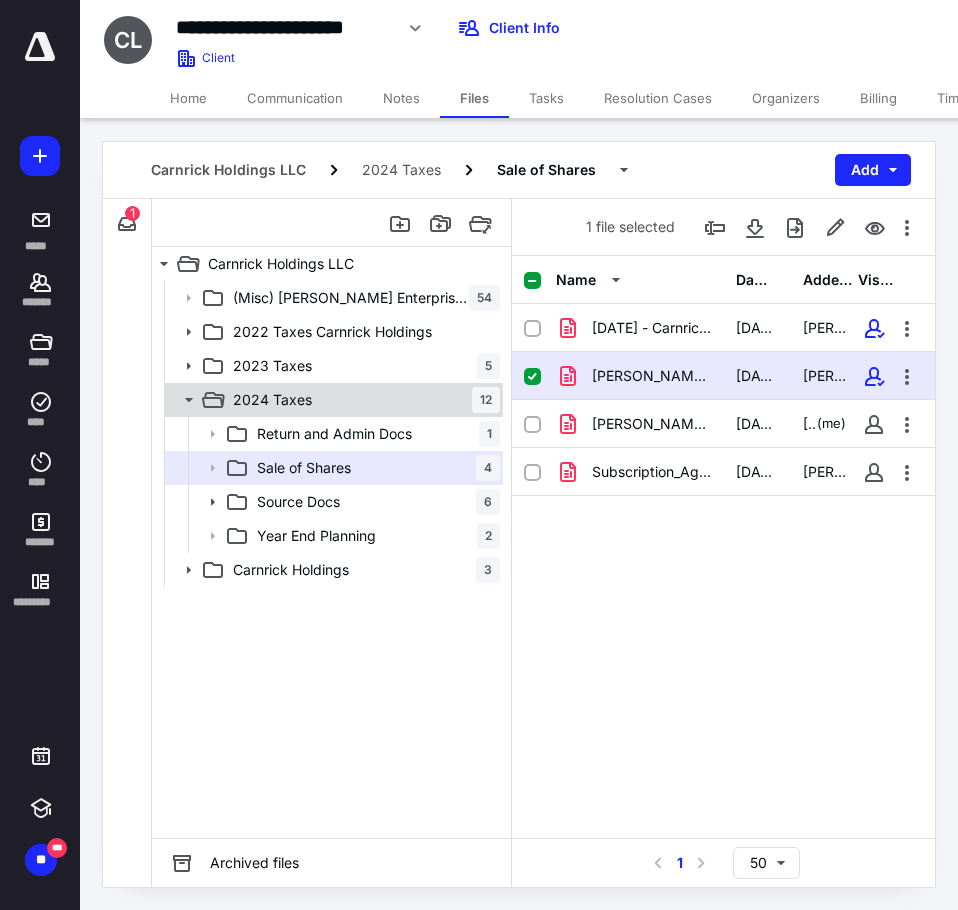 click on "2024 Taxes" at bounding box center [272, 400] 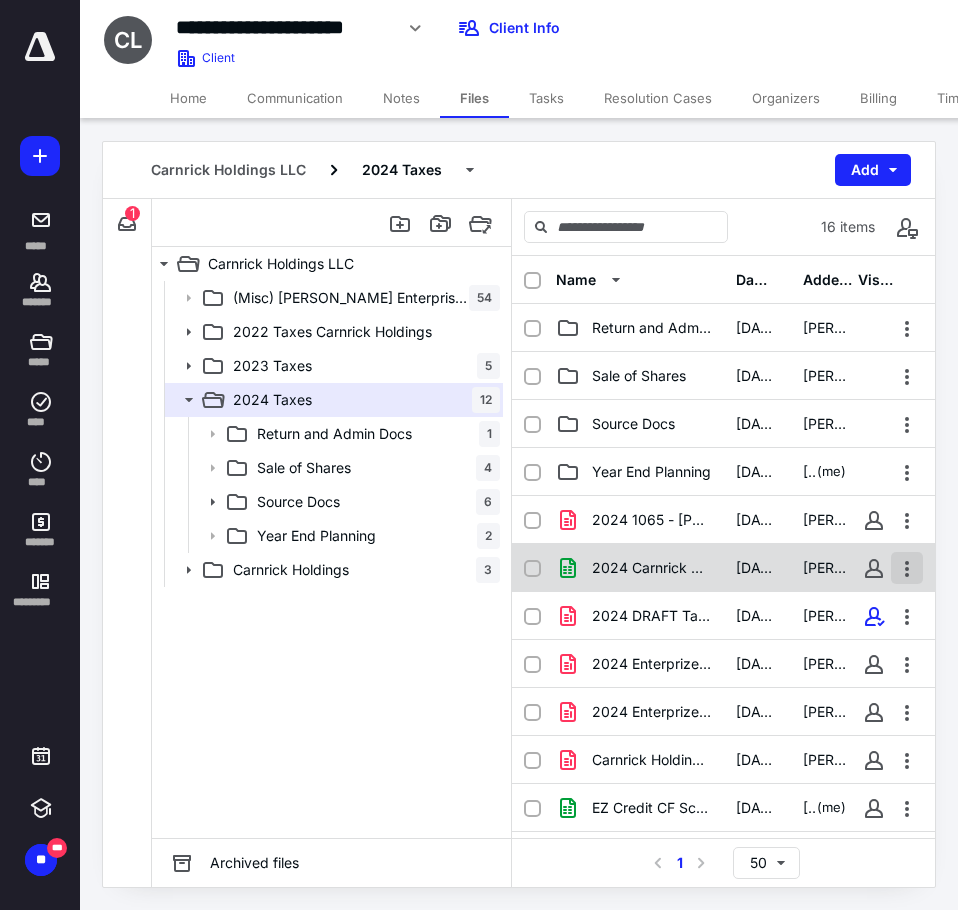 click at bounding box center [907, 568] 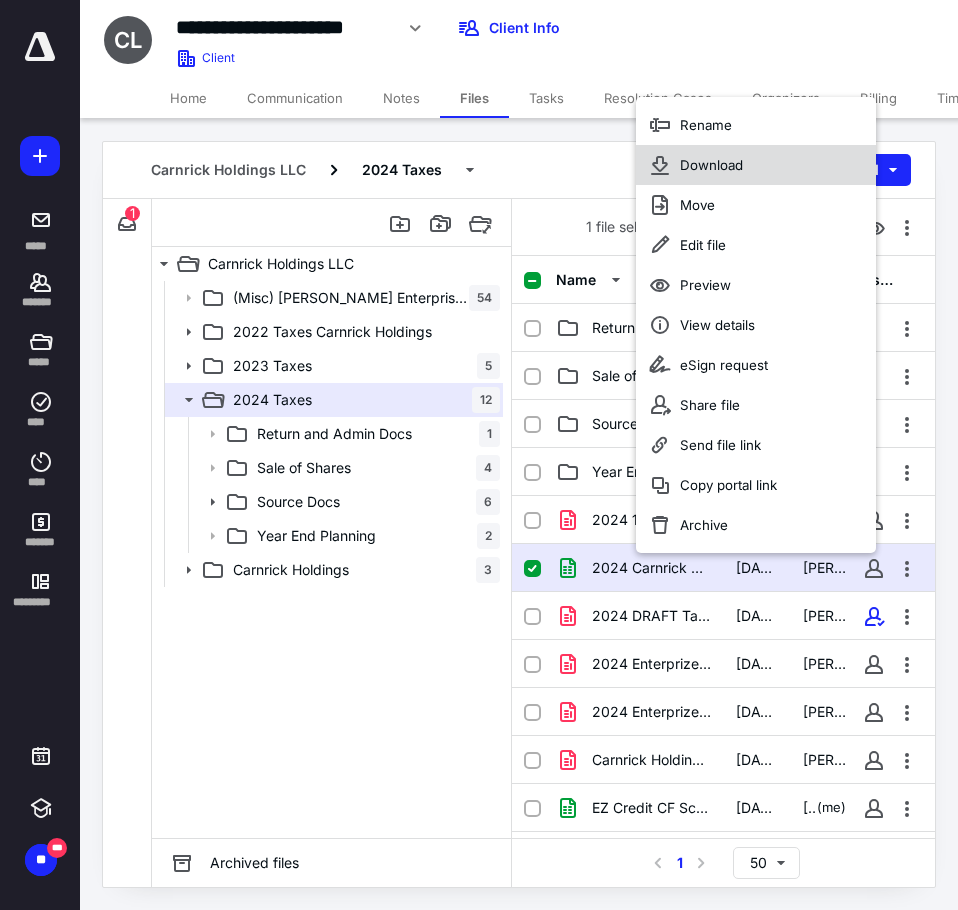 click on "Download" at bounding box center (711, 165) 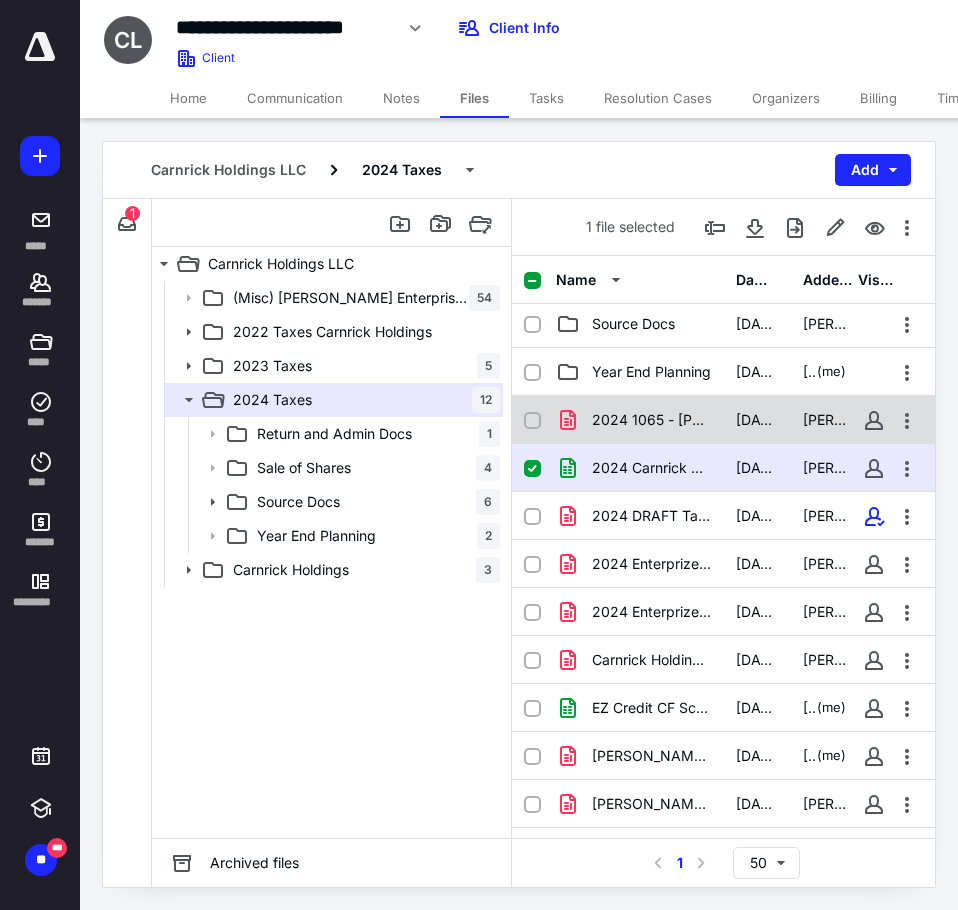 scroll, scrollTop: 200, scrollLeft: 0, axis: vertical 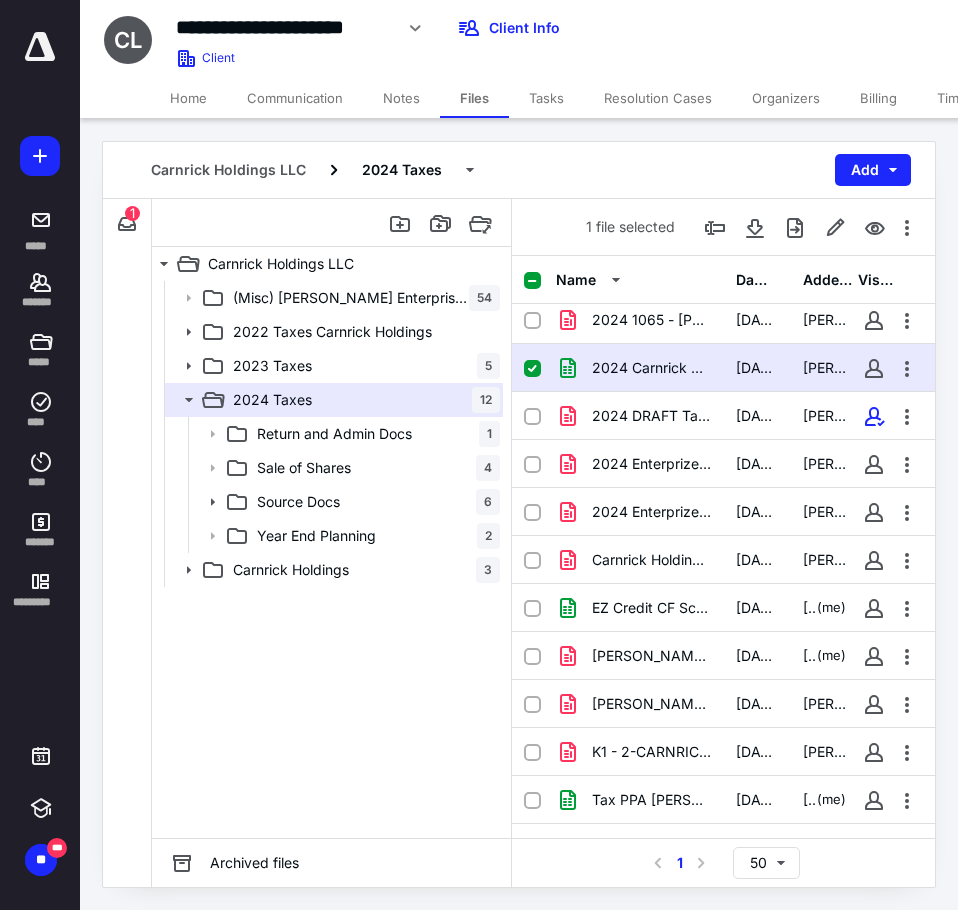 drag, startPoint x: 536, startPoint y: 370, endPoint x: 547, endPoint y: 370, distance: 11 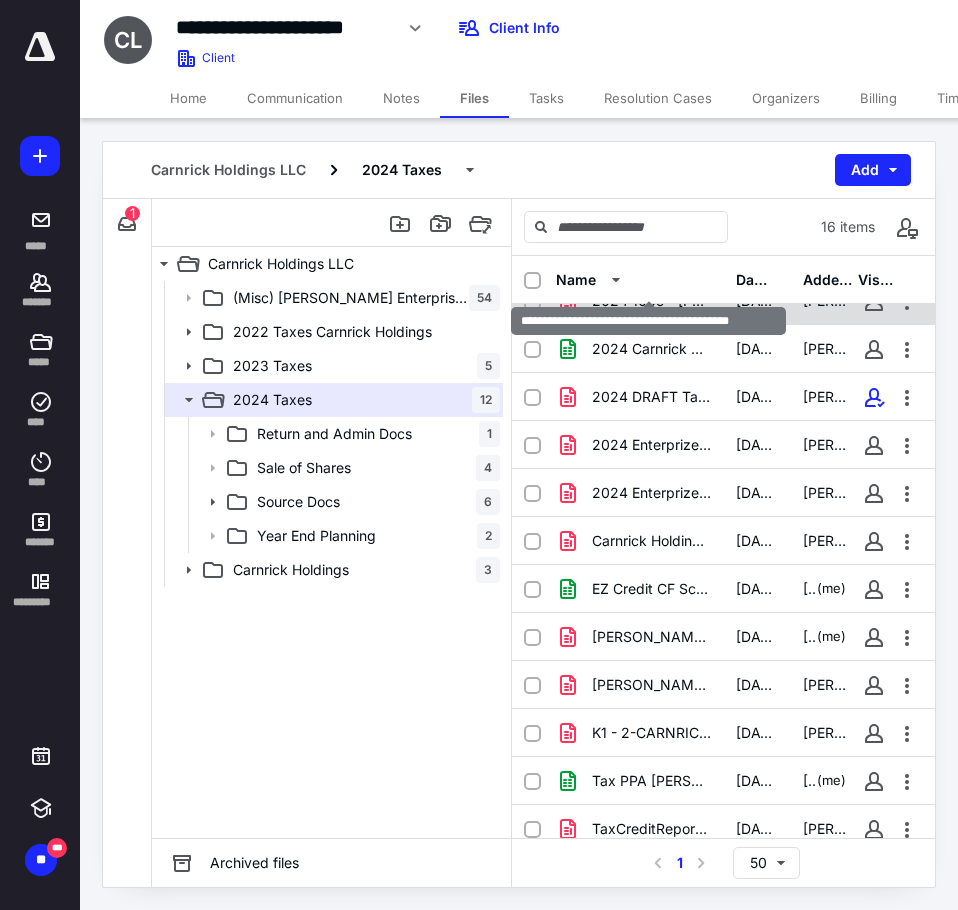 scroll, scrollTop: 234, scrollLeft: 0, axis: vertical 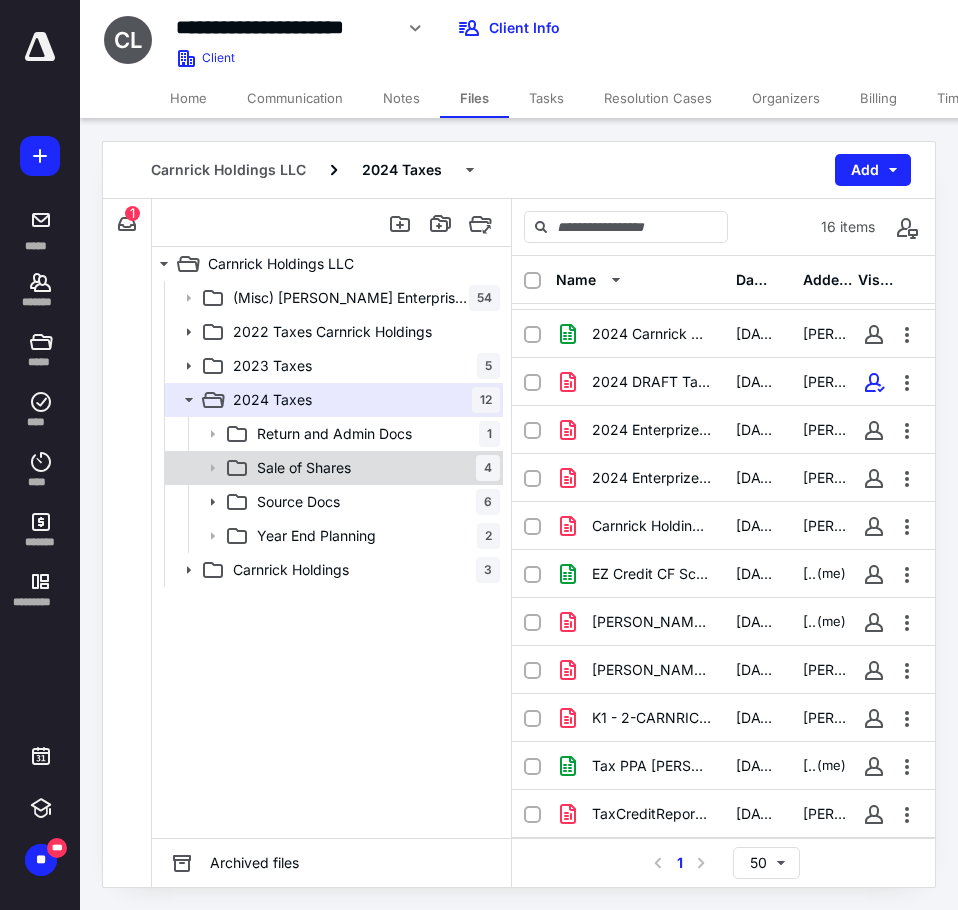 click on "Sale of Shares 4" at bounding box center [332, 468] 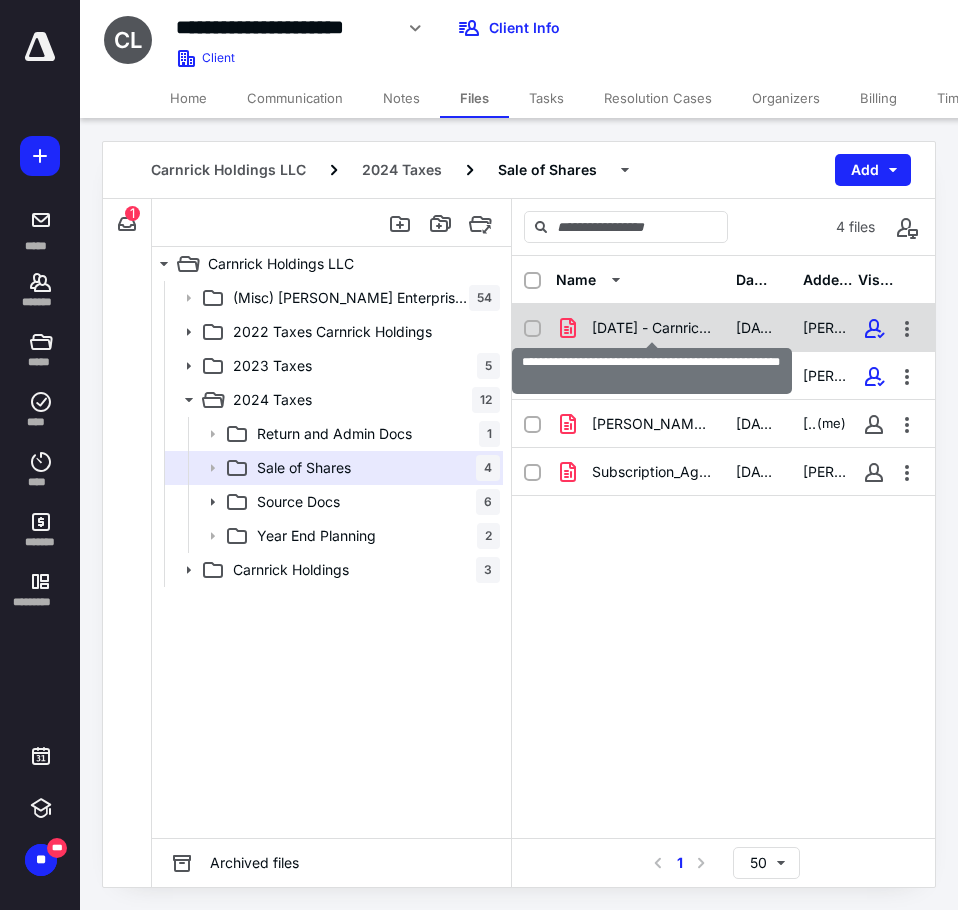 click on "[DATE] - Carnrick Closing Binder  893284 (1).pdf" at bounding box center [652, 328] 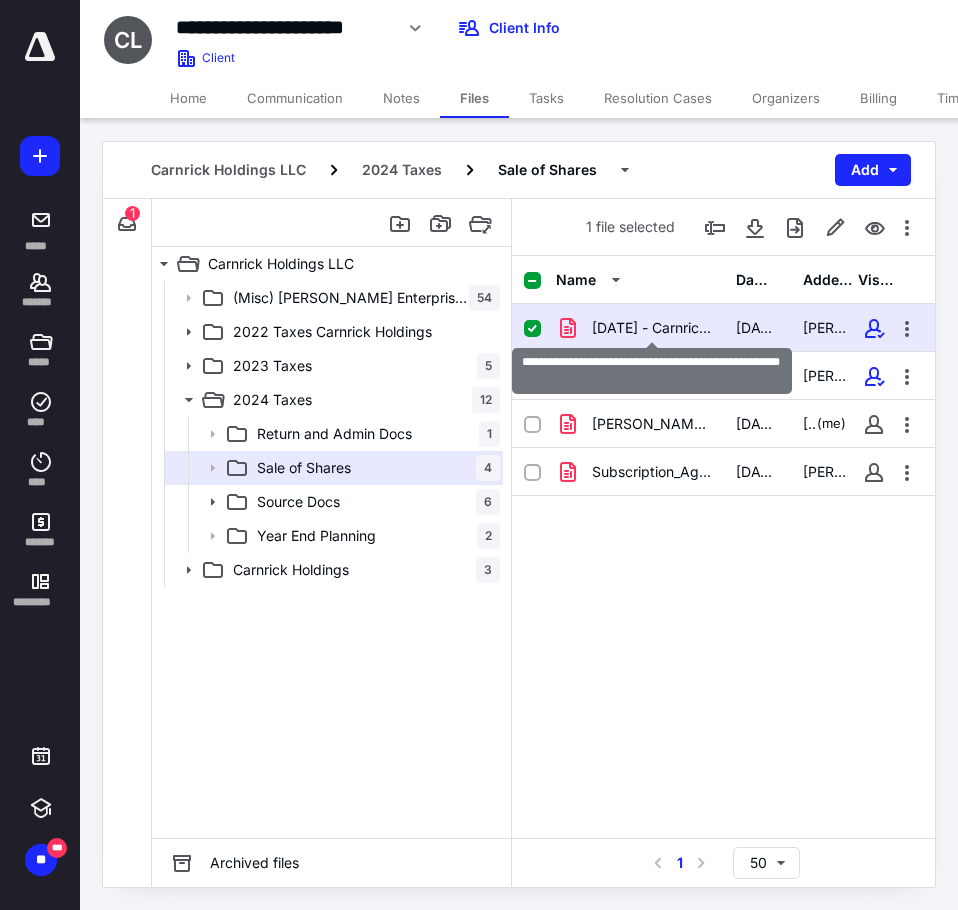 click on "[DATE] - Carnrick Closing Binder  893284 (1).pdf" at bounding box center (652, 328) 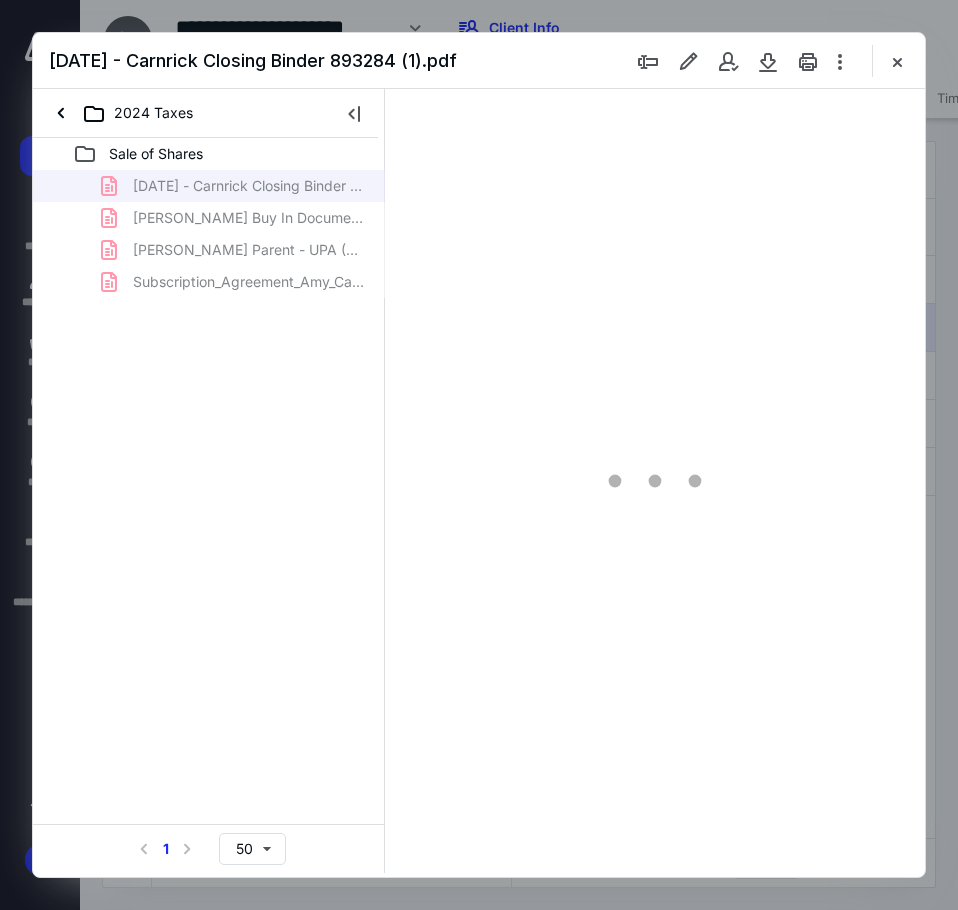 scroll, scrollTop: 0, scrollLeft: 0, axis: both 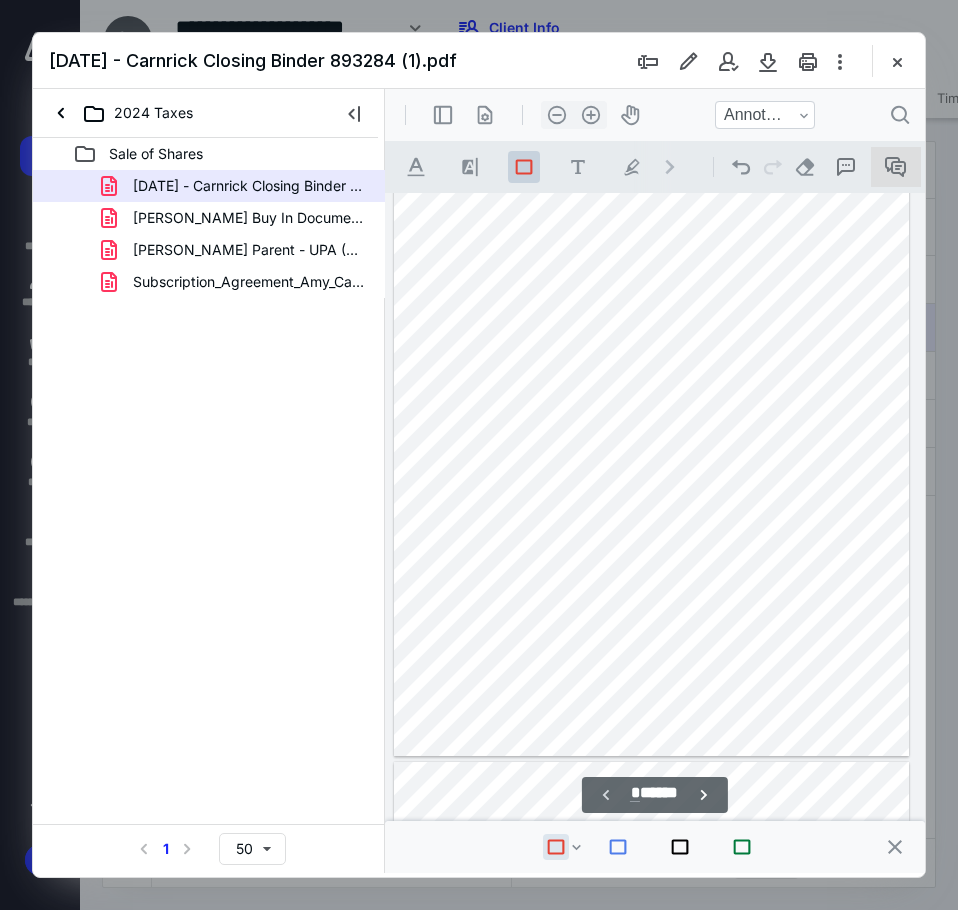 click 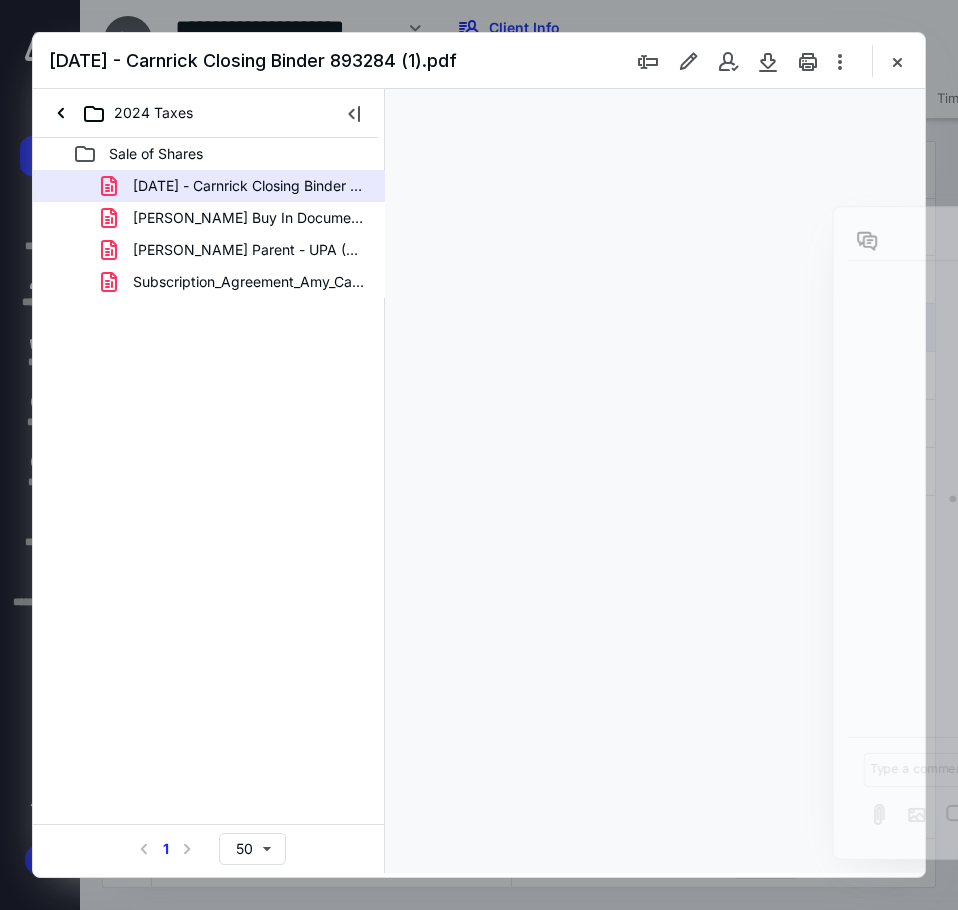 type on "*" 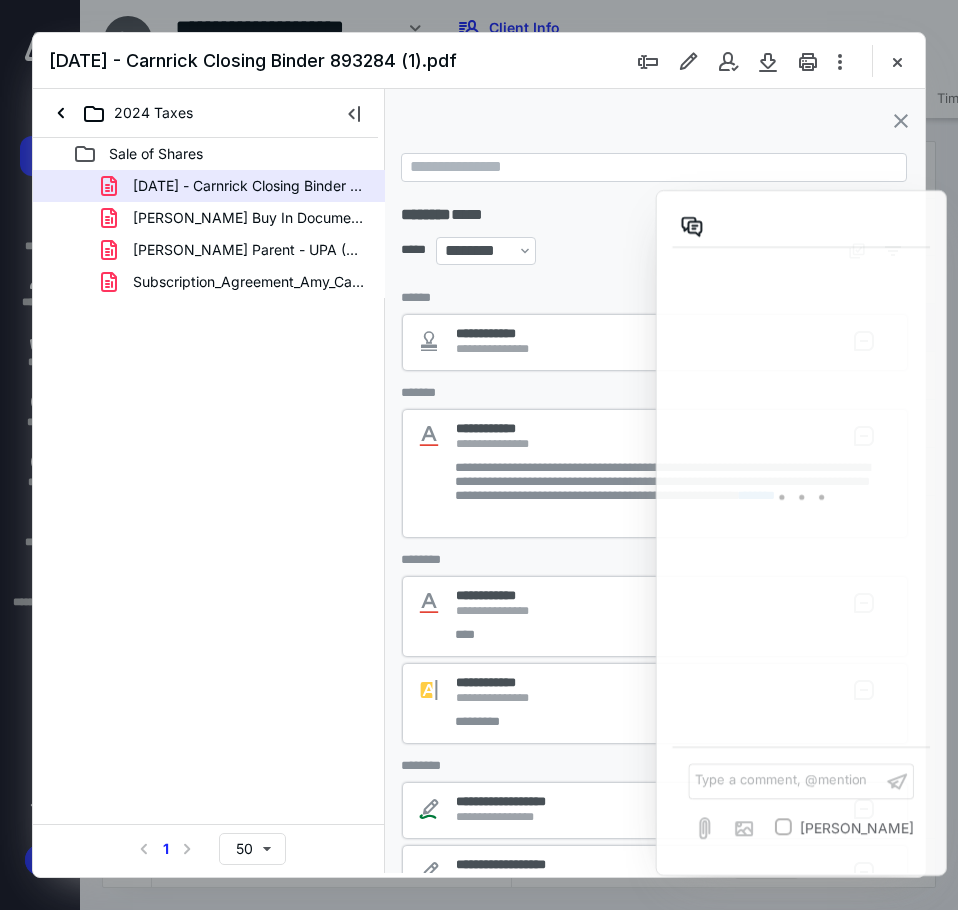 scroll, scrollTop: 63, scrollLeft: 101, axis: both 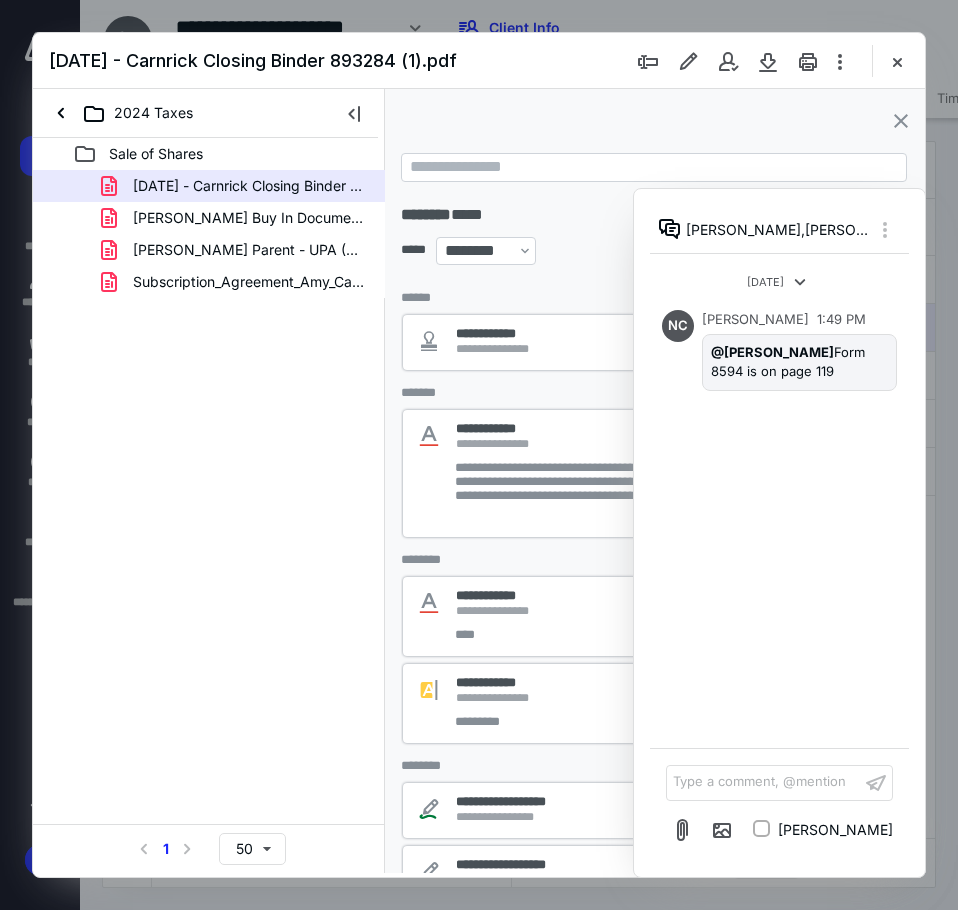 click at bounding box center (901, 121) 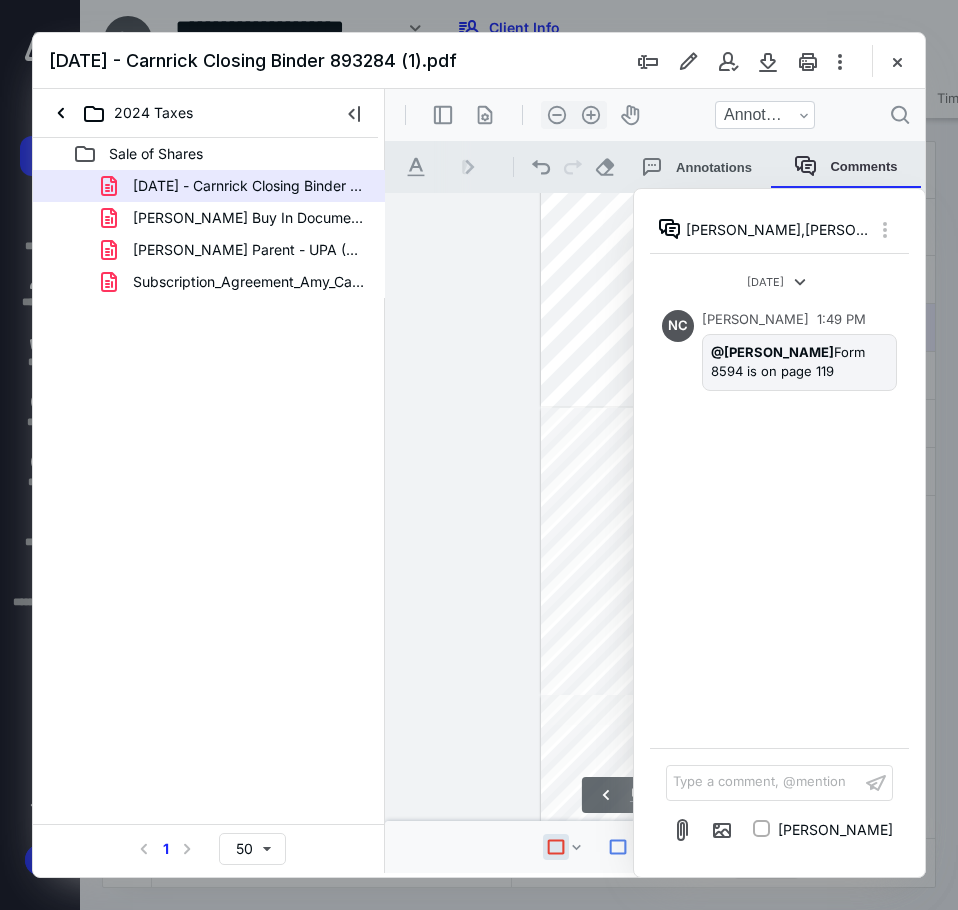 scroll, scrollTop: 461, scrollLeft: 252, axis: both 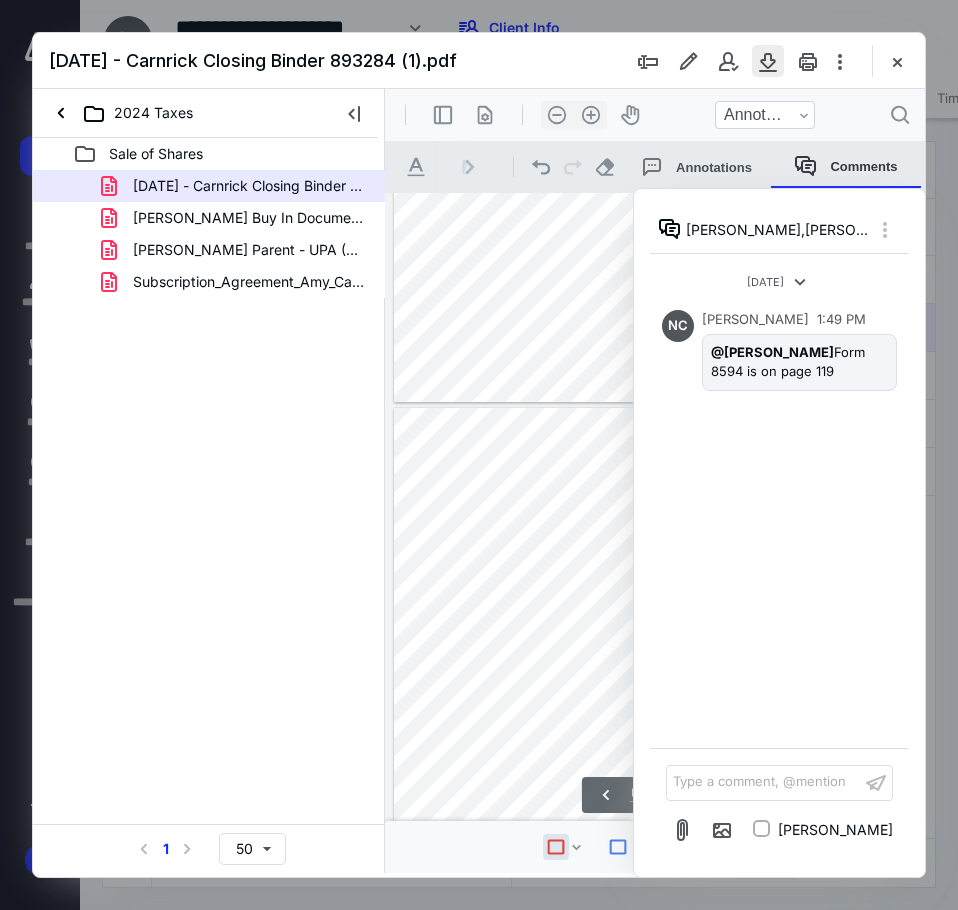 click at bounding box center [768, 61] 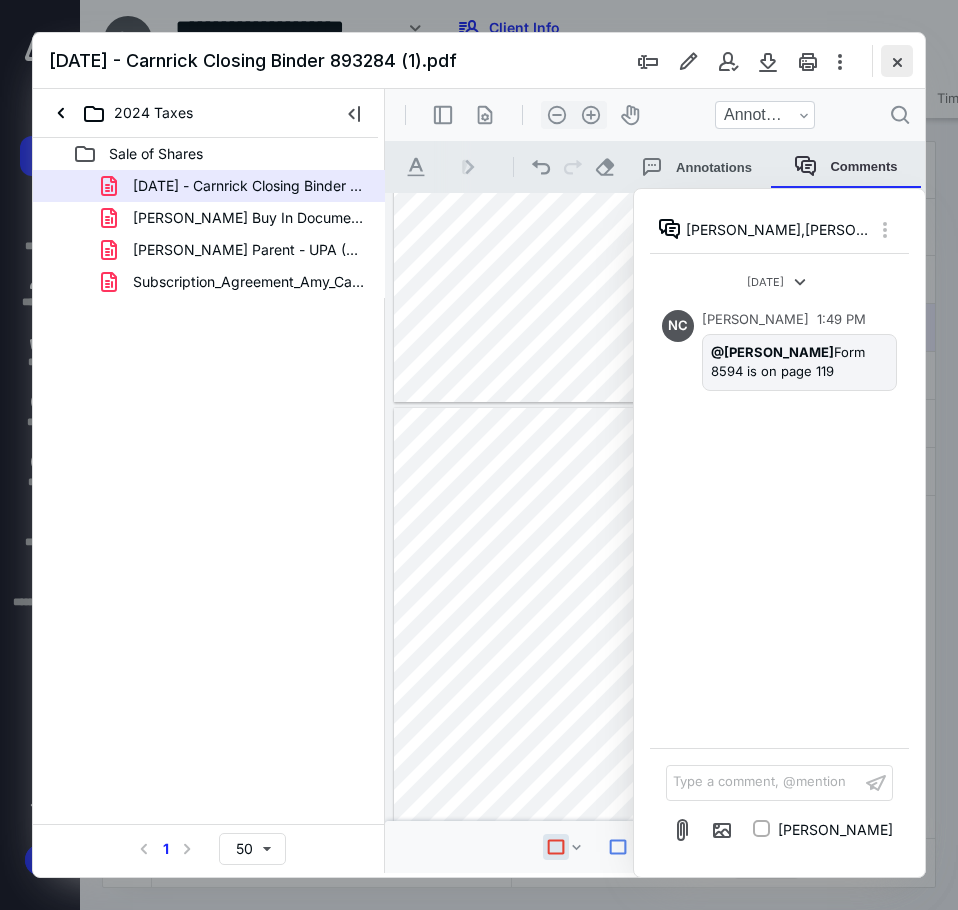 click at bounding box center [897, 61] 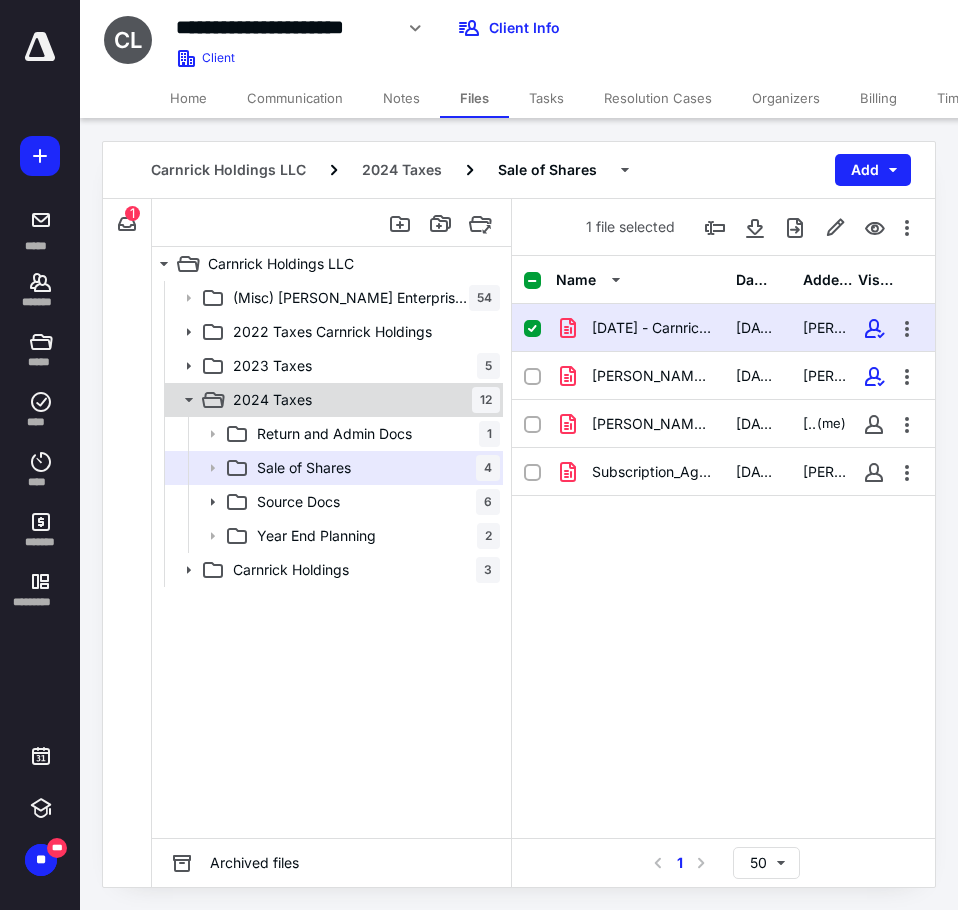 click 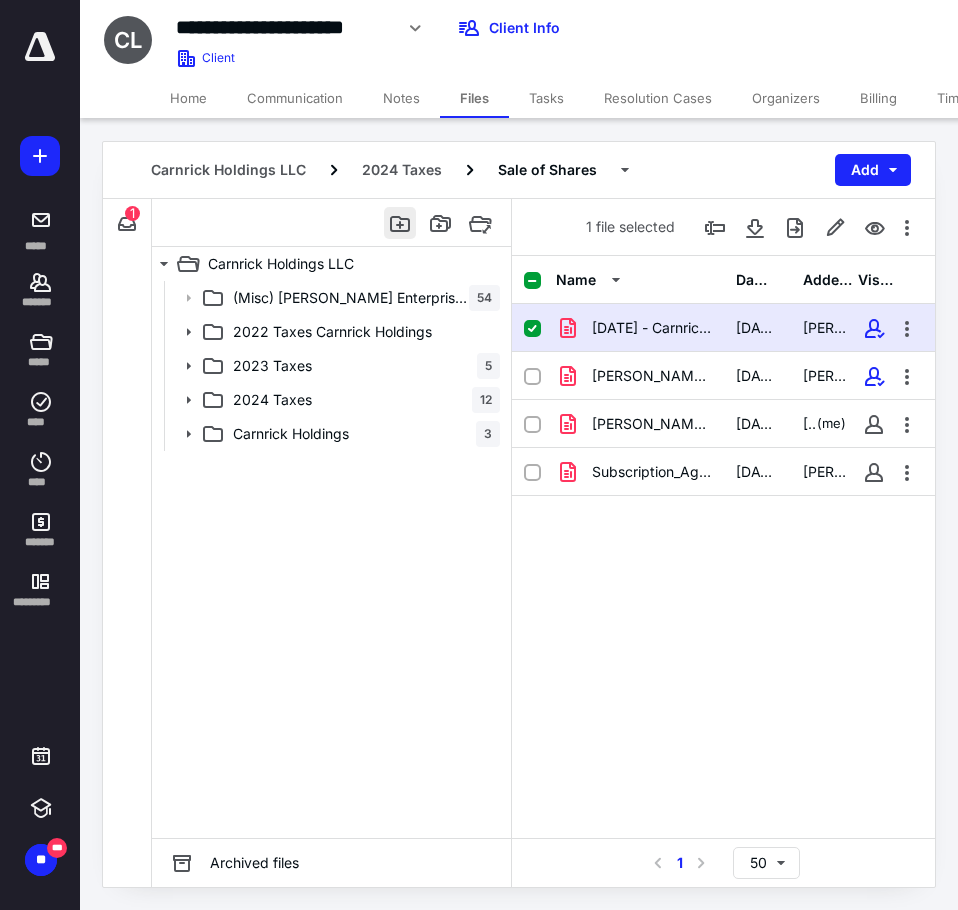 click at bounding box center (400, 223) 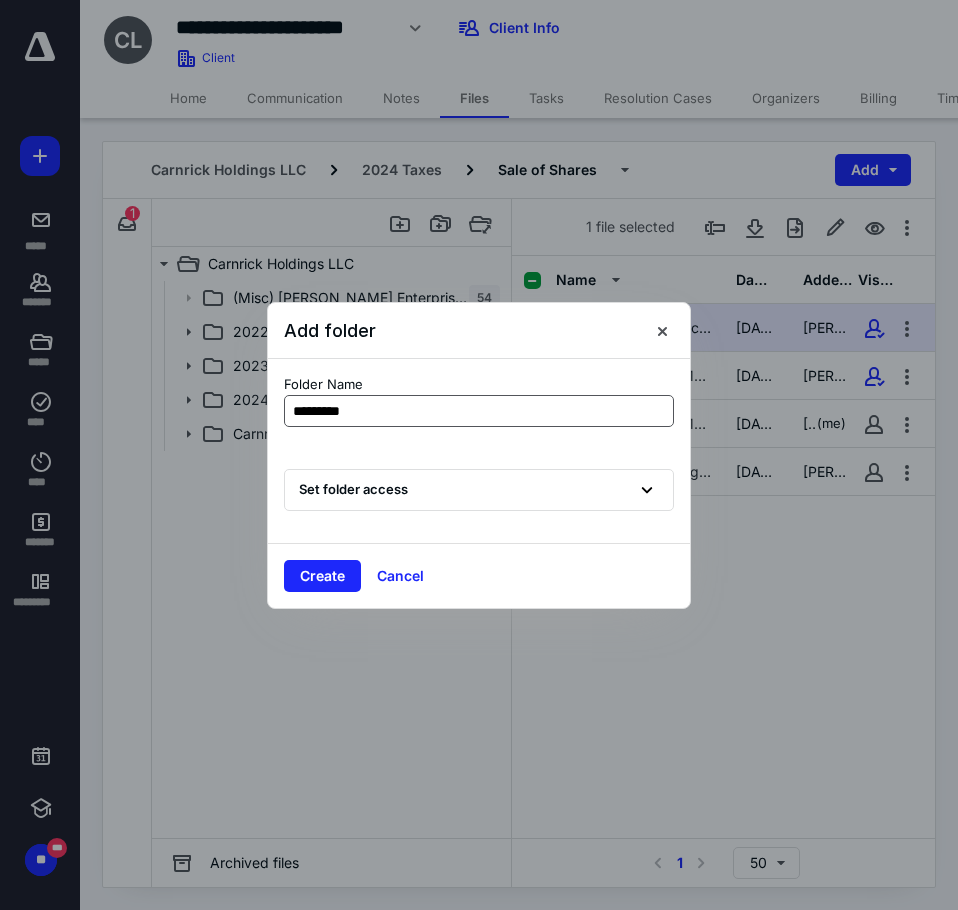 type on "**********" 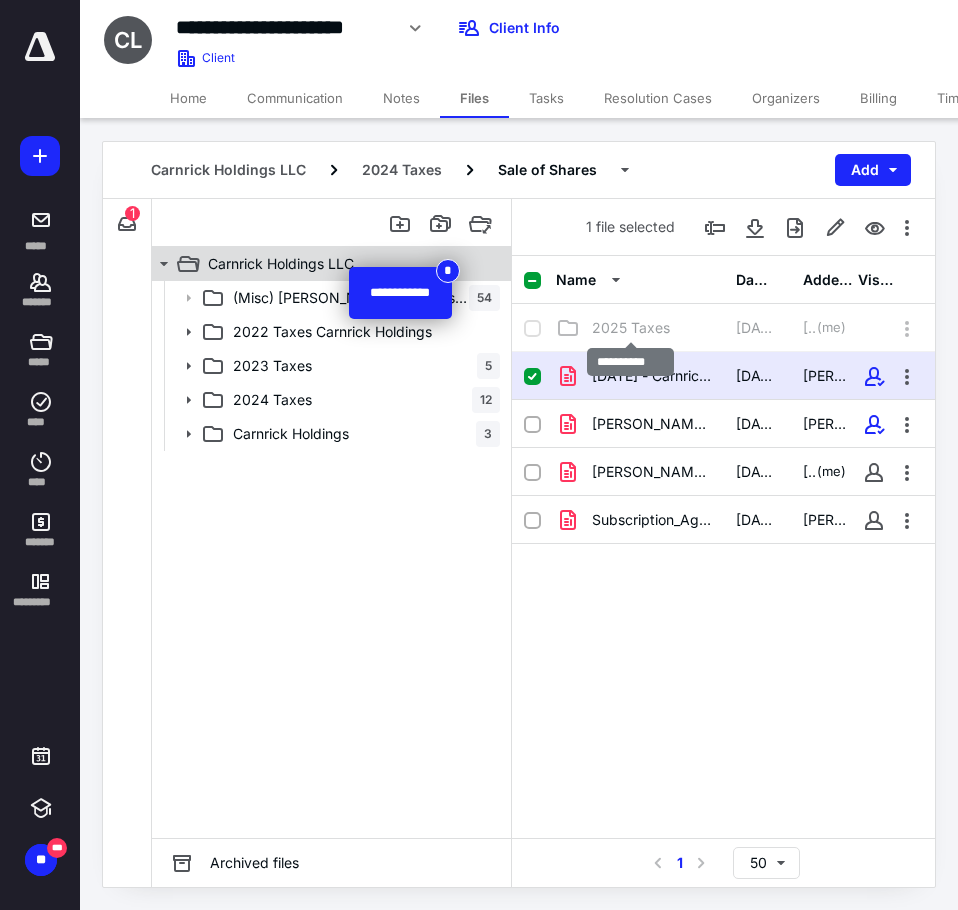 checkbox on "false" 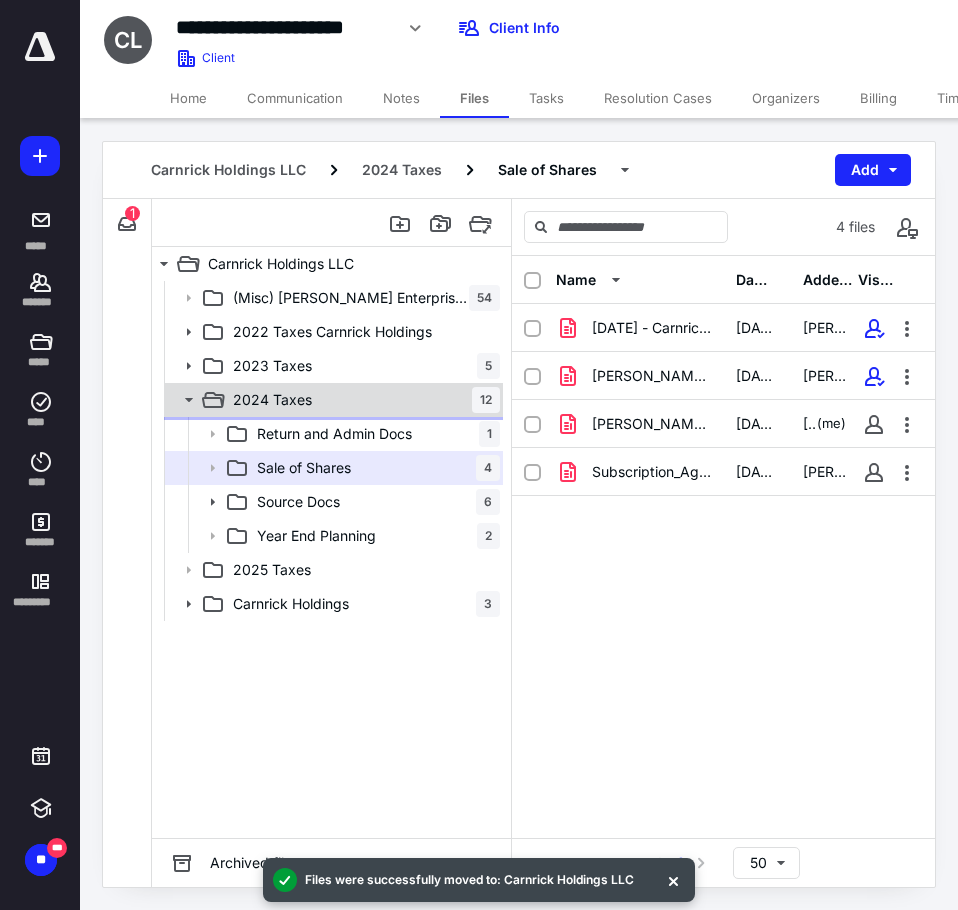 click 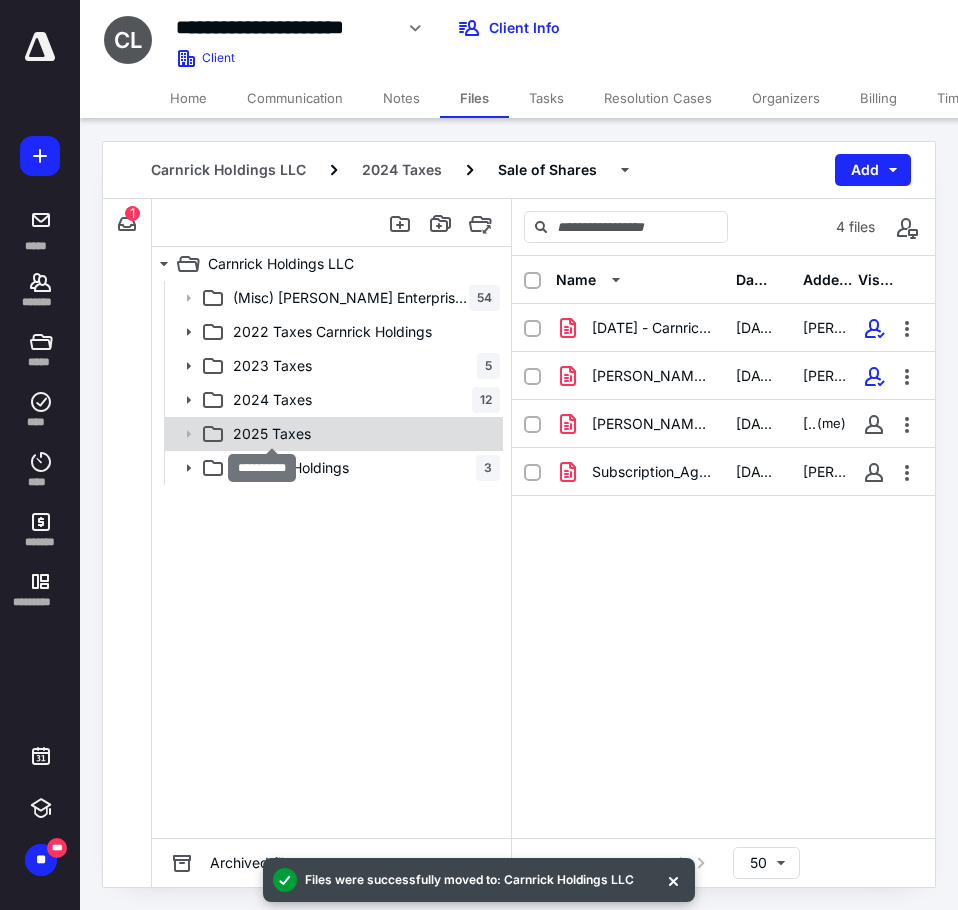 click on "2025 Taxes" at bounding box center [272, 434] 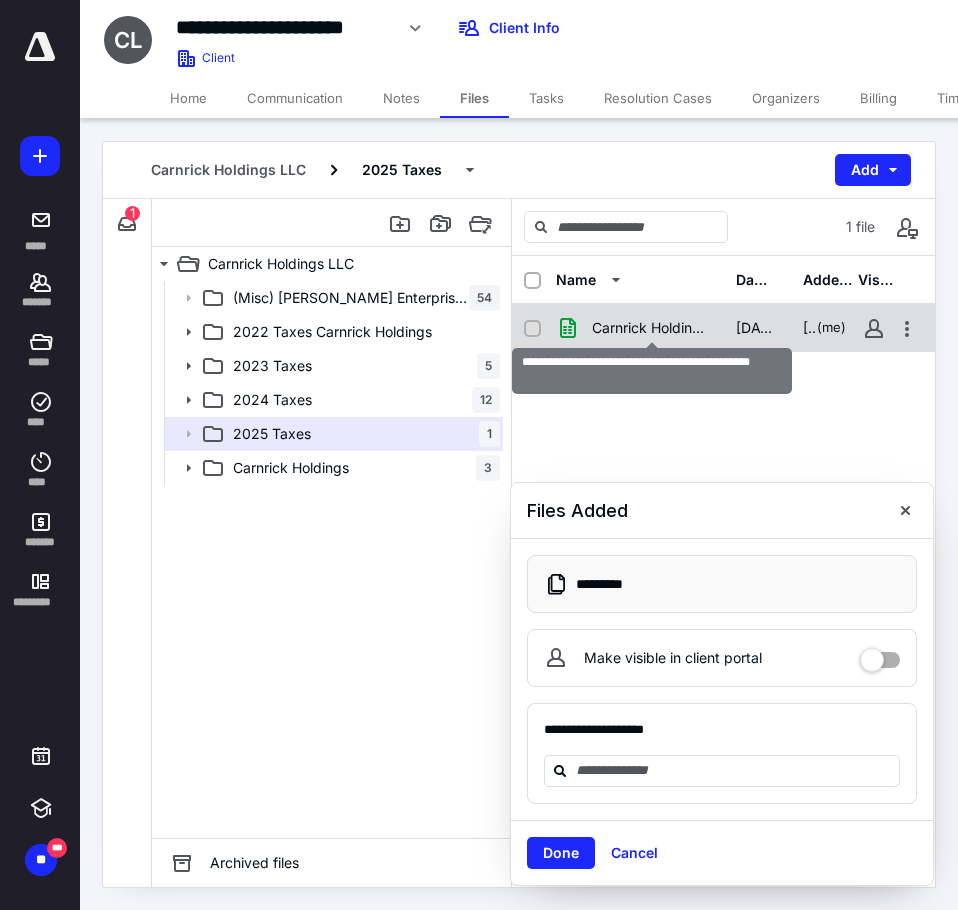 click on "Carnrick Holdings Shareholder Stock Basis.xlsx" at bounding box center [652, 328] 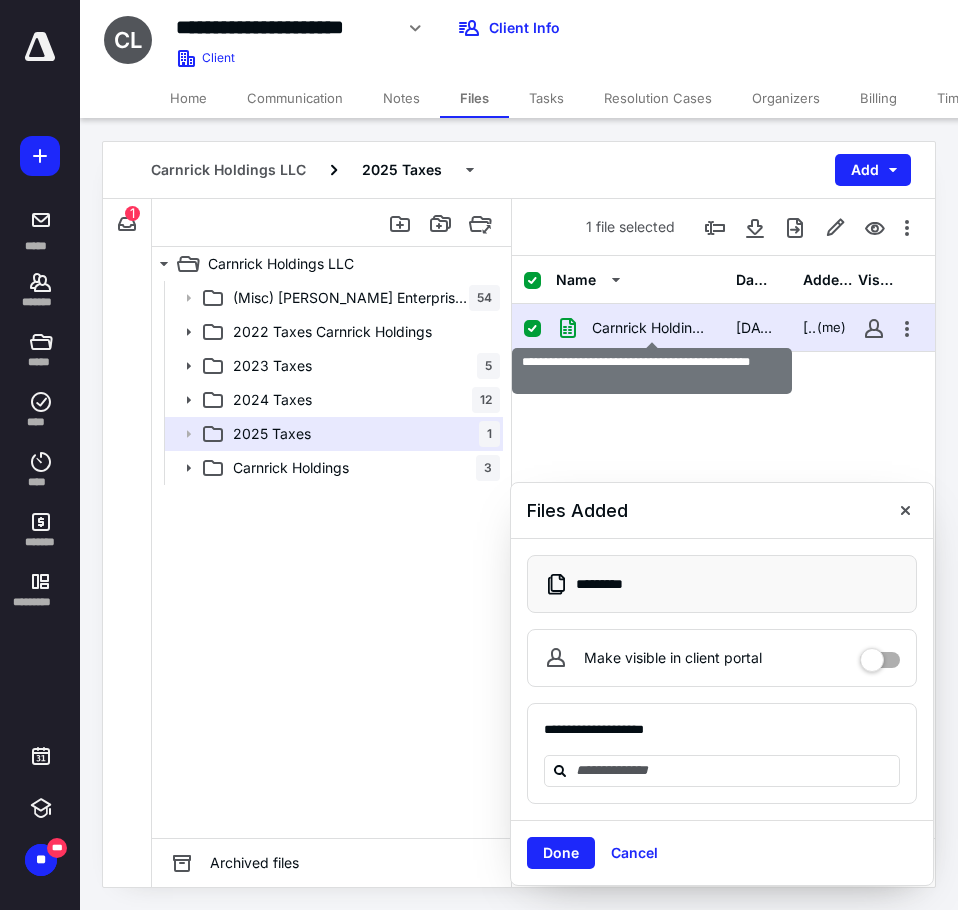 click on "Carnrick Holdings Shareholder Stock Basis.xlsx" at bounding box center (652, 328) 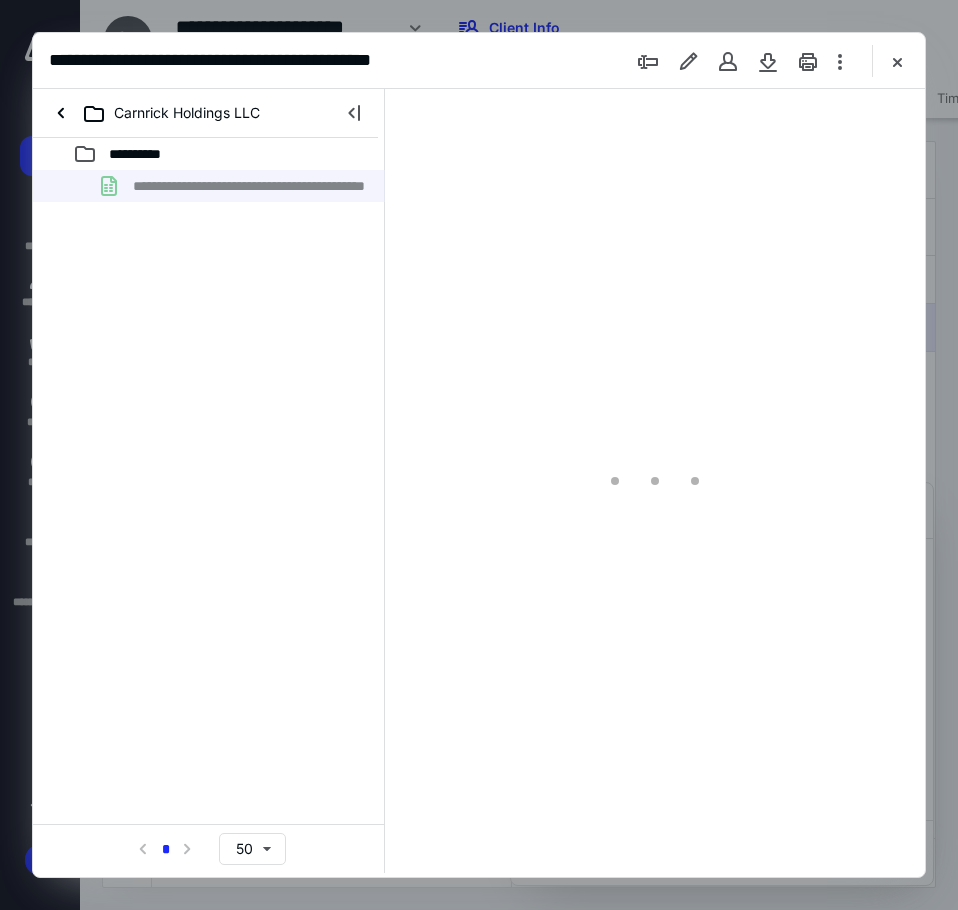 scroll, scrollTop: 0, scrollLeft: 0, axis: both 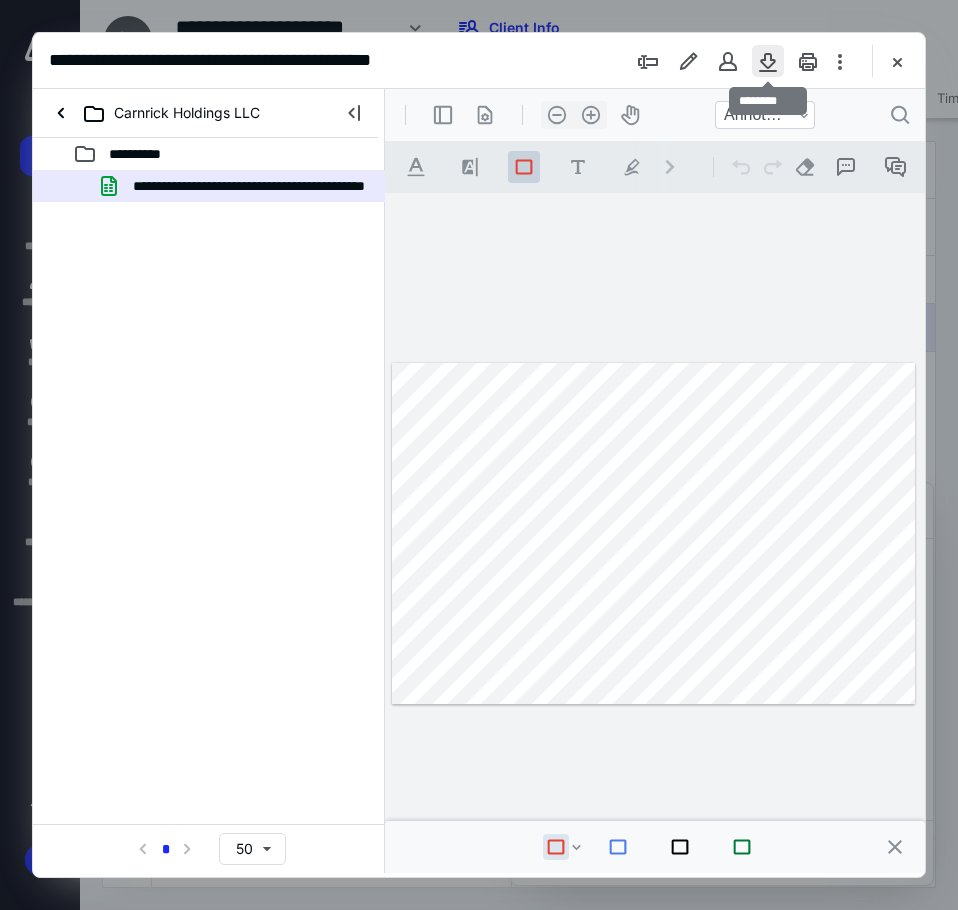 click at bounding box center (768, 61) 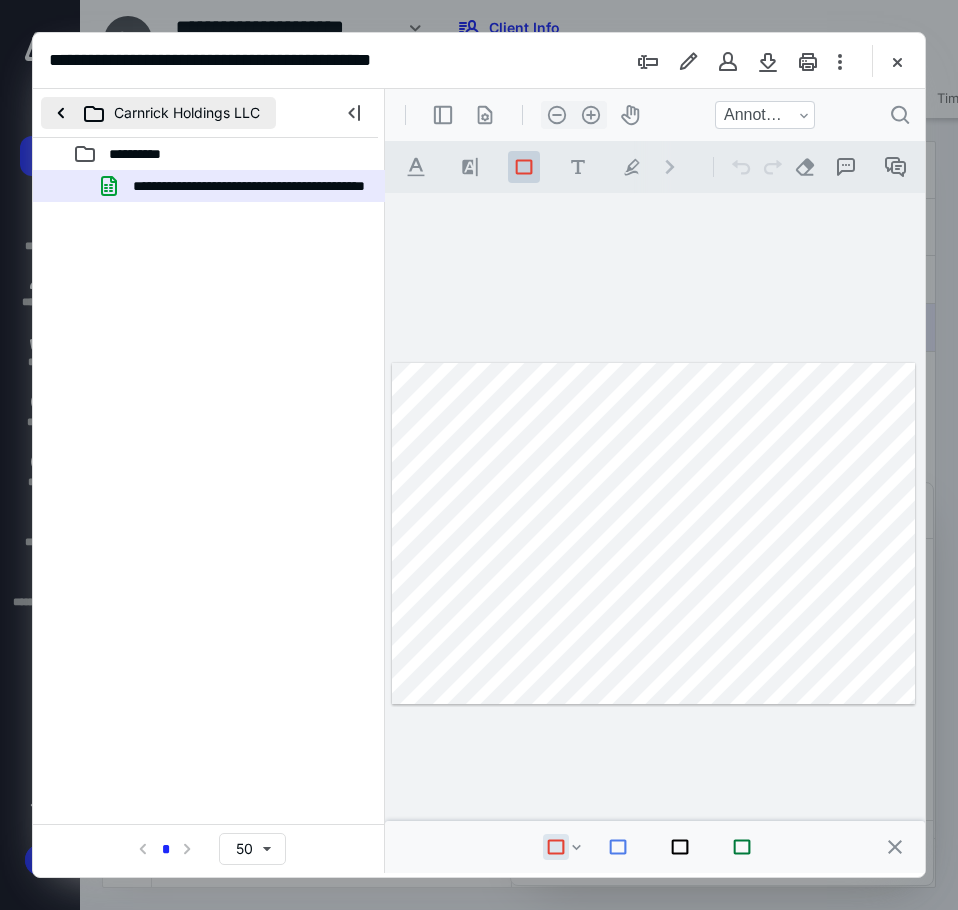 click on "Carnrick Holdings LLC" at bounding box center (158, 113) 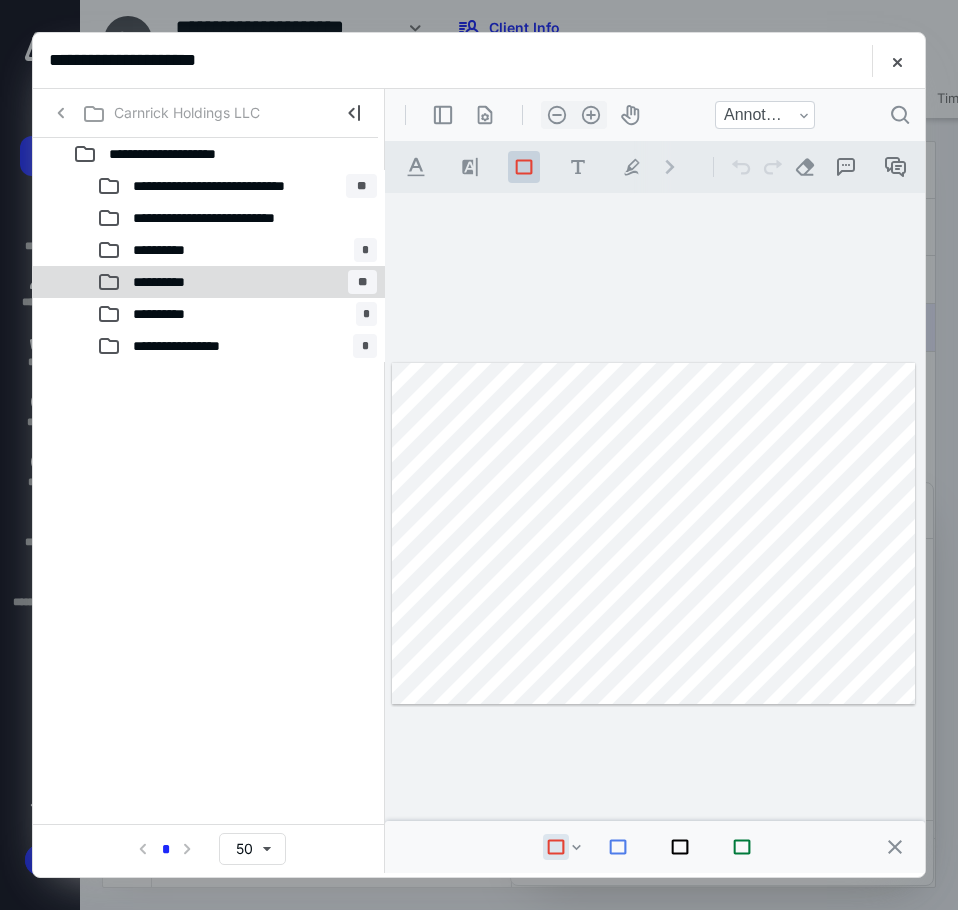 click on "**********" at bounding box center (171, 282) 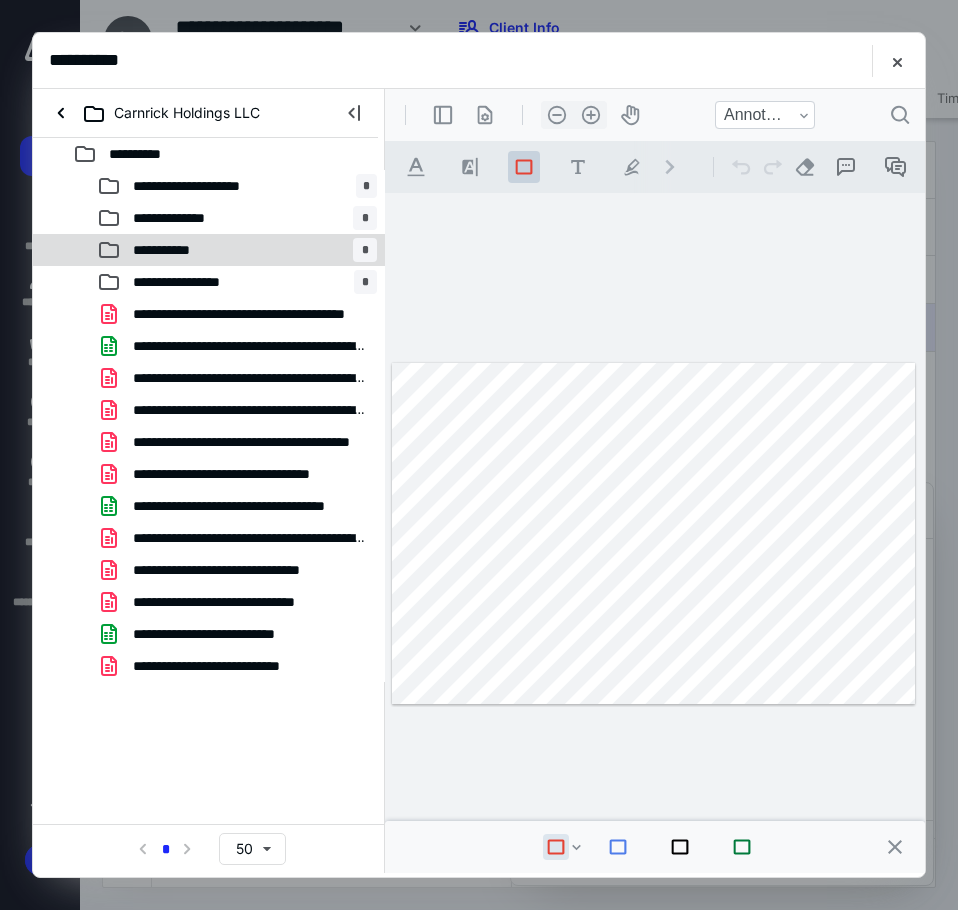 click on "**********" at bounding box center (237, 250) 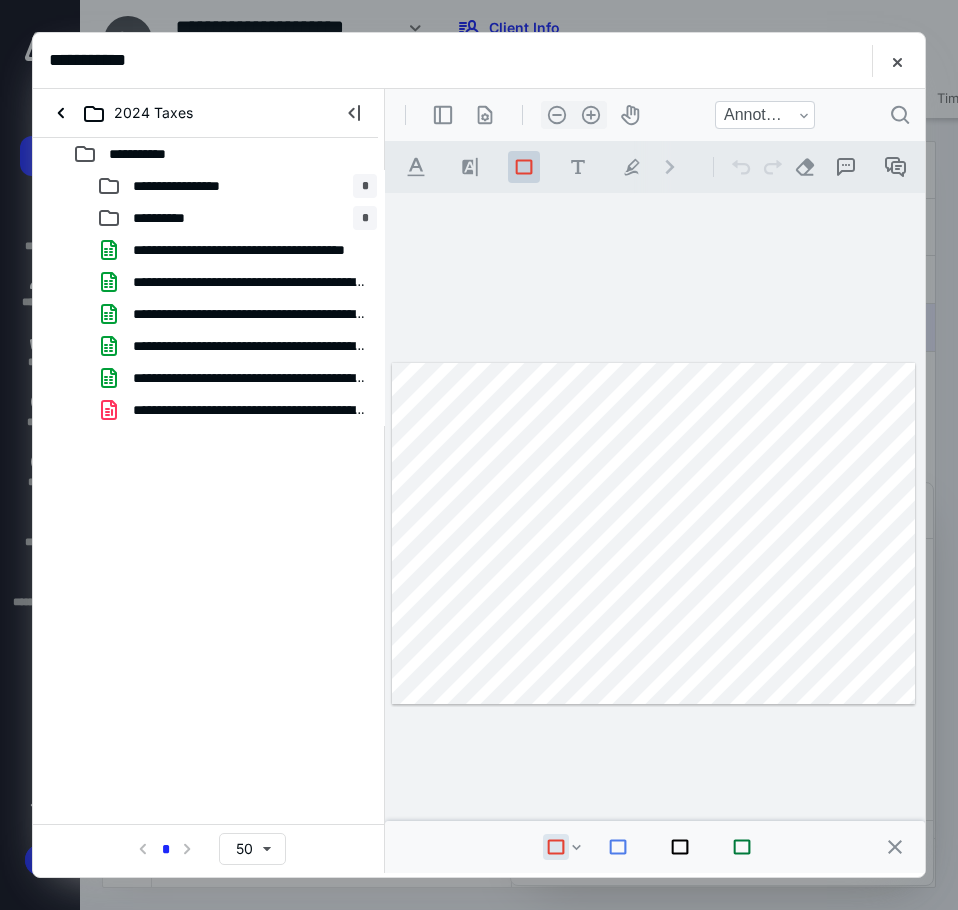 click on "**********" at bounding box center (237, 218) 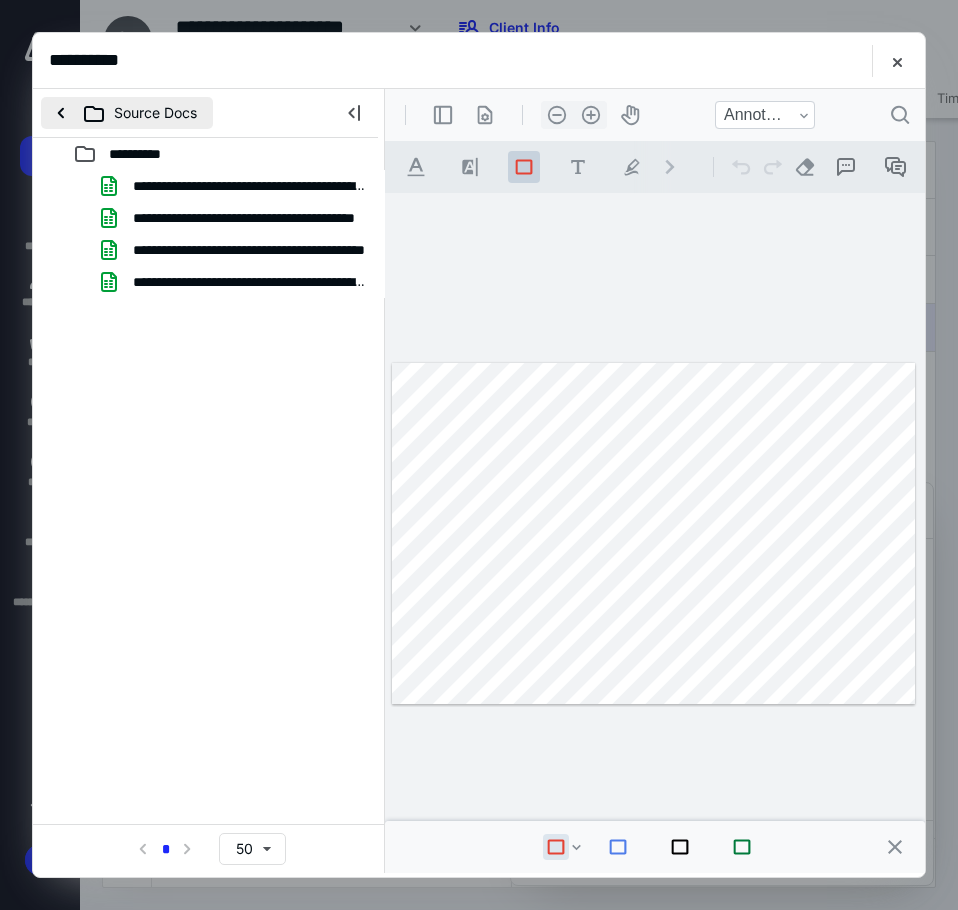 click on "Source Docs" at bounding box center (127, 113) 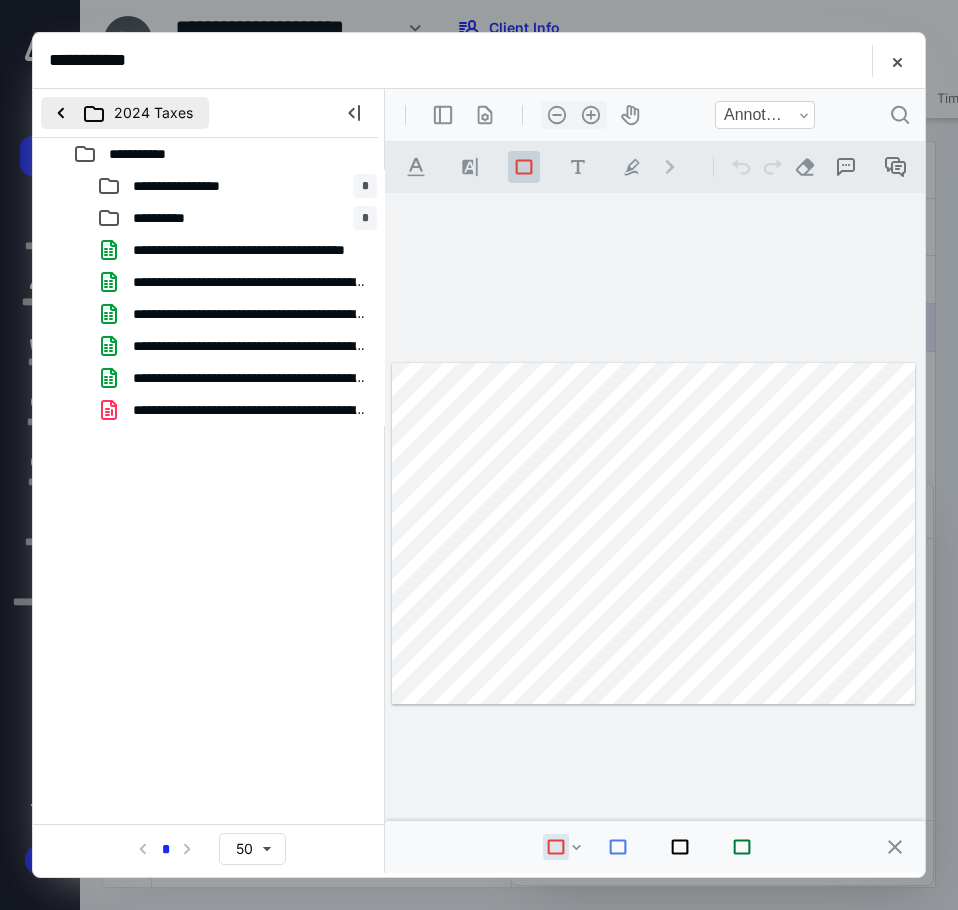 click on "2024 Taxes" at bounding box center [125, 113] 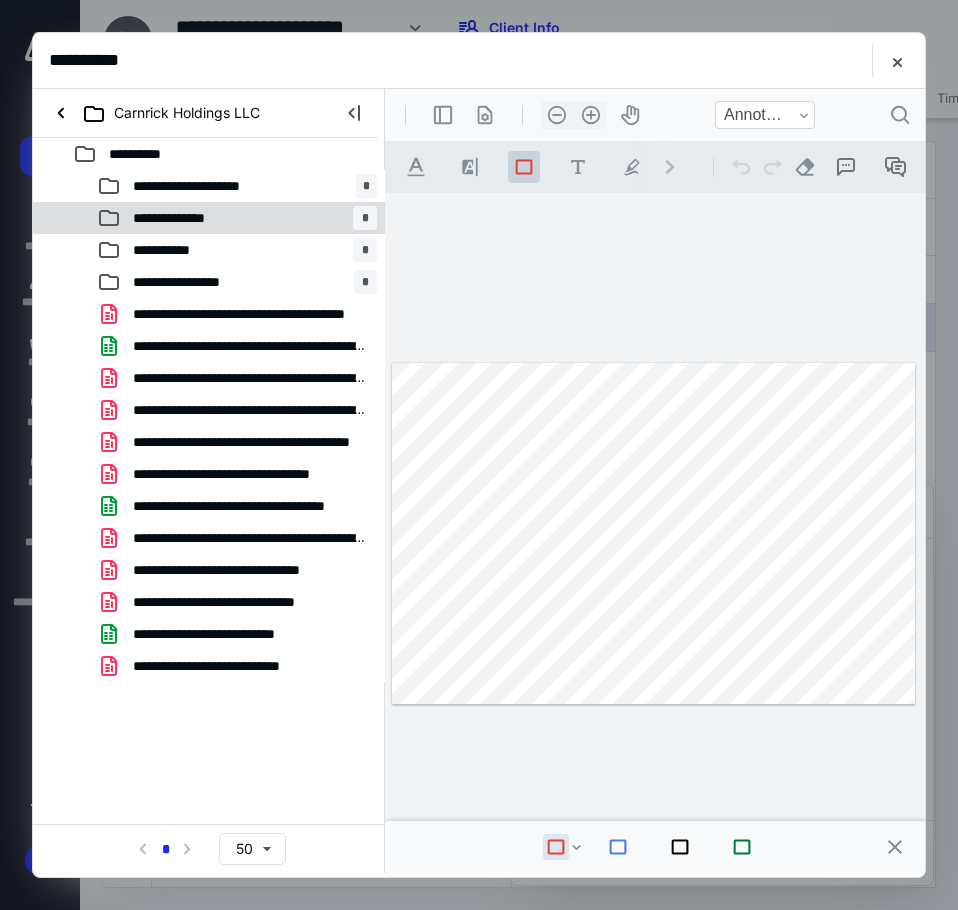 click on "**********" at bounding box center (181, 218) 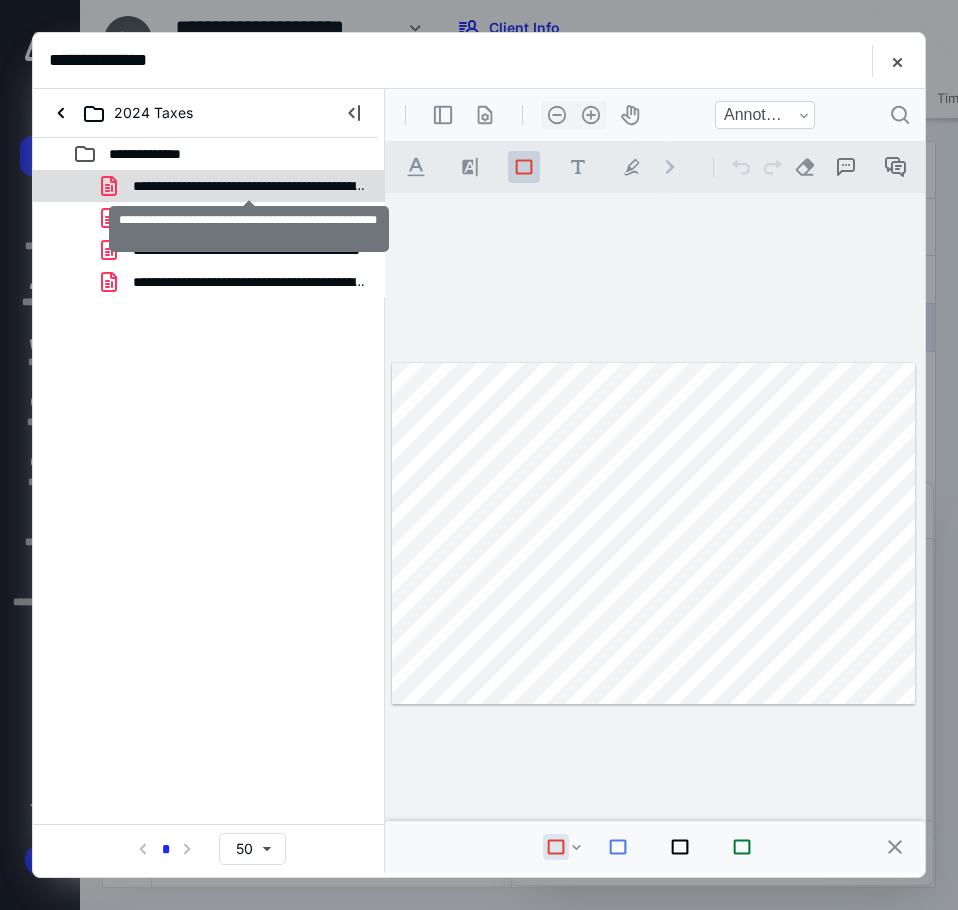 click on "**********" at bounding box center (249, 186) 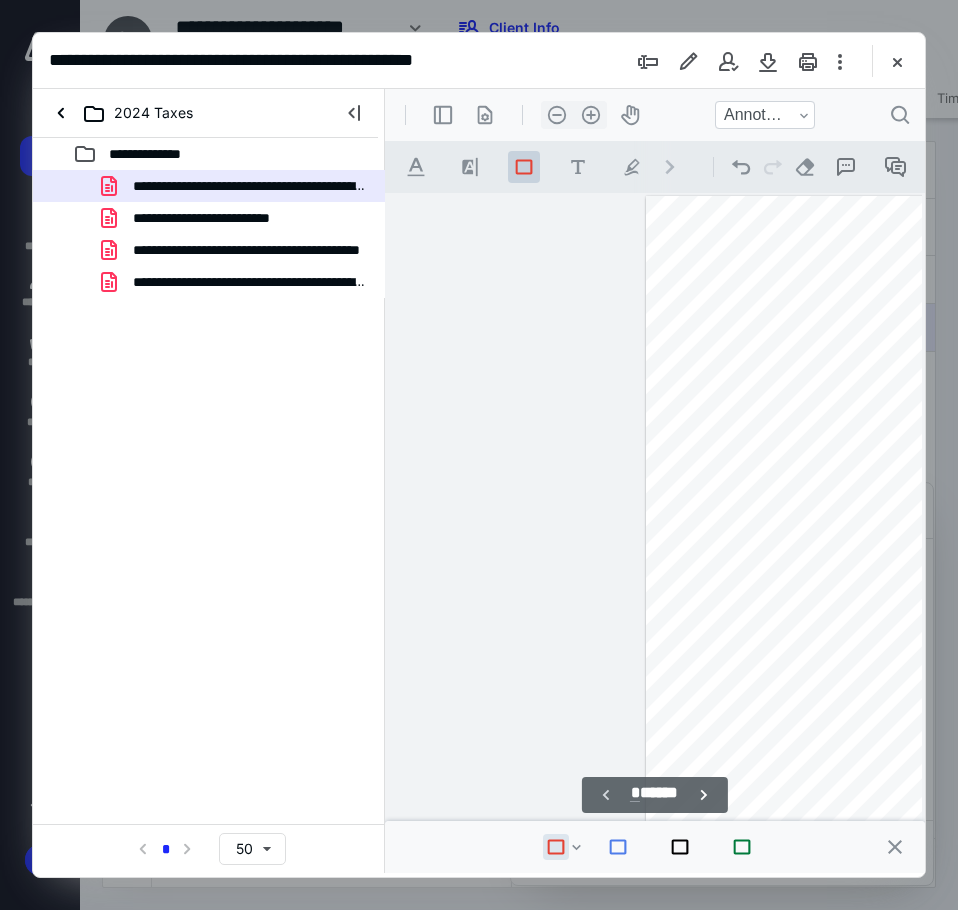 scroll, scrollTop: 107, scrollLeft: 252, axis: both 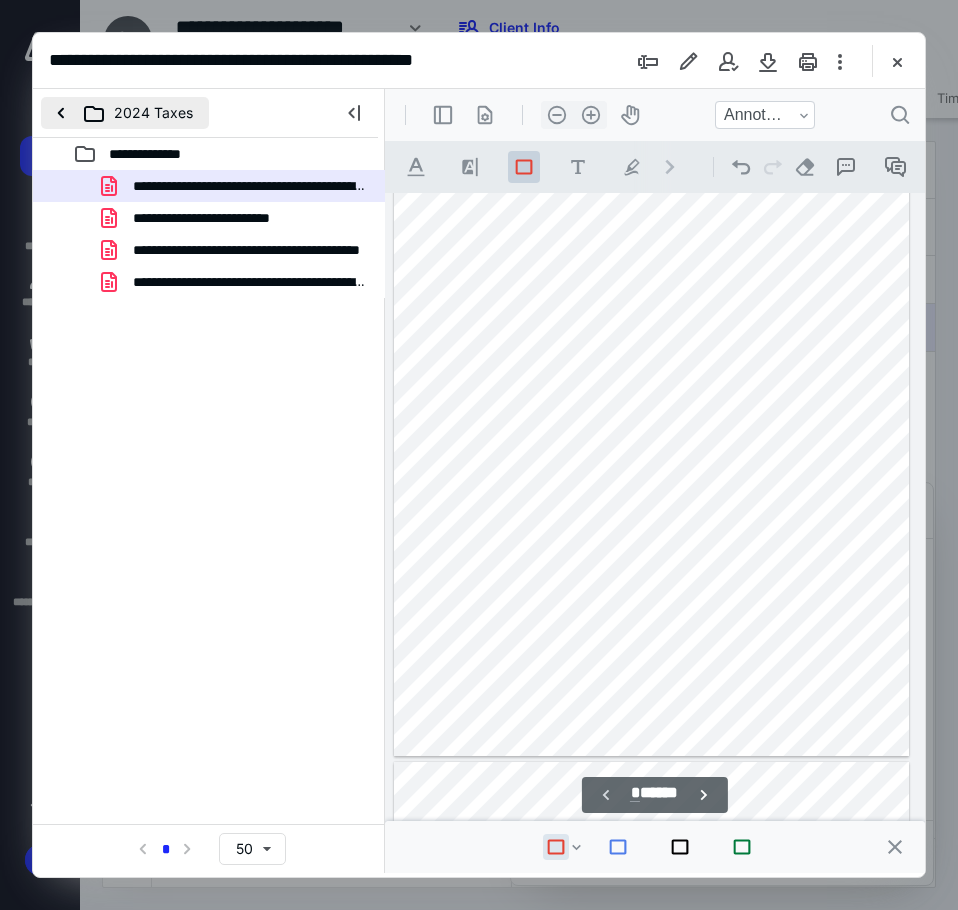 click on "2024 Taxes" at bounding box center (125, 113) 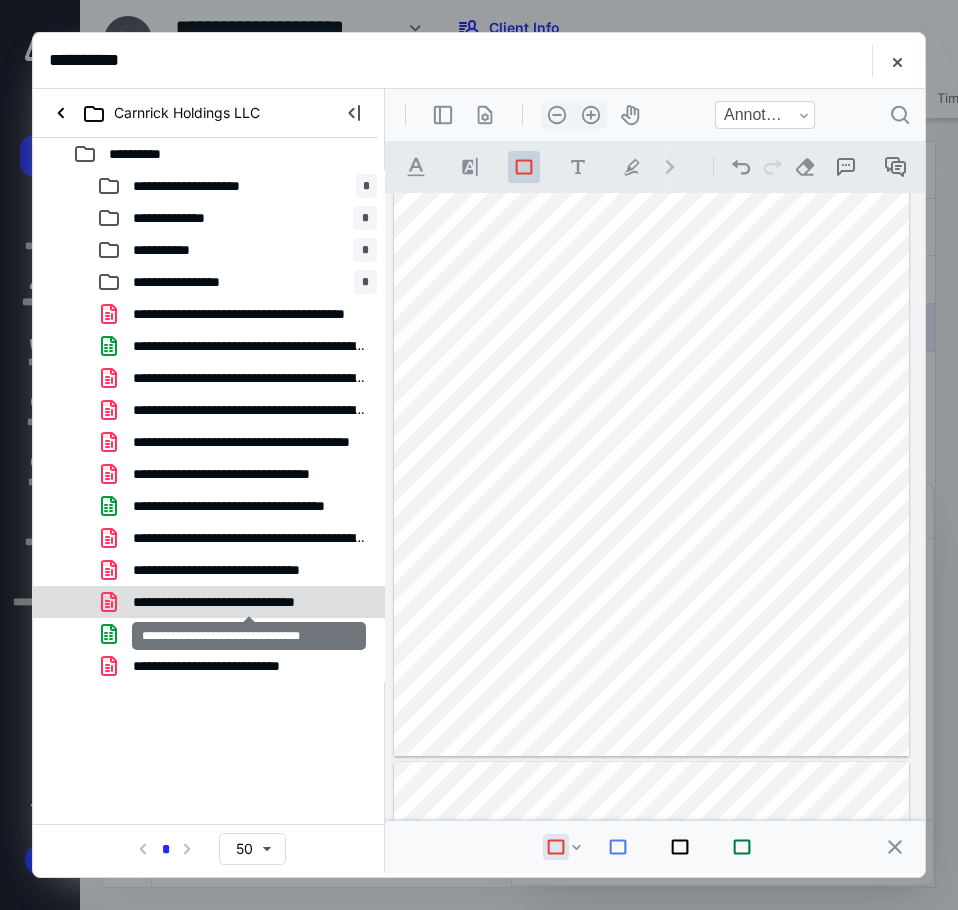click on "**********" at bounding box center [249, 602] 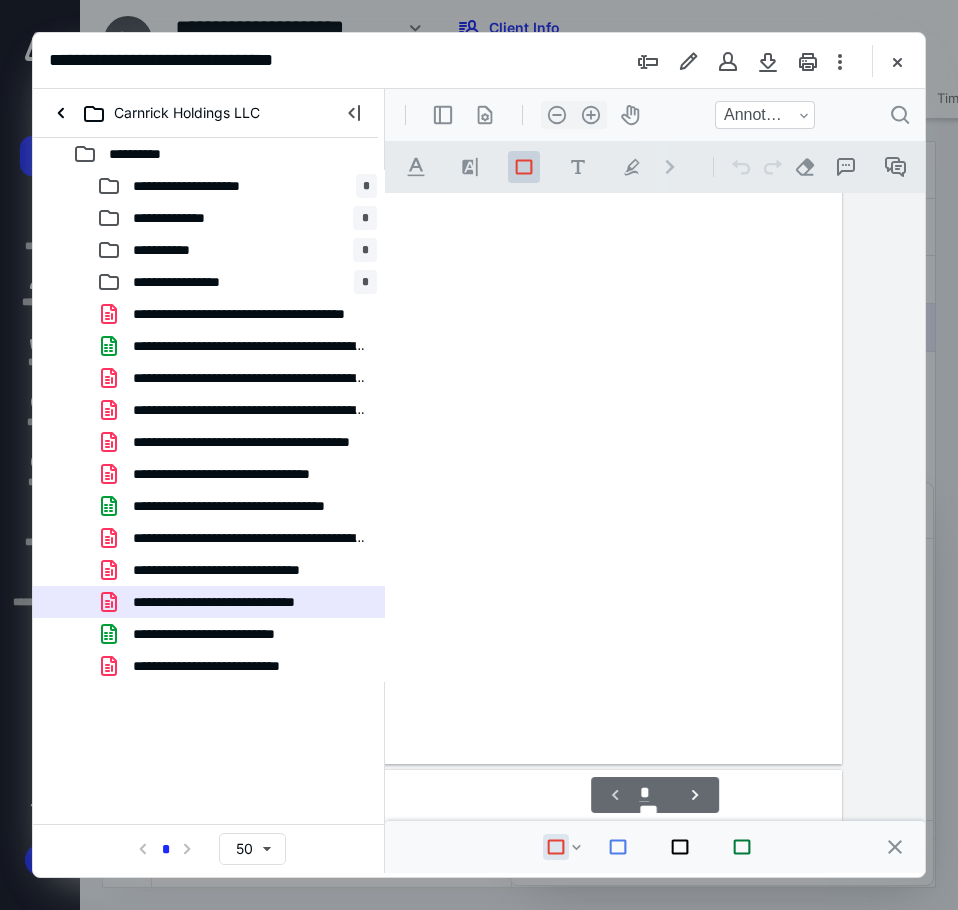 scroll, scrollTop: 107, scrollLeft: 75, axis: both 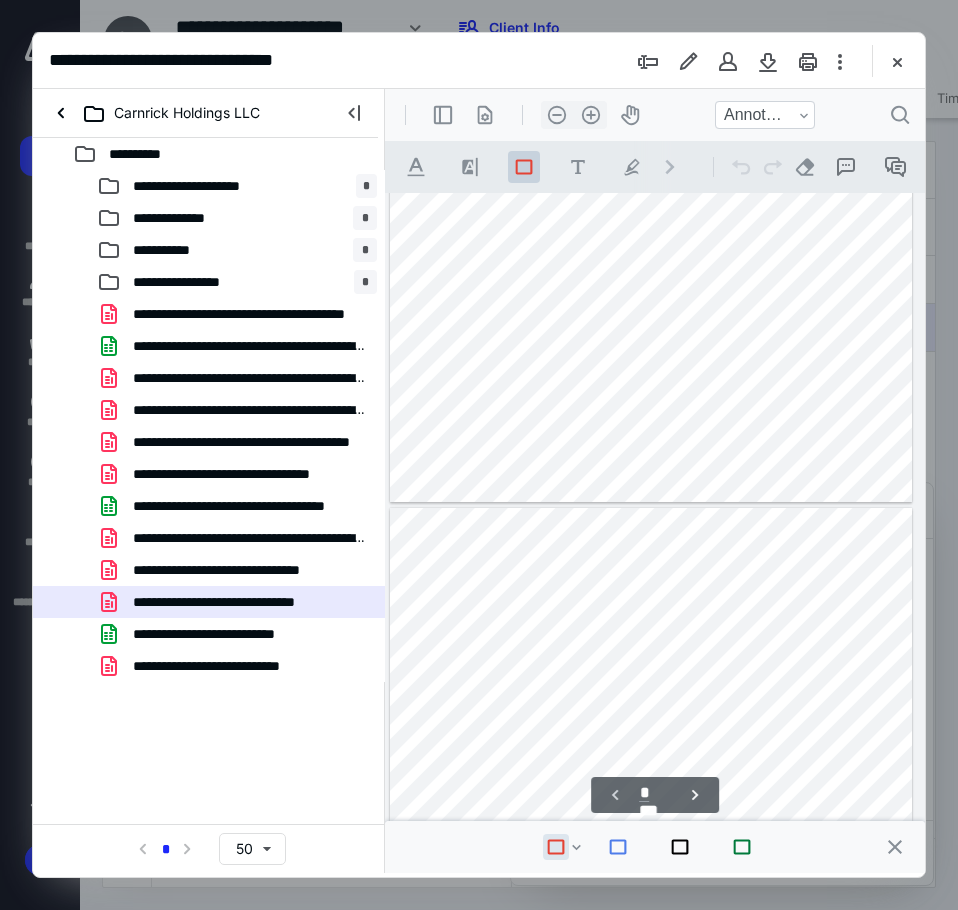 type on "*" 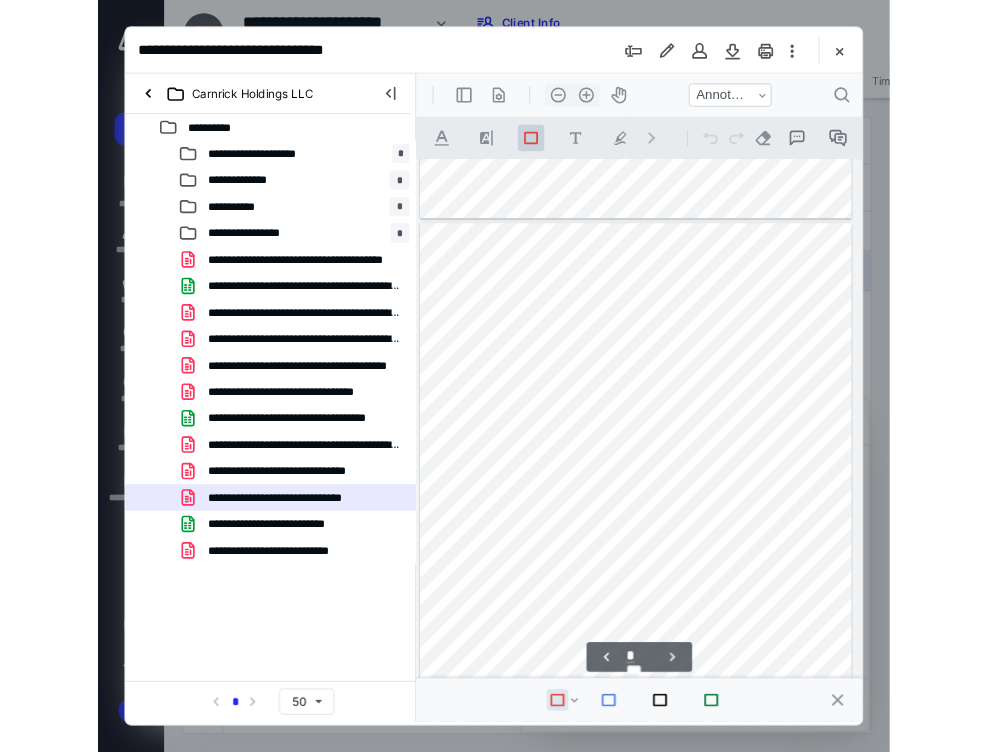 scroll, scrollTop: 707, scrollLeft: 75, axis: both 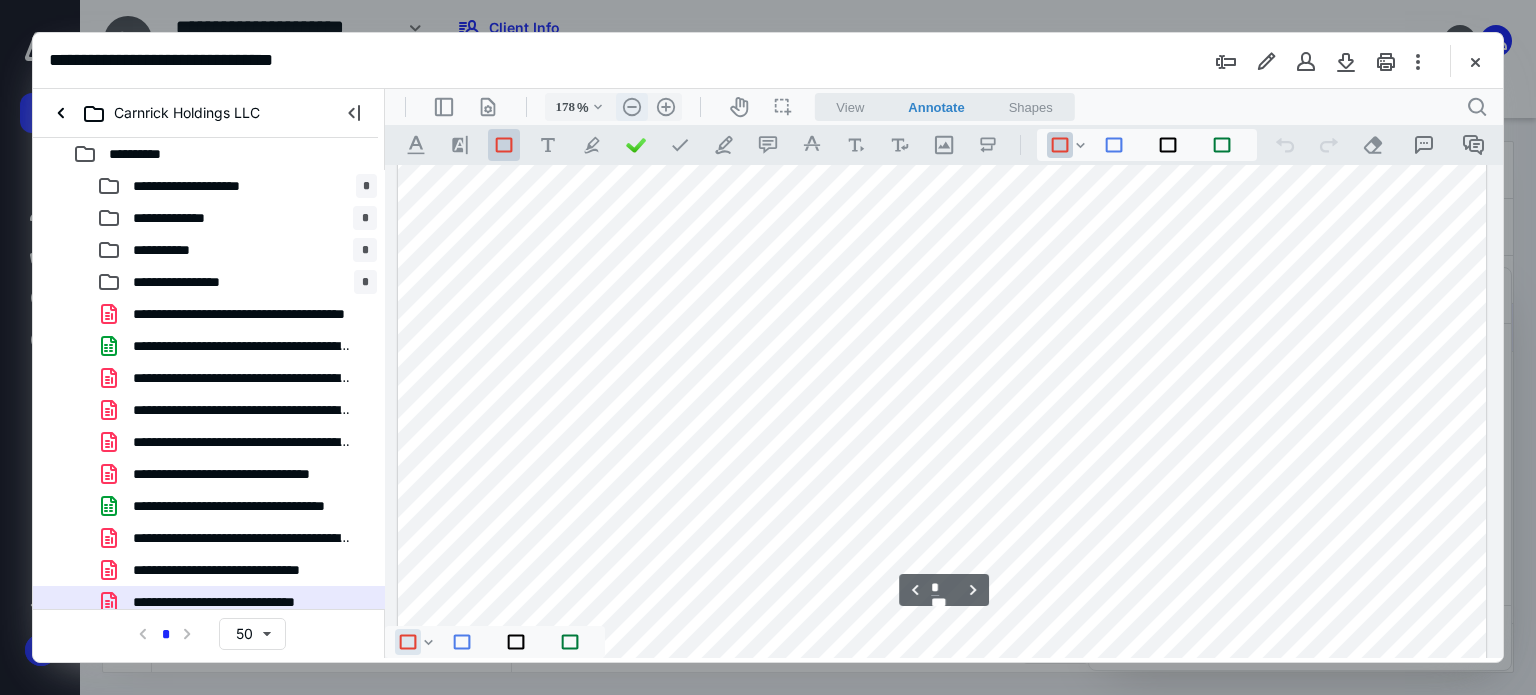 click on ".cls-1{fill:#abb0c4;} icon - header - zoom - out - line" at bounding box center (632, 107) 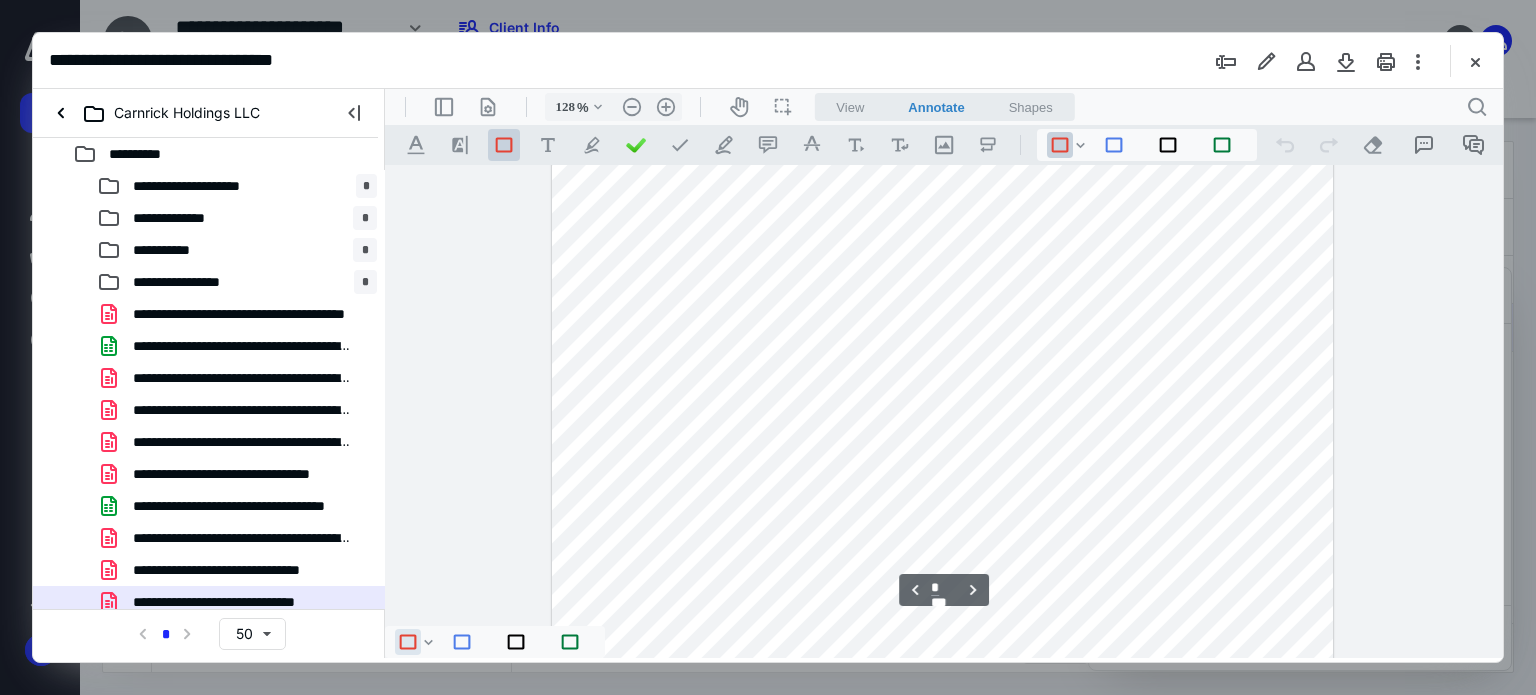 scroll, scrollTop: 1036, scrollLeft: 0, axis: vertical 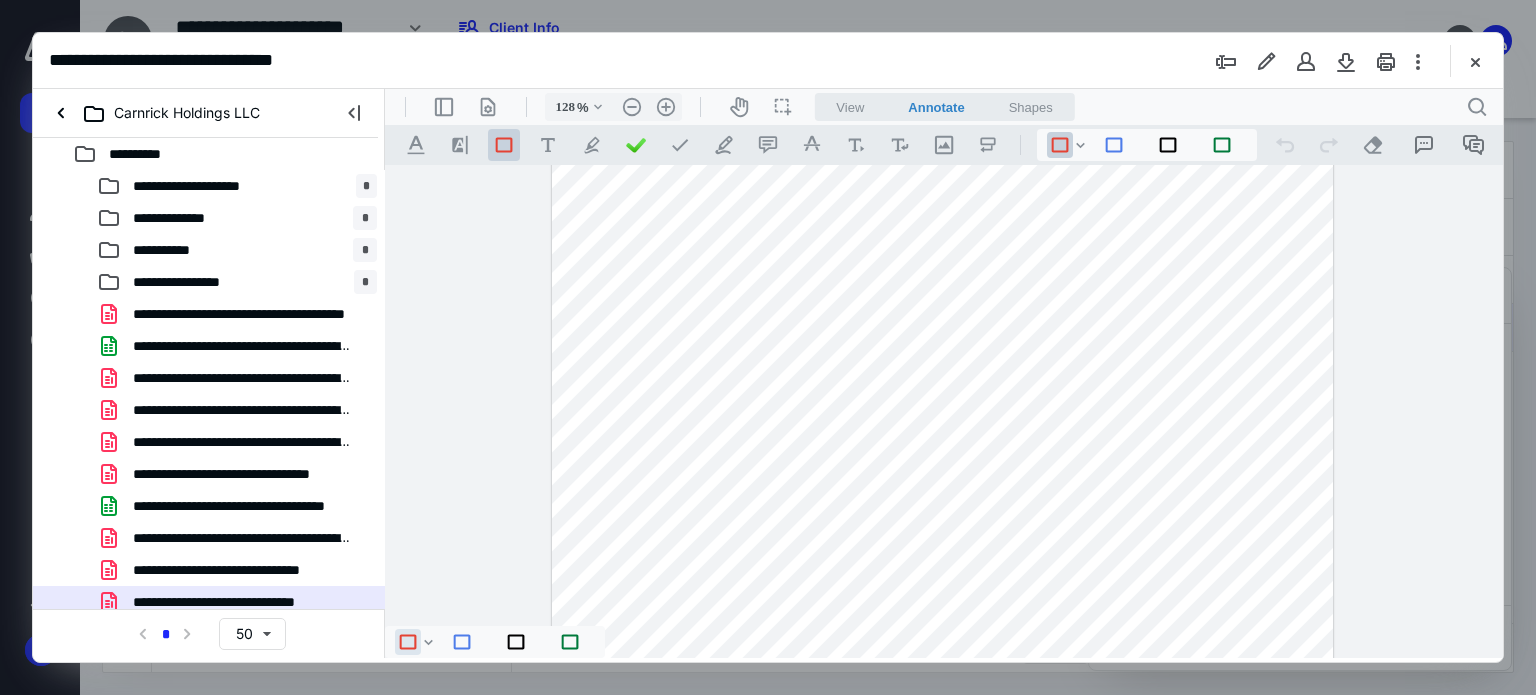 drag, startPoint x: 1472, startPoint y: 58, endPoint x: 1285, endPoint y: 96, distance: 190.8219 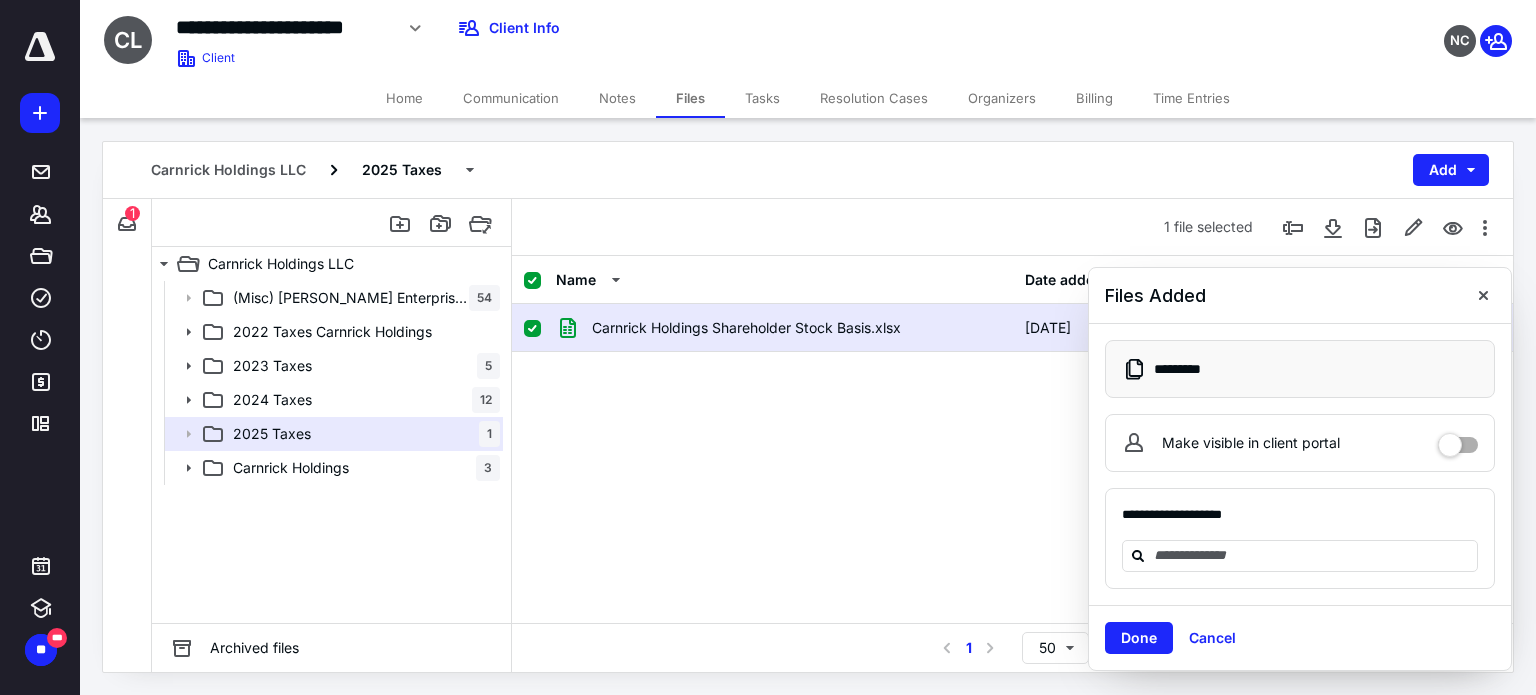 click on "Home" at bounding box center [404, 98] 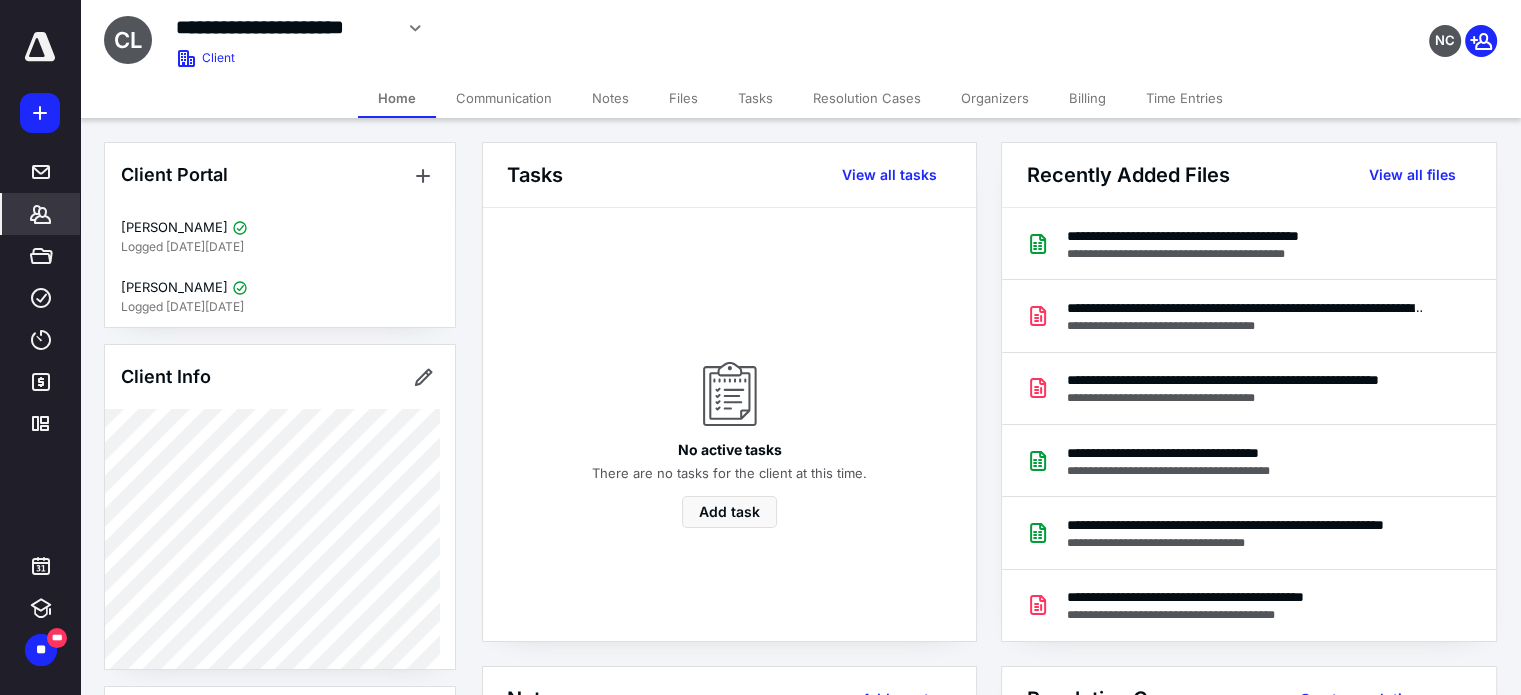 click on "*******" at bounding box center [41, 214] 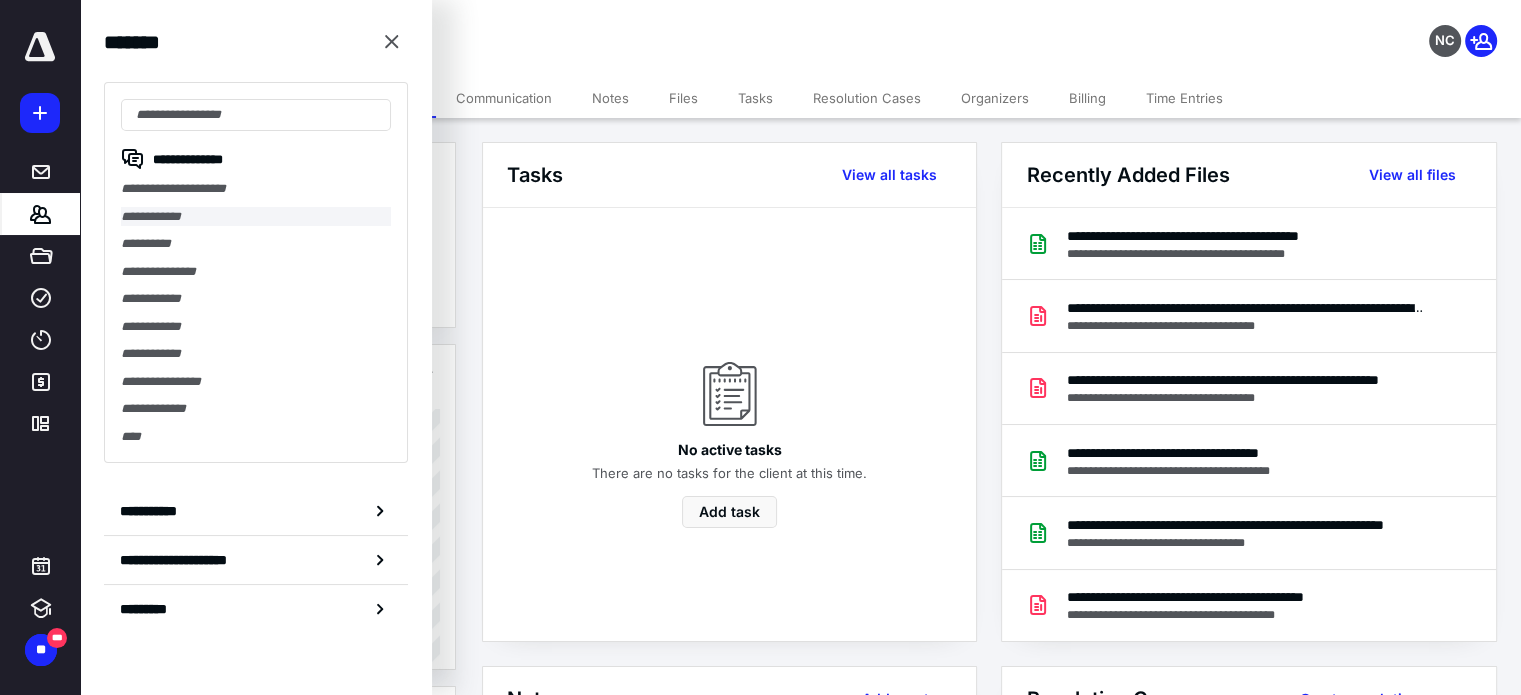 click on "**********" at bounding box center [256, 217] 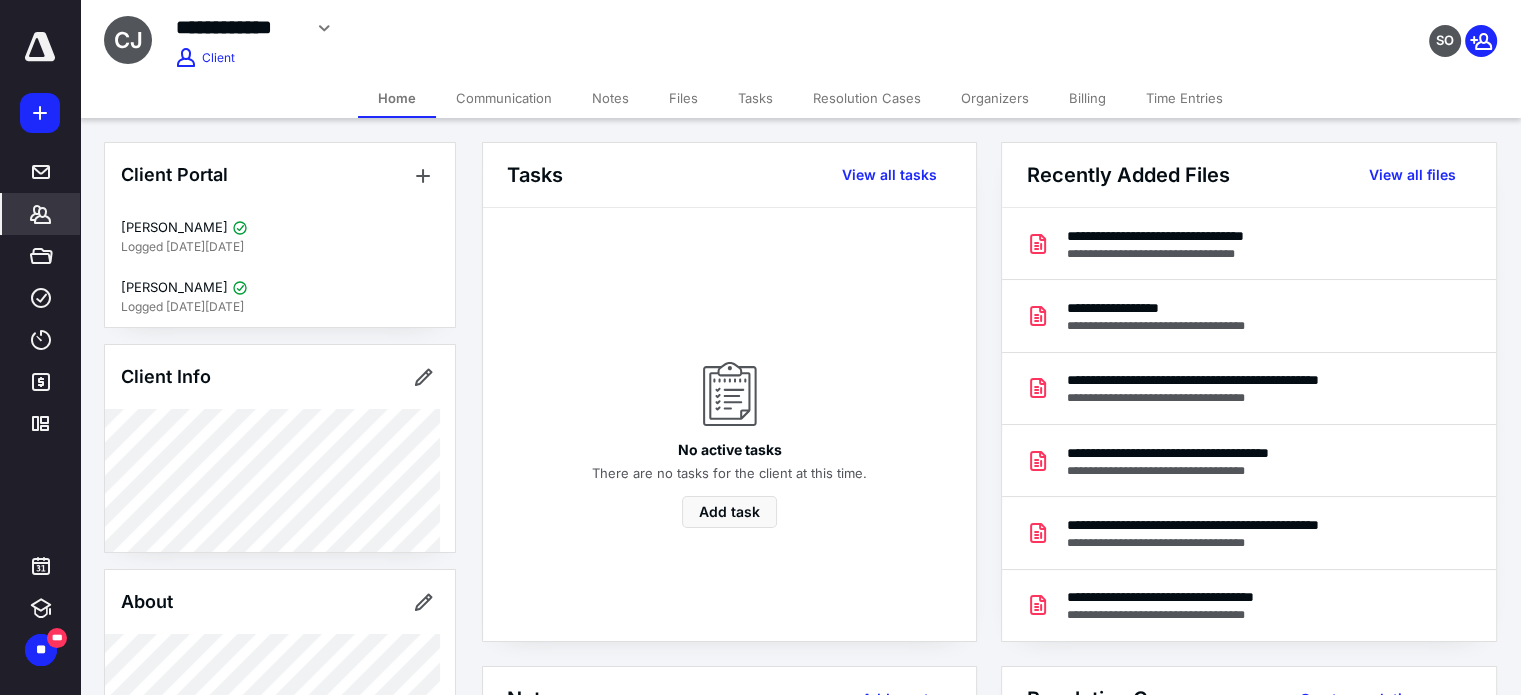 click on "Files" at bounding box center (683, 98) 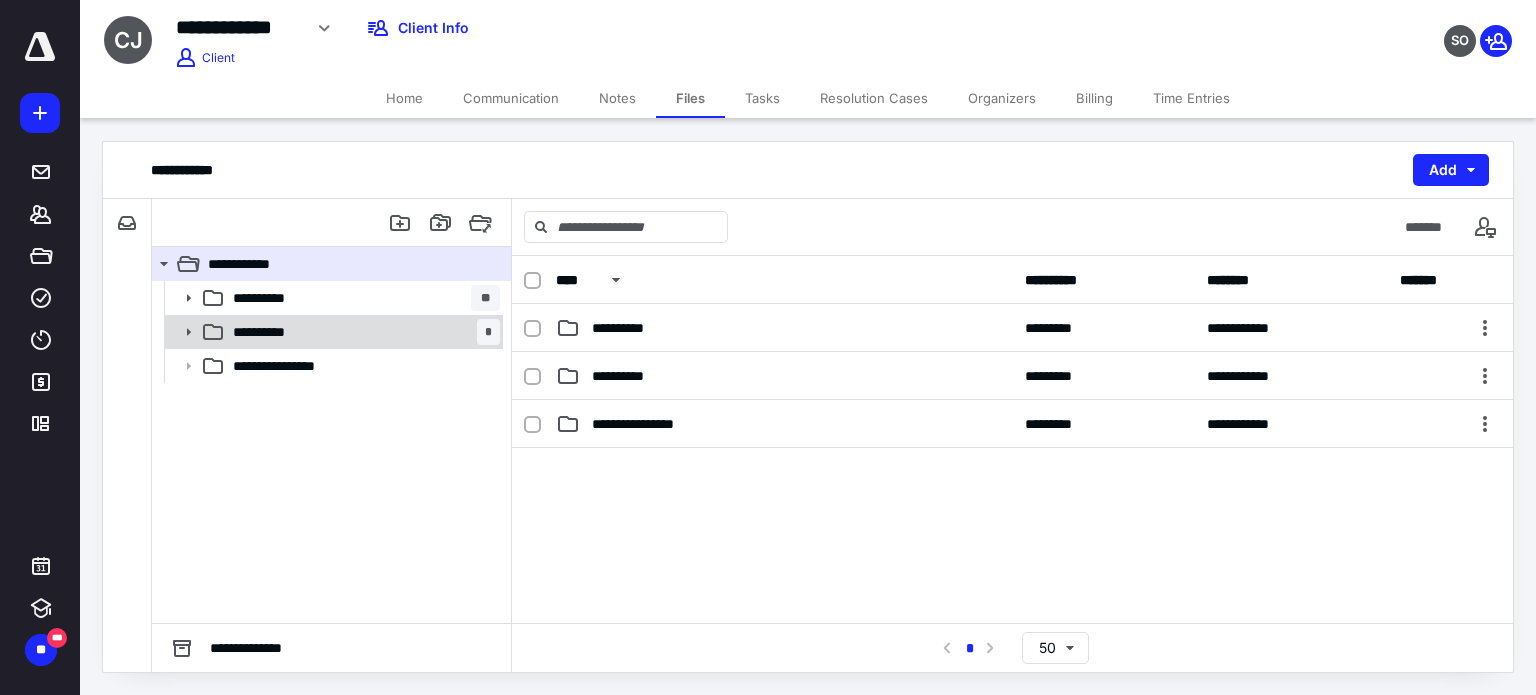 click 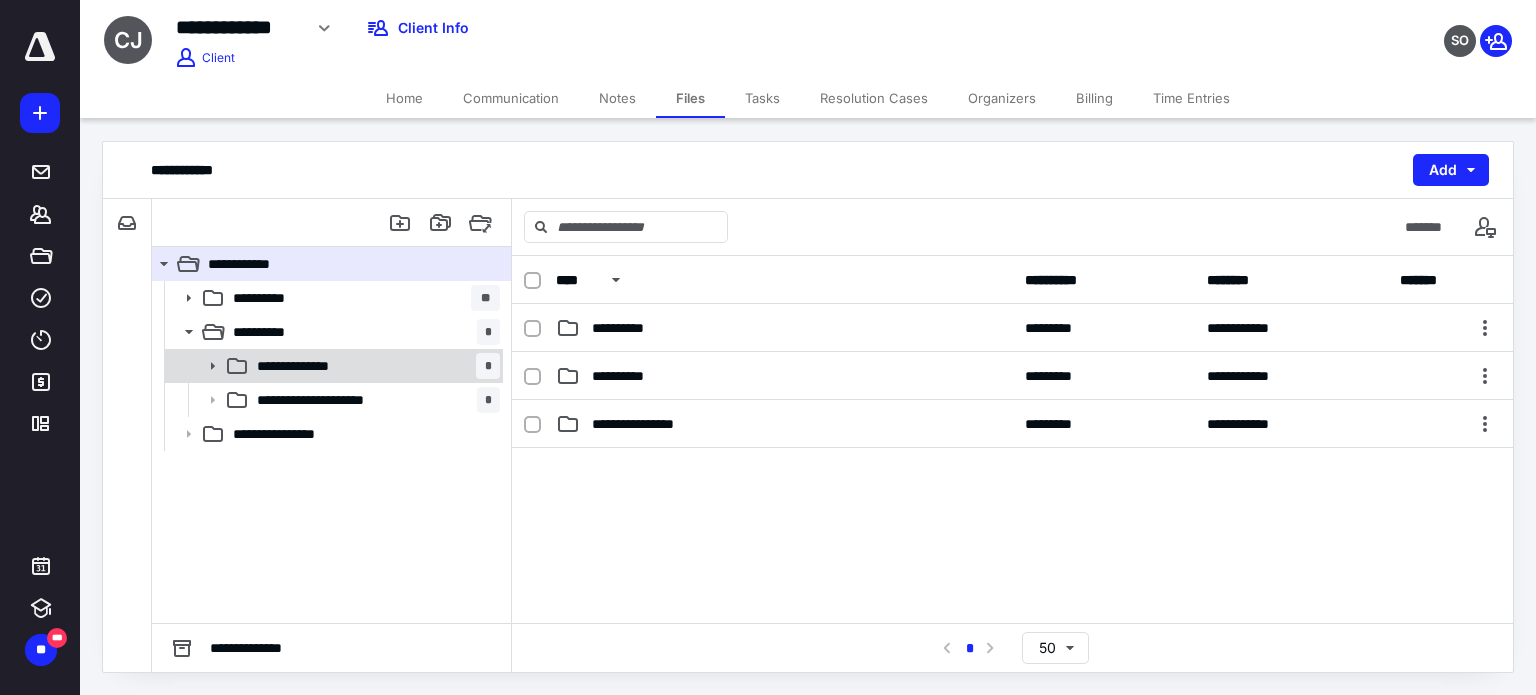 click on "**********" at bounding box center (374, 366) 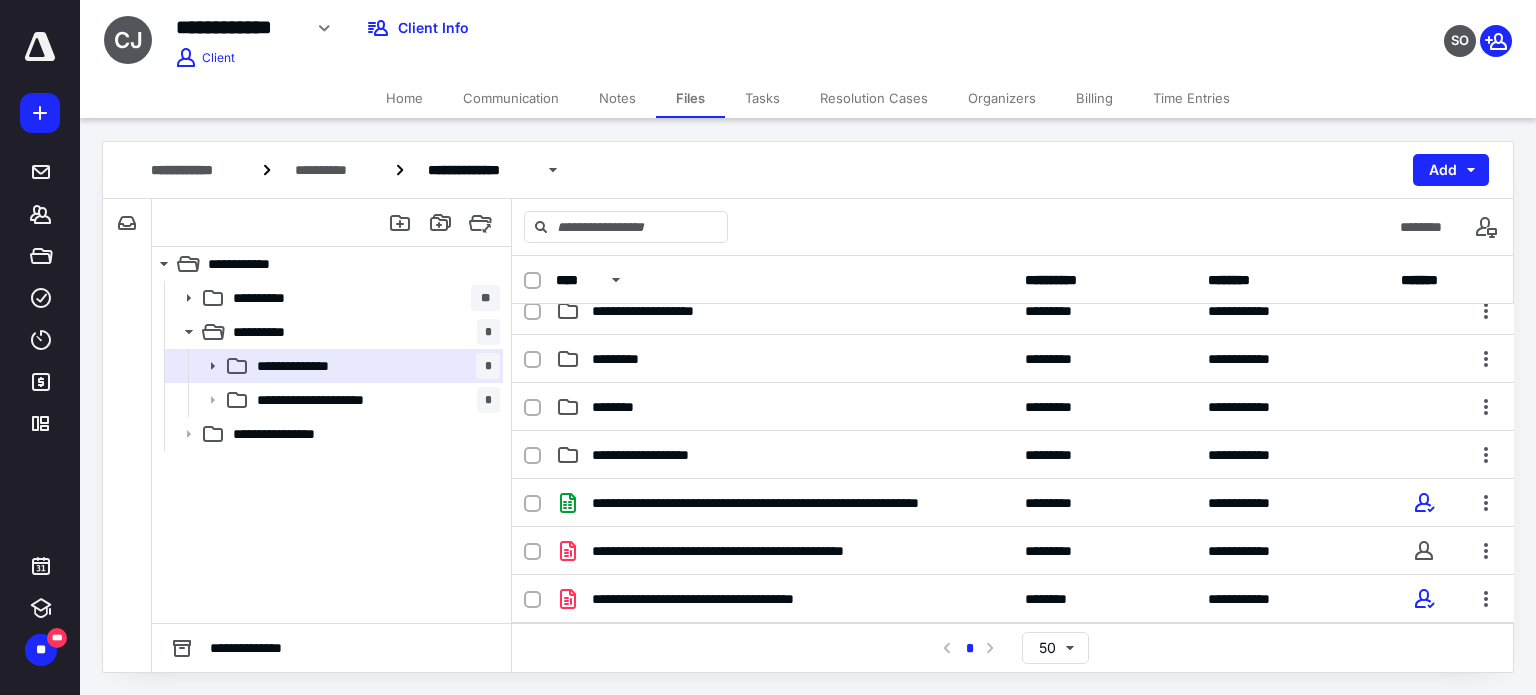 scroll, scrollTop: 110, scrollLeft: 0, axis: vertical 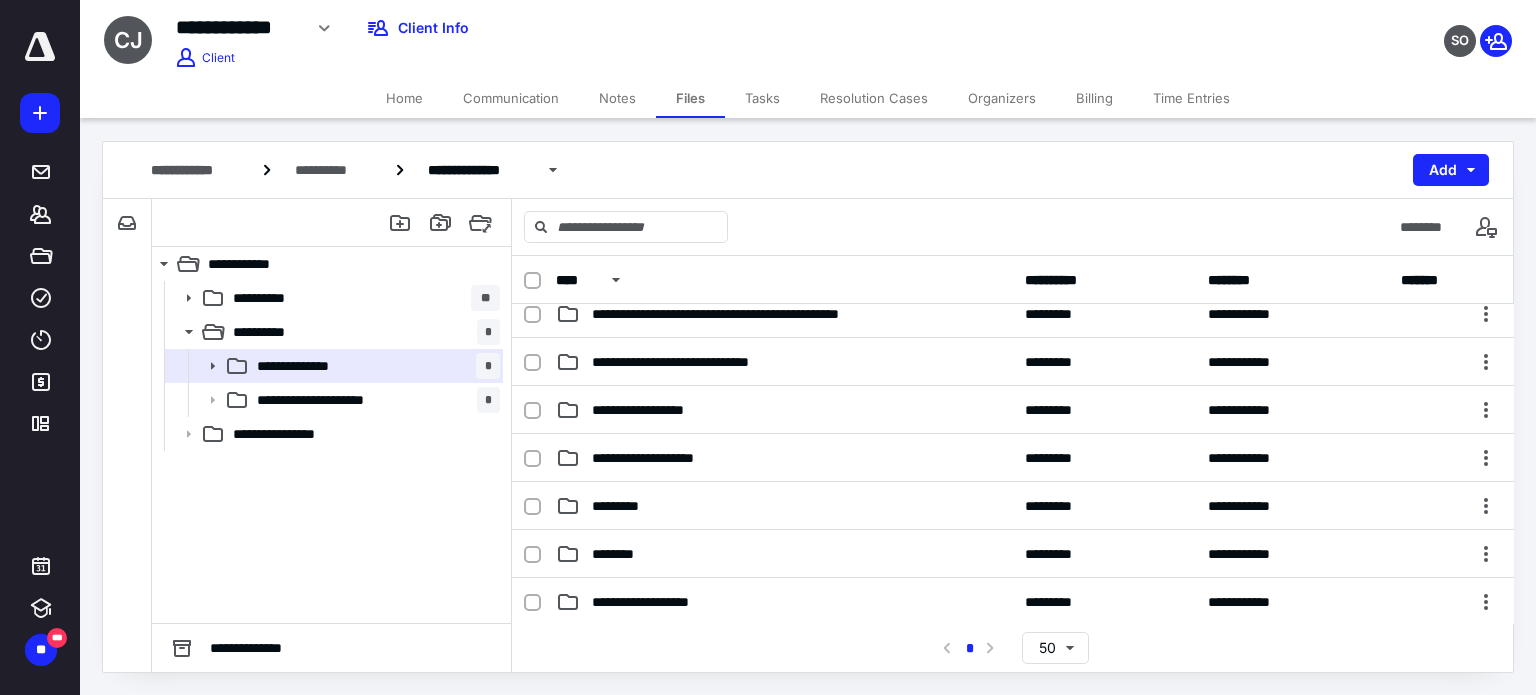 click on "Communication" at bounding box center (511, 98) 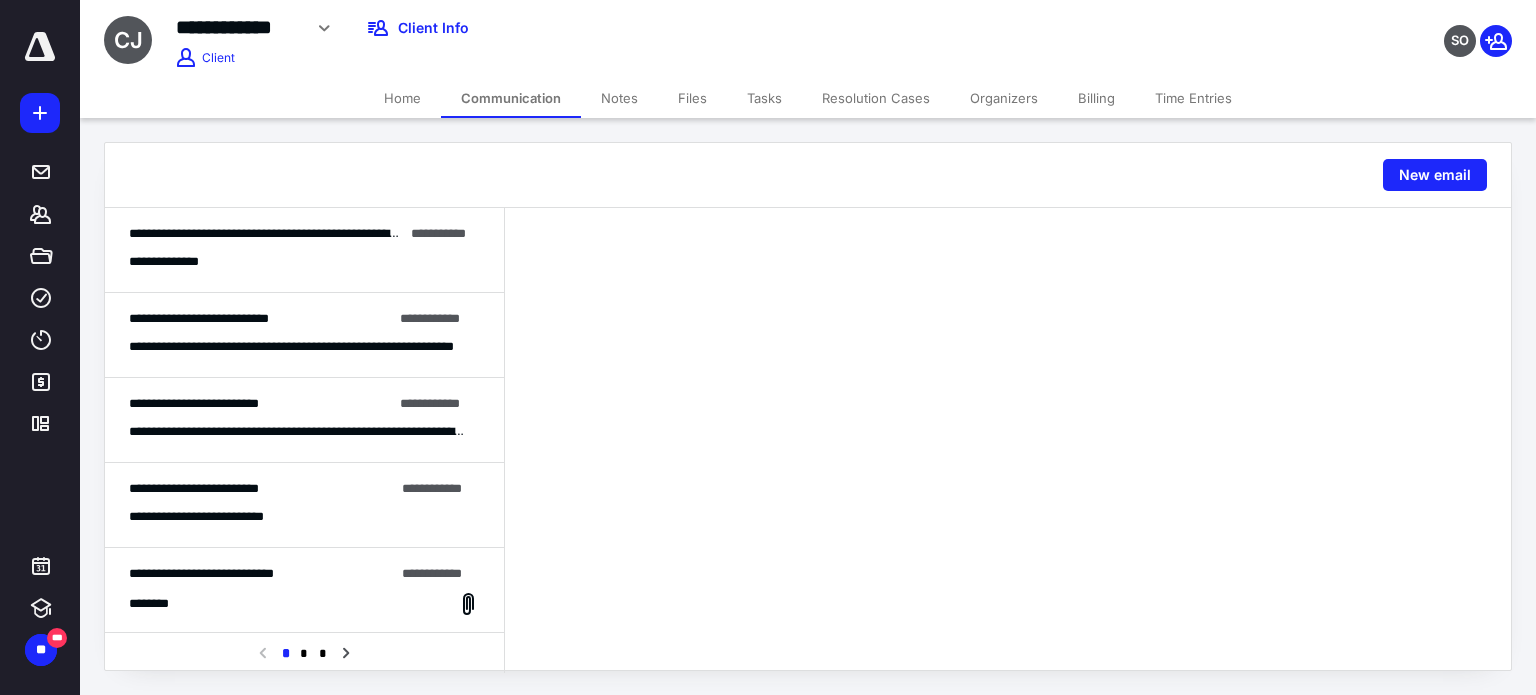 click on "**********" at bounding box center (297, 432) 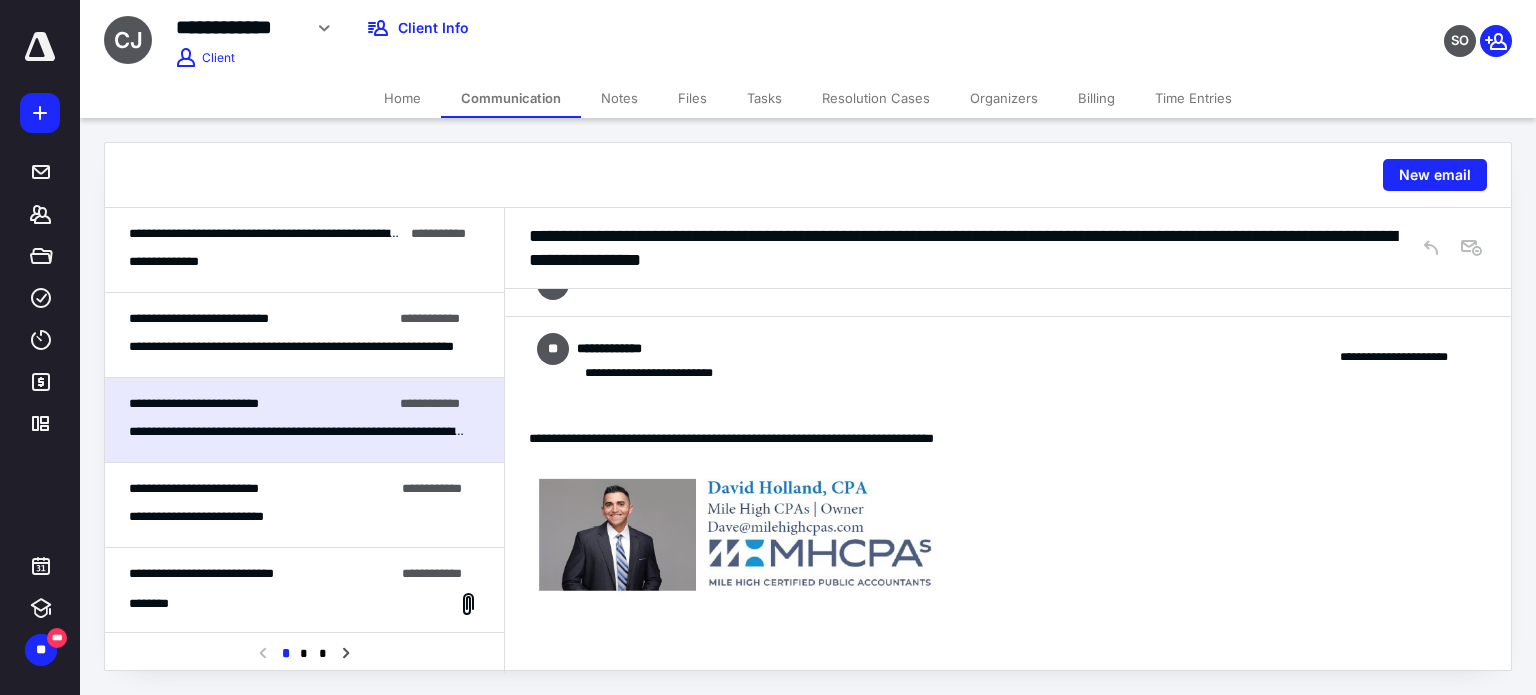 scroll, scrollTop: 0, scrollLeft: 0, axis: both 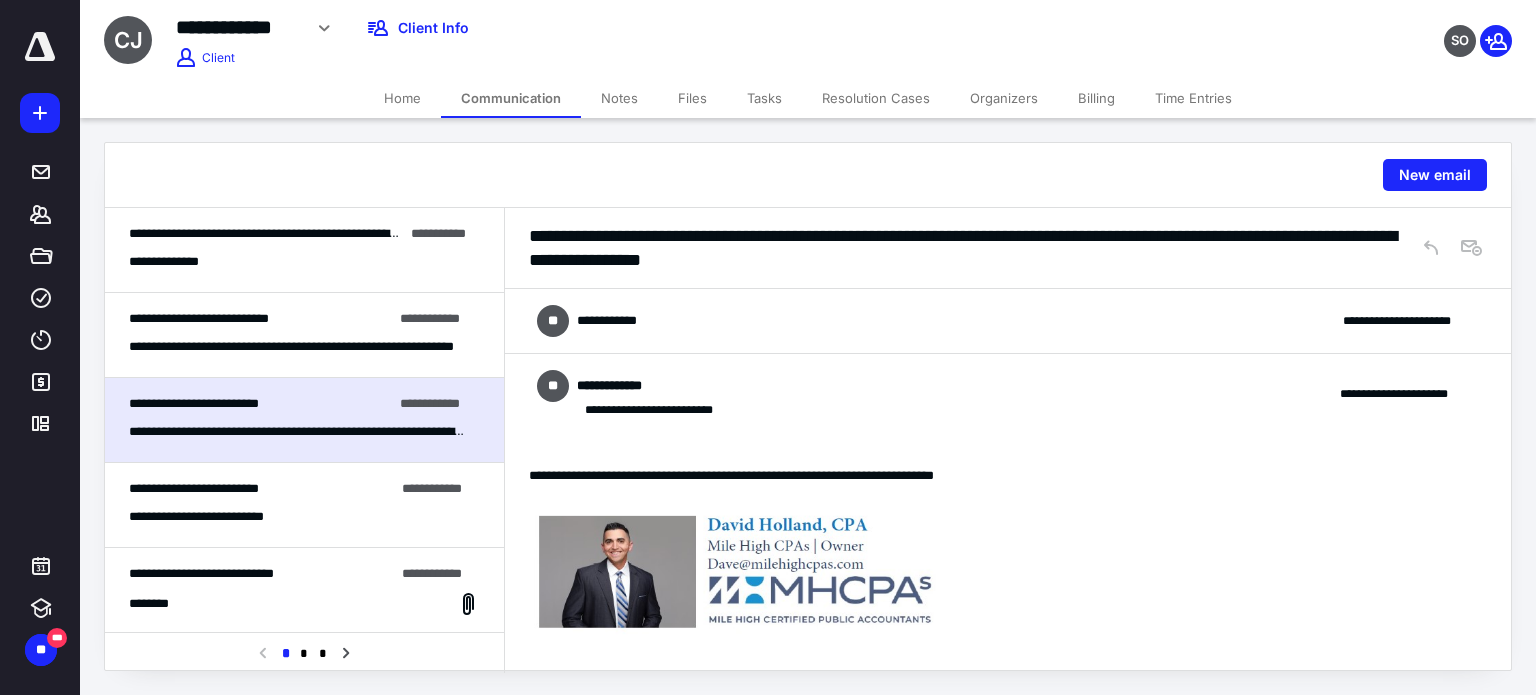 click on "**********" at bounding box center (304, 250) 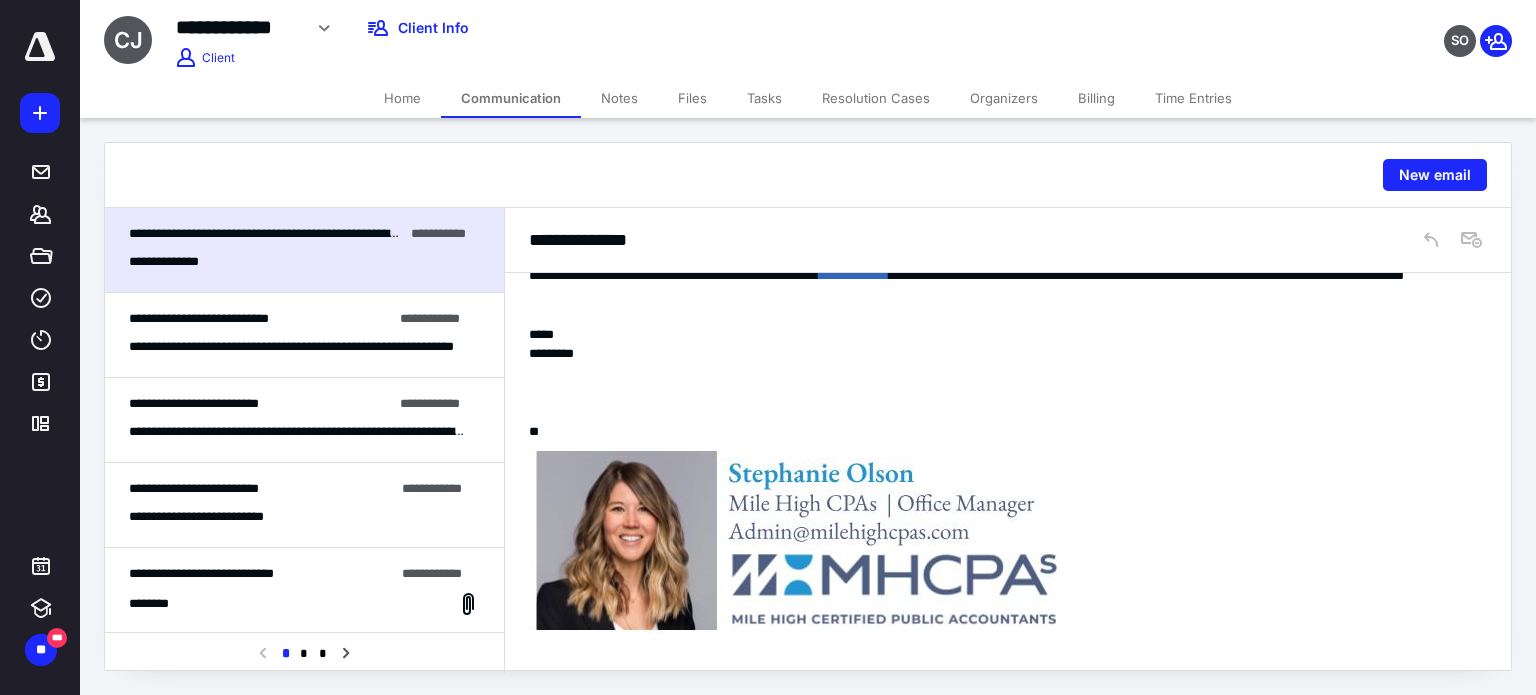 scroll, scrollTop: 0, scrollLeft: 0, axis: both 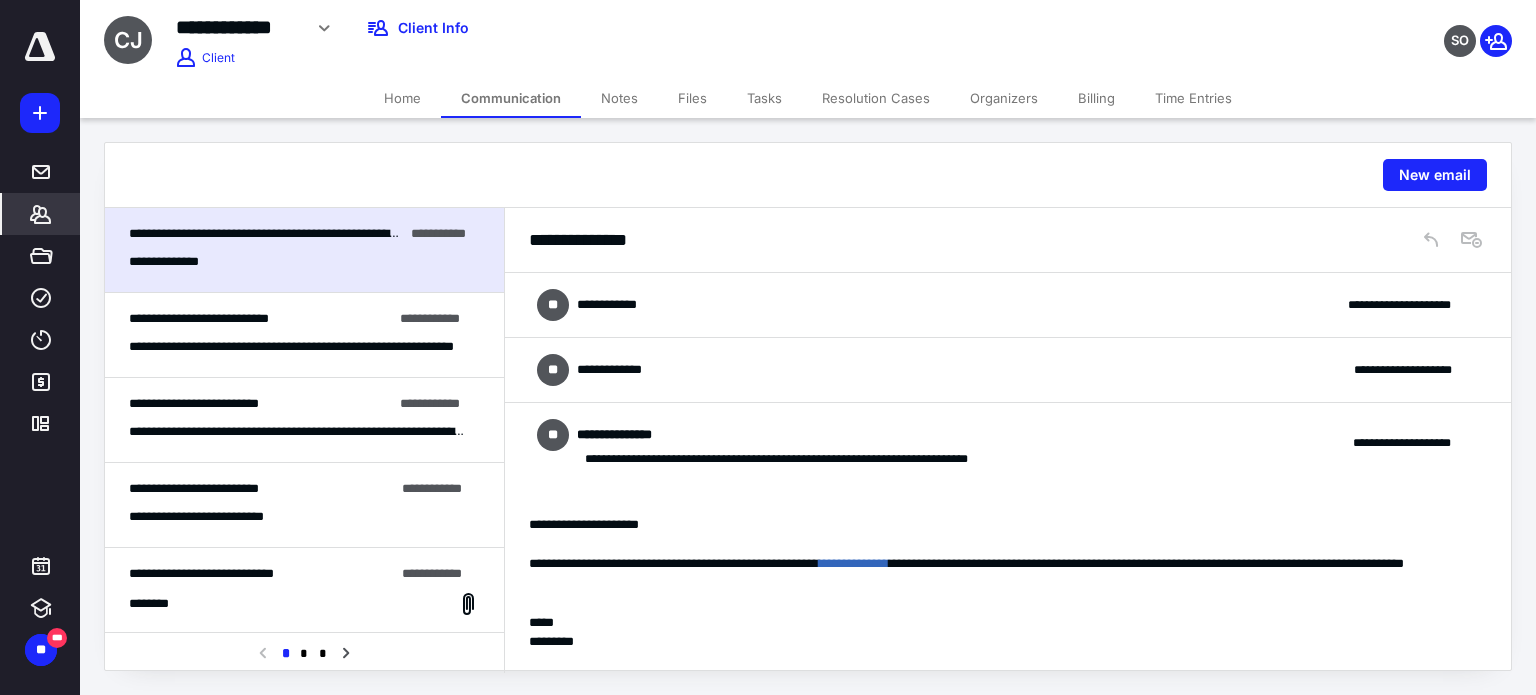 click on "*******" at bounding box center [41, 214] 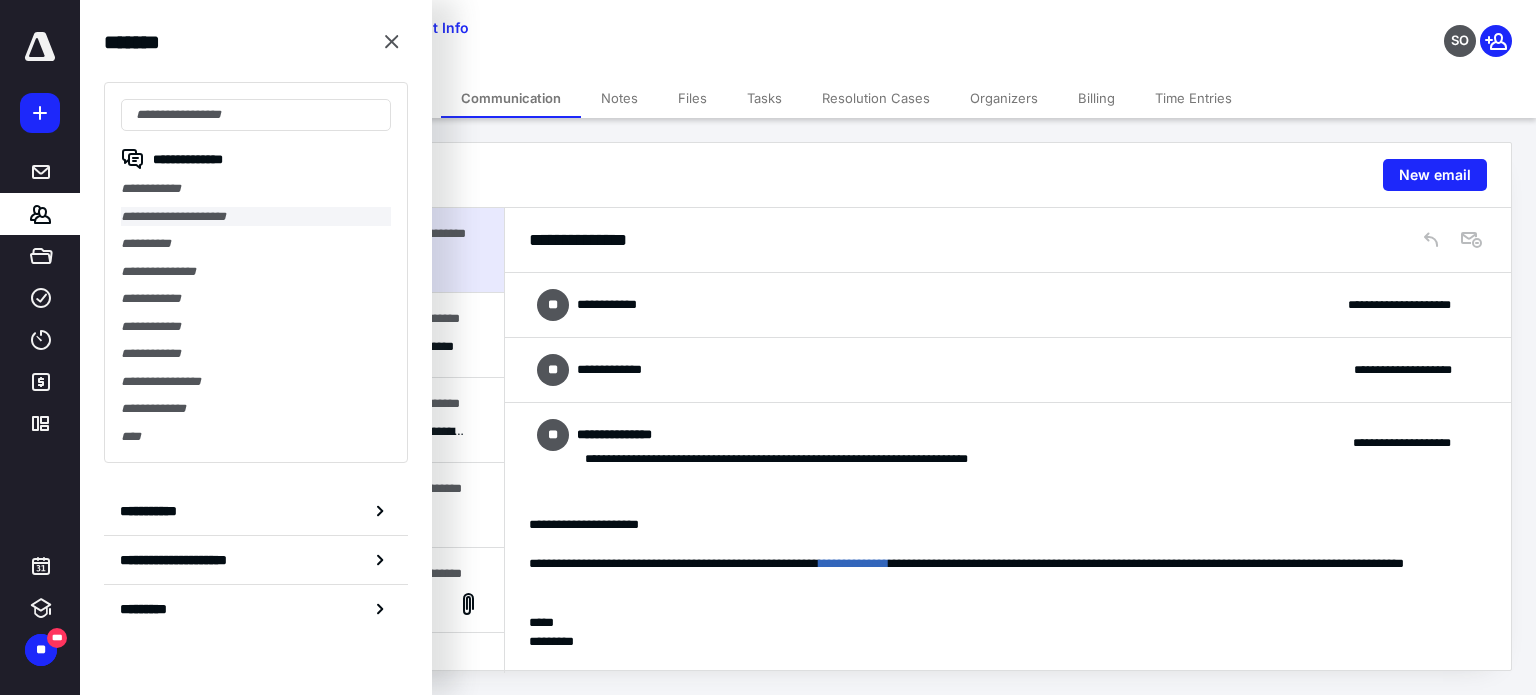 click on "**********" at bounding box center (256, 217) 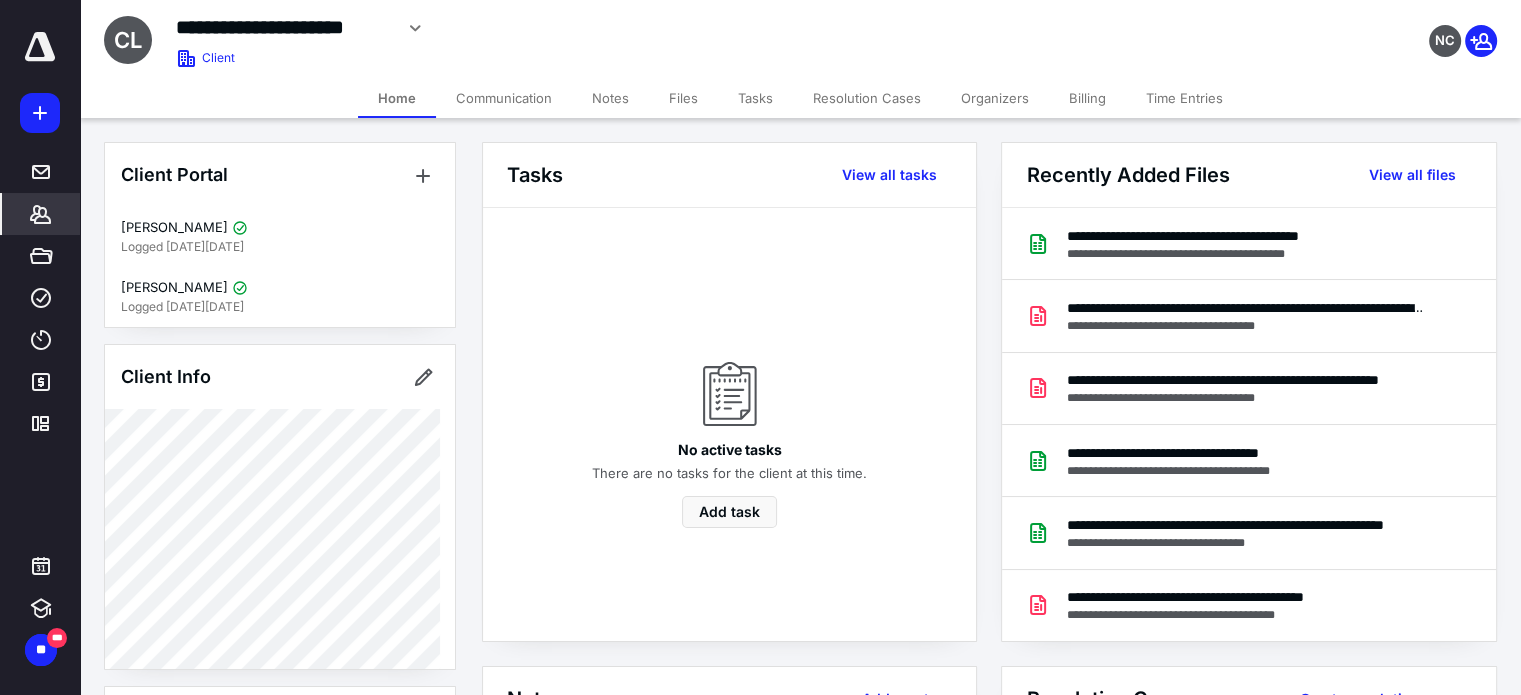 click on "Files" at bounding box center [683, 98] 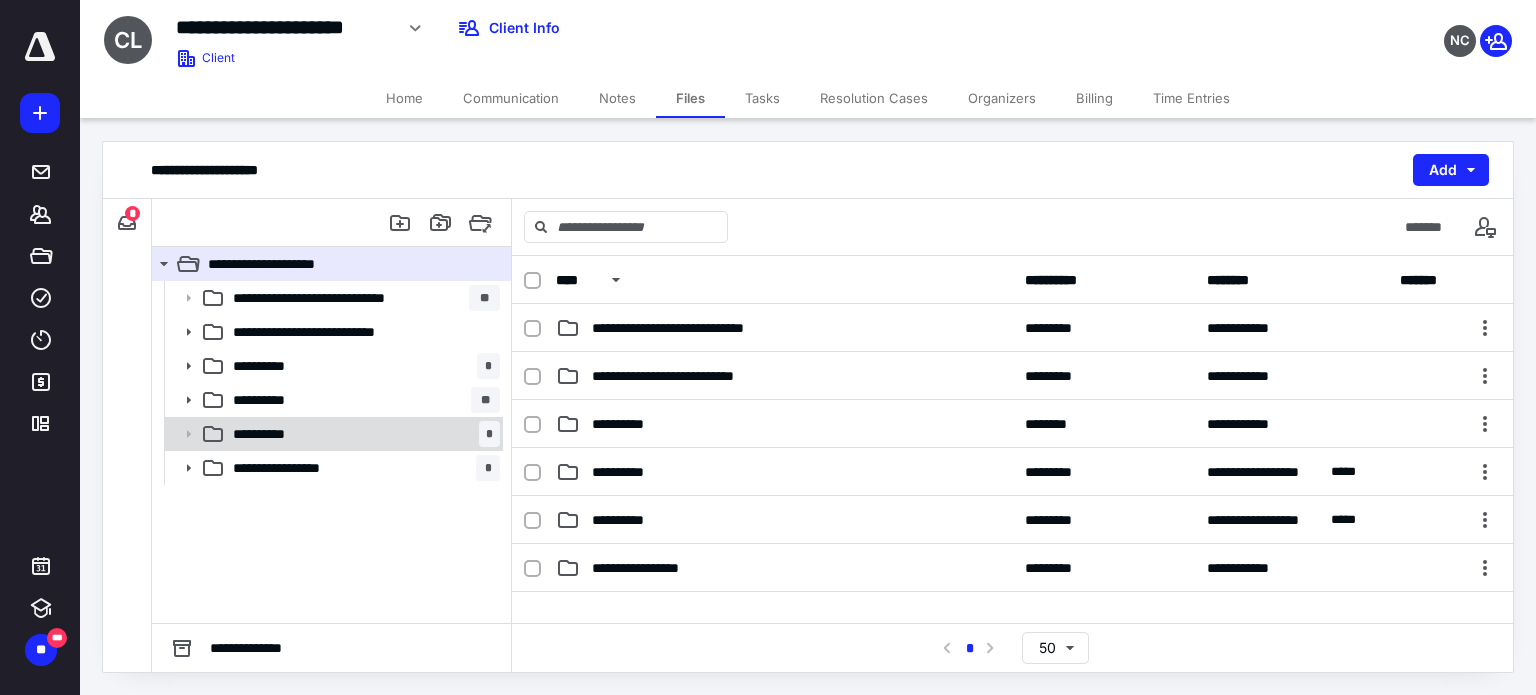 click on "**********" at bounding box center (271, 434) 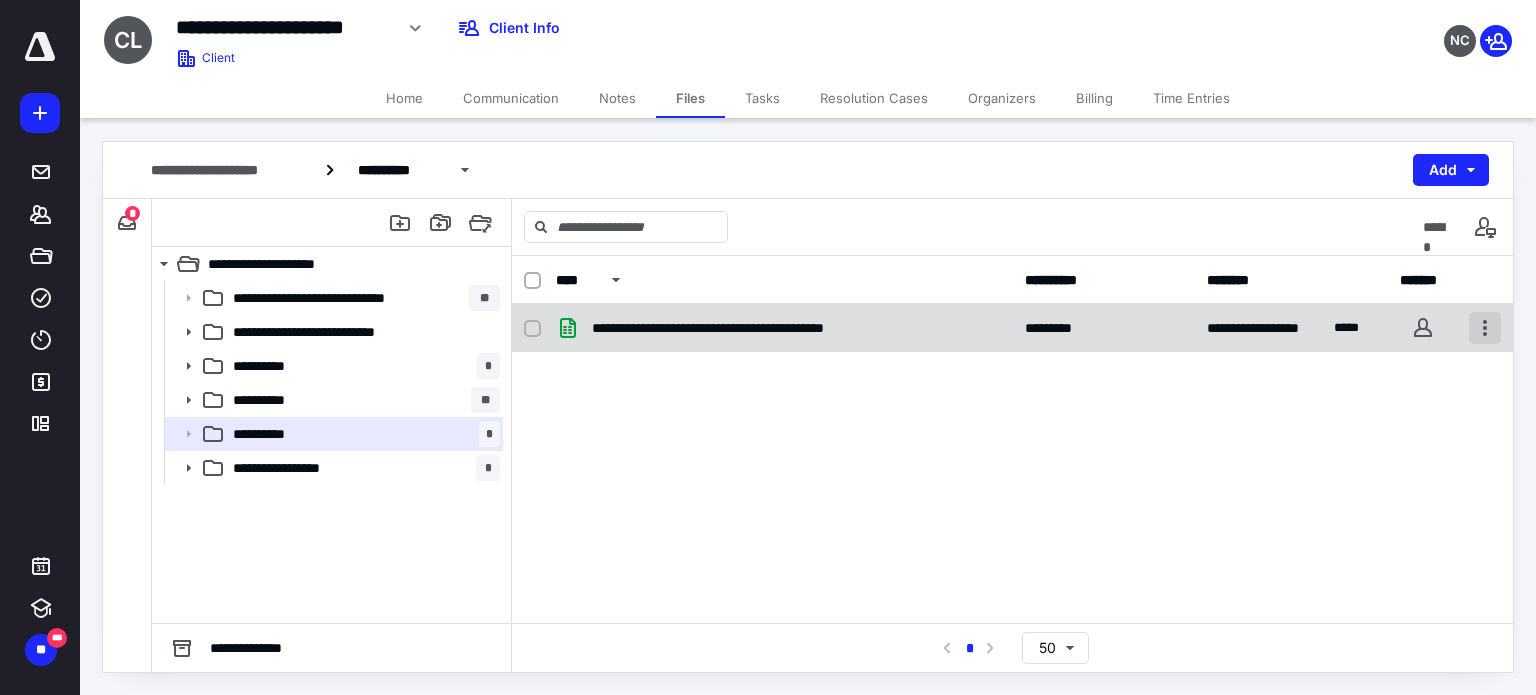 click at bounding box center (1485, 328) 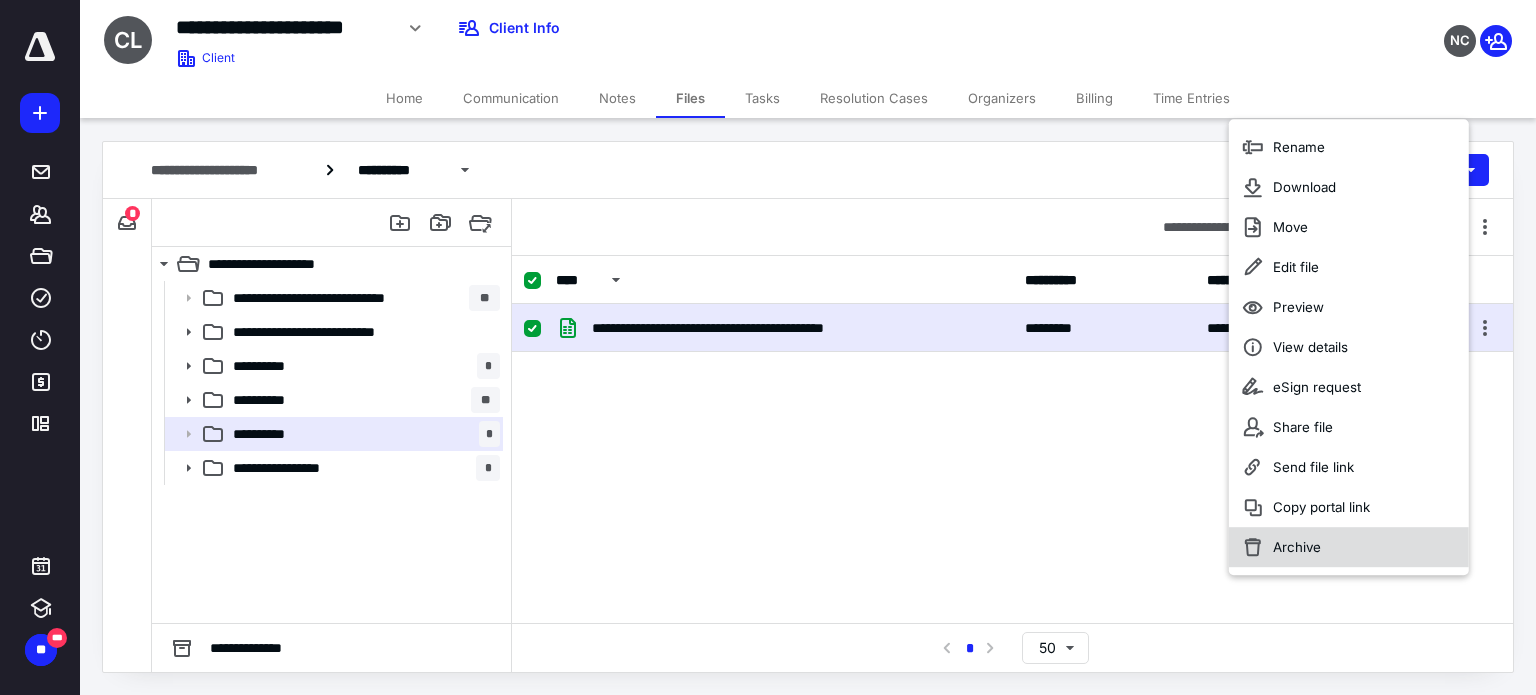 click on "Archive" at bounding box center (1349, 547) 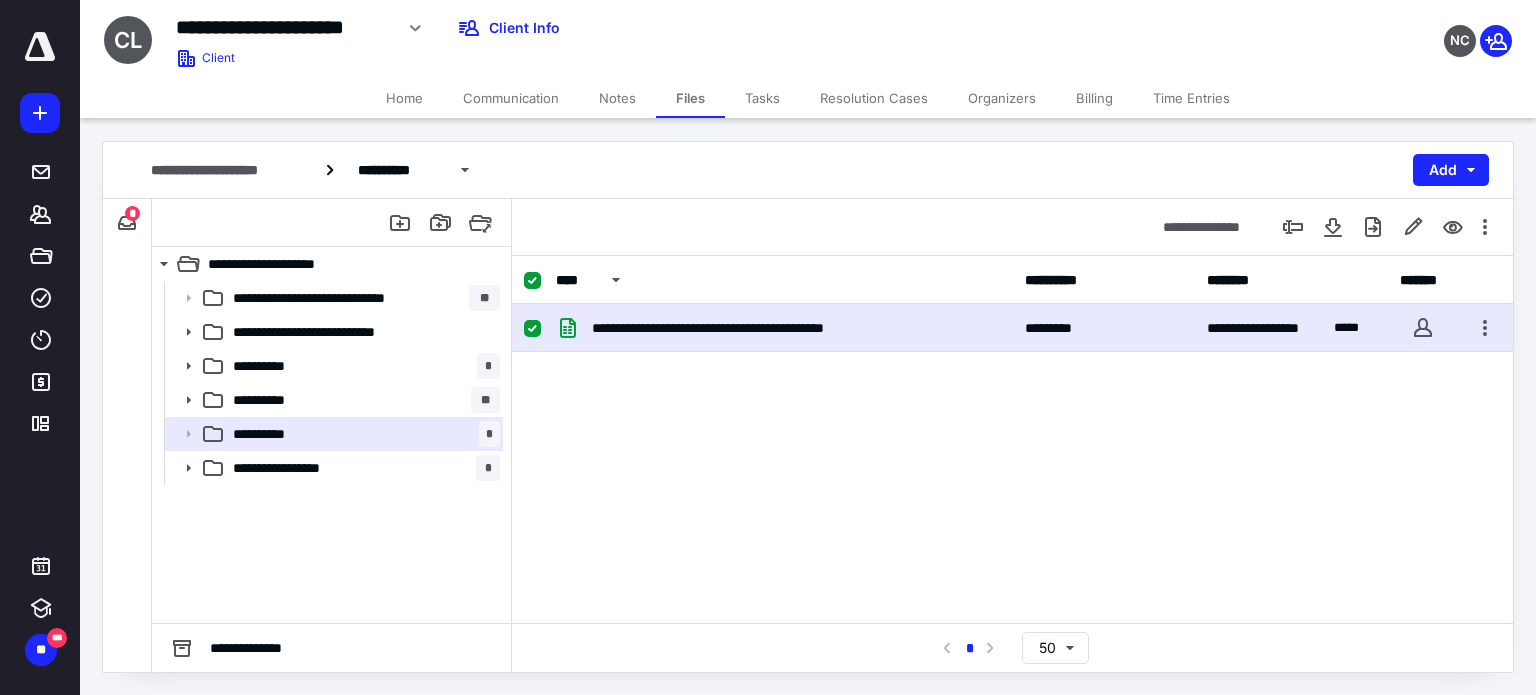 checkbox on "false" 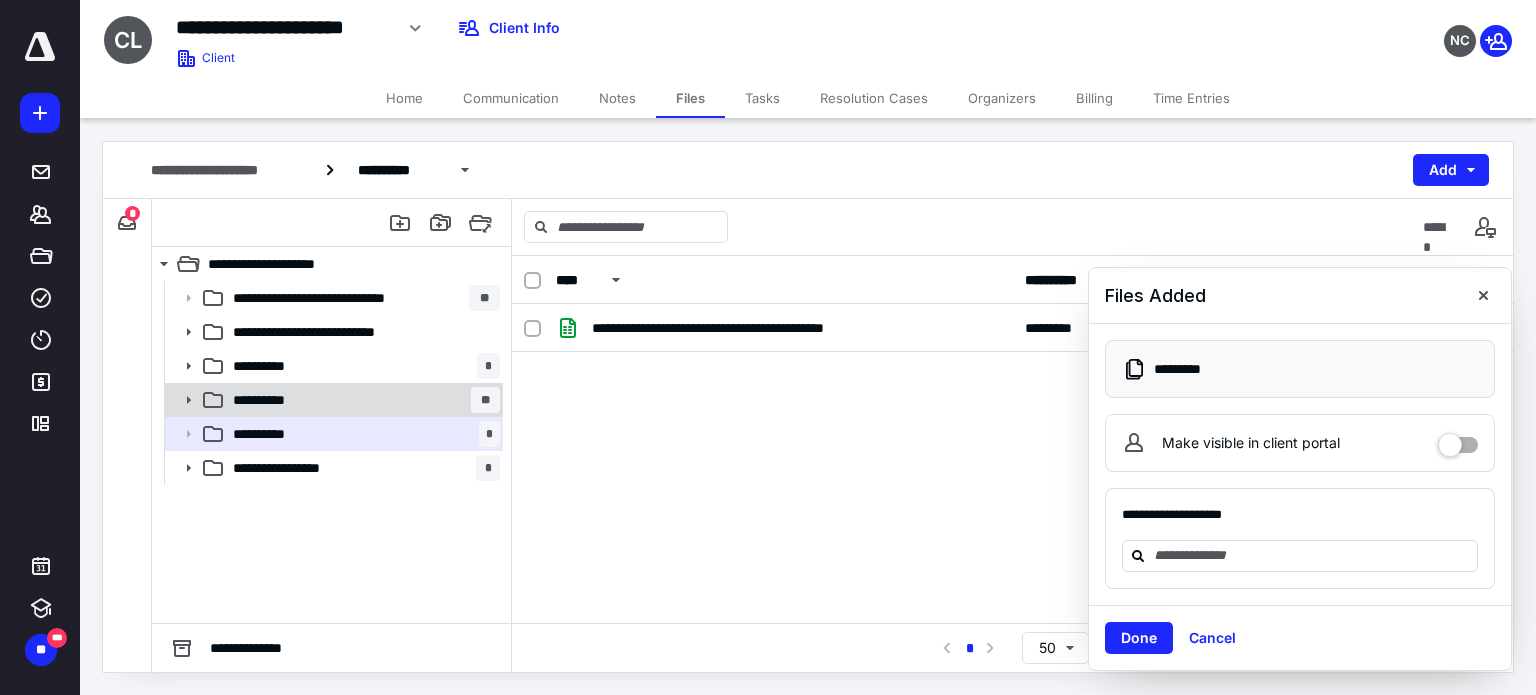 click 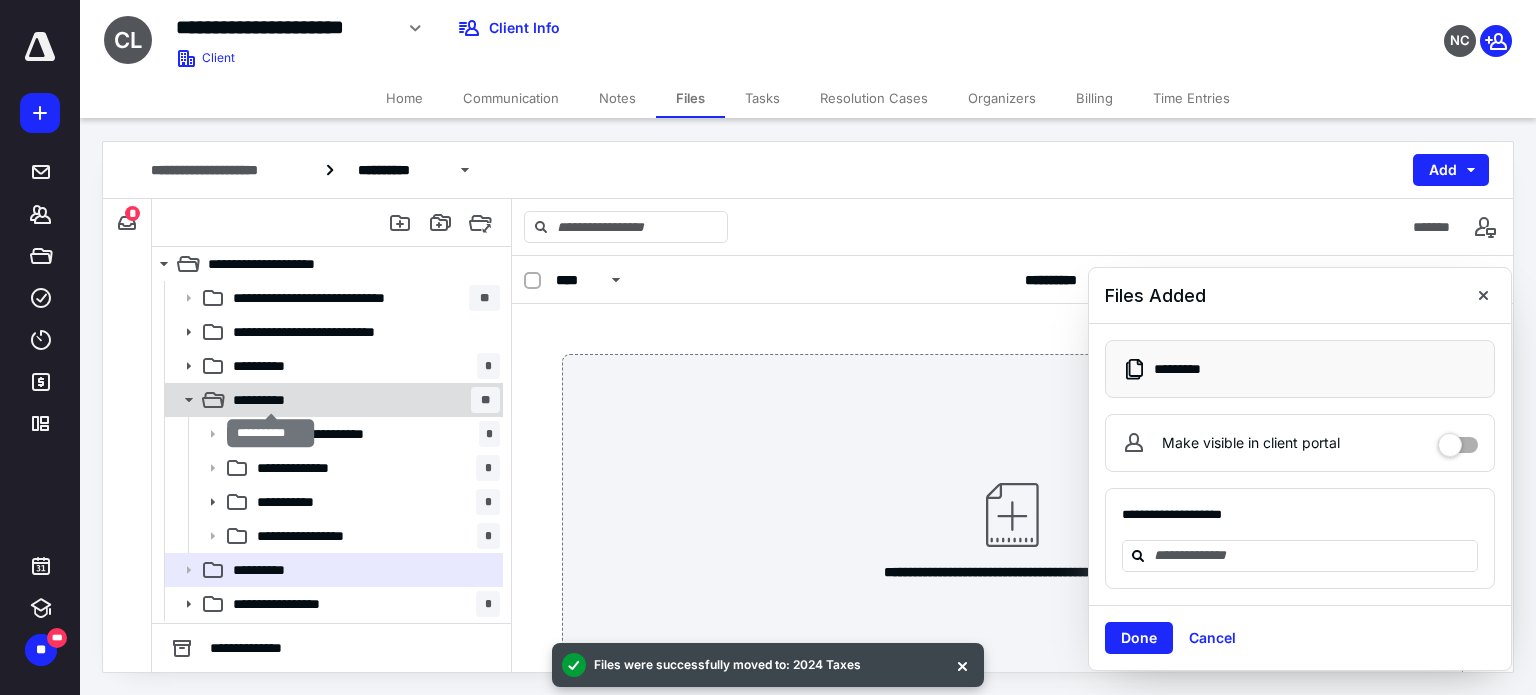 click on "**********" at bounding box center [271, 400] 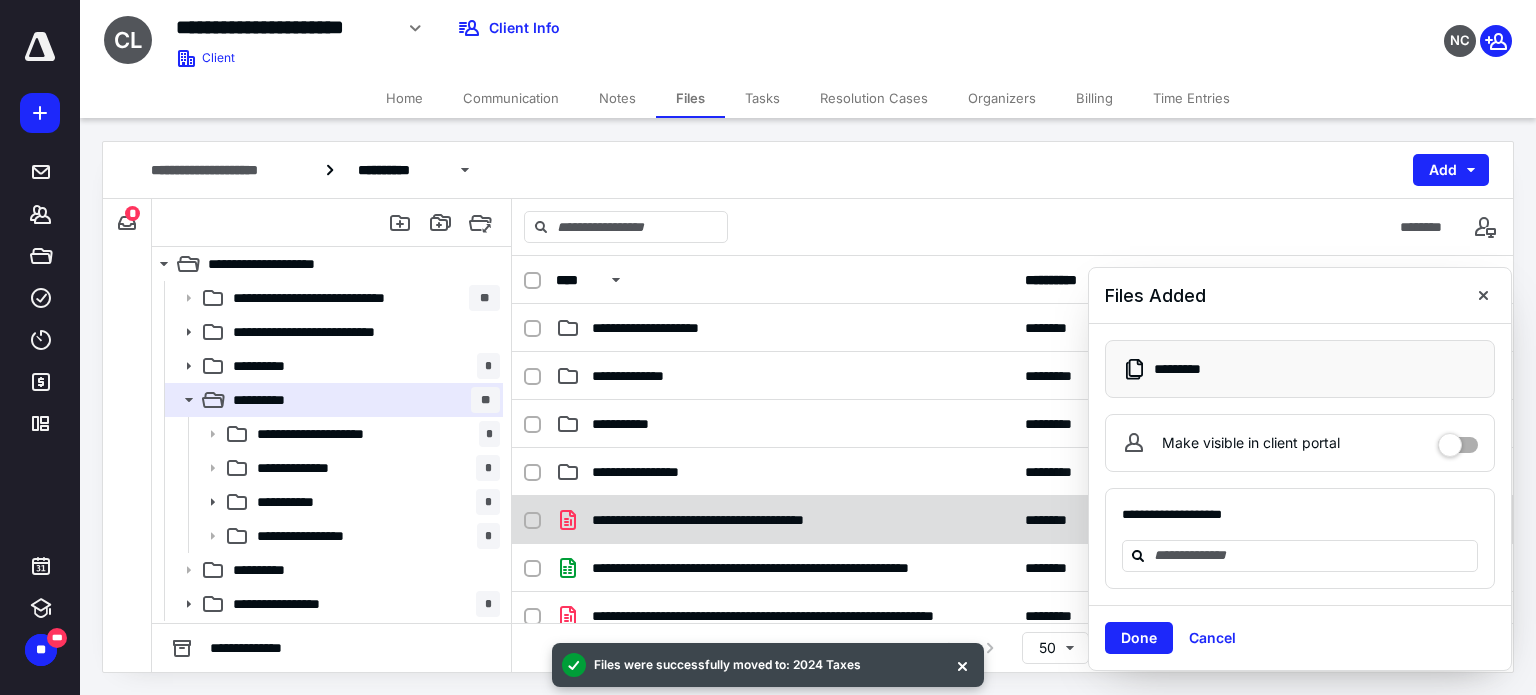 scroll, scrollTop: 492, scrollLeft: 0, axis: vertical 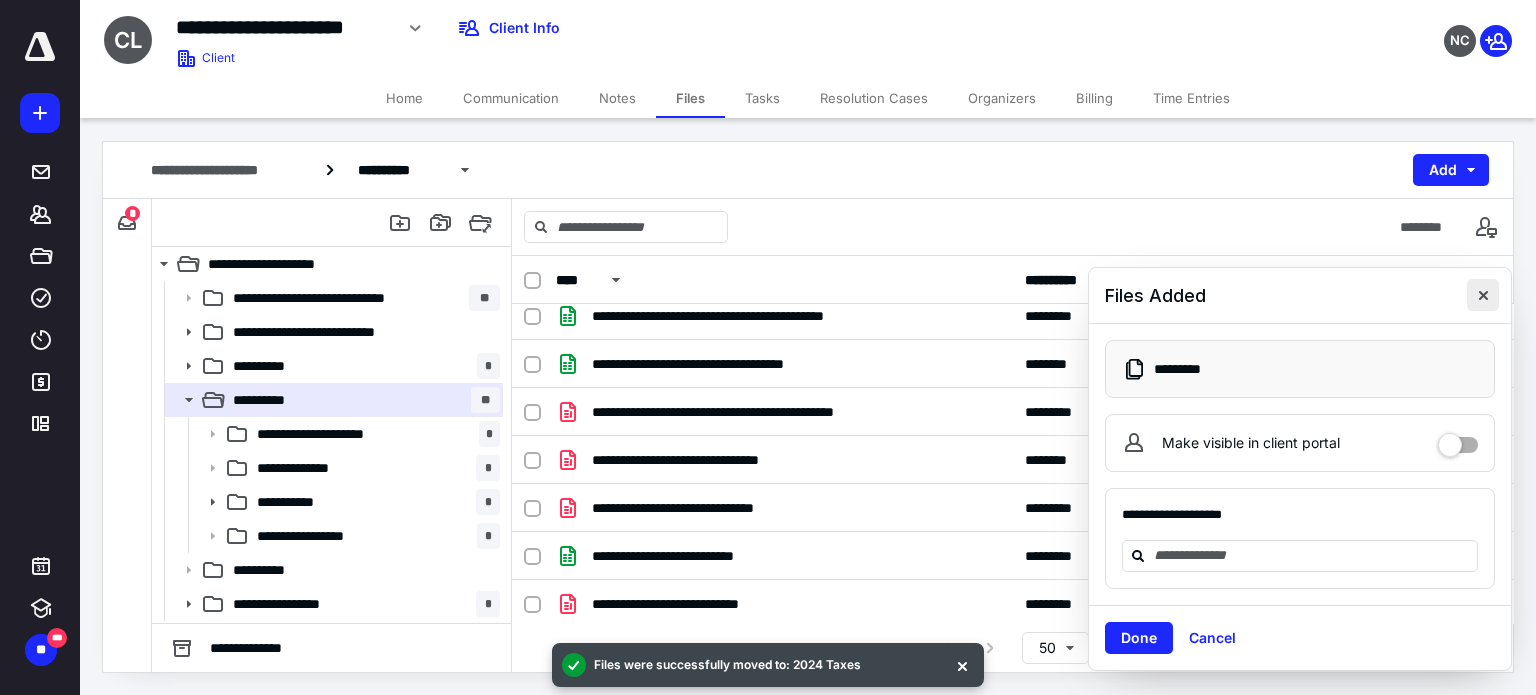 click at bounding box center [1483, 295] 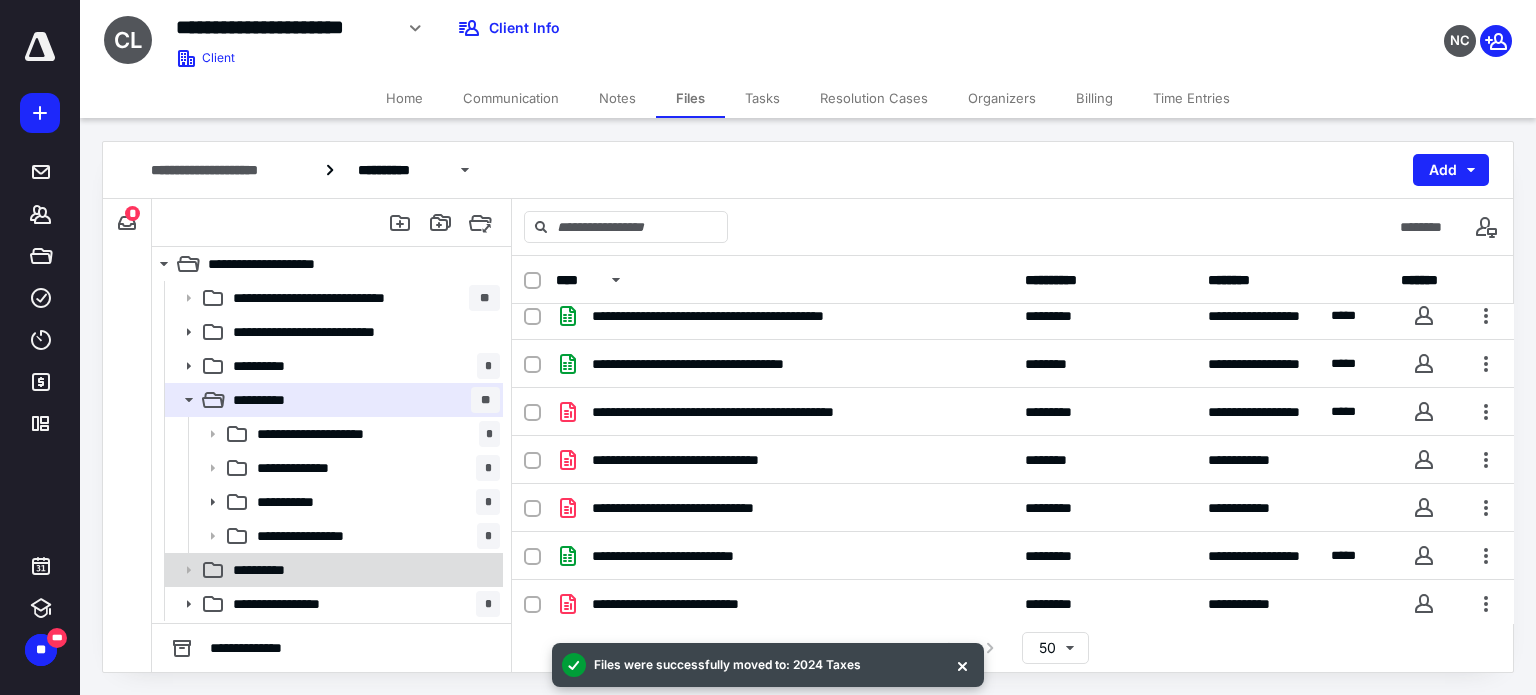 click on "**********" at bounding box center [362, 570] 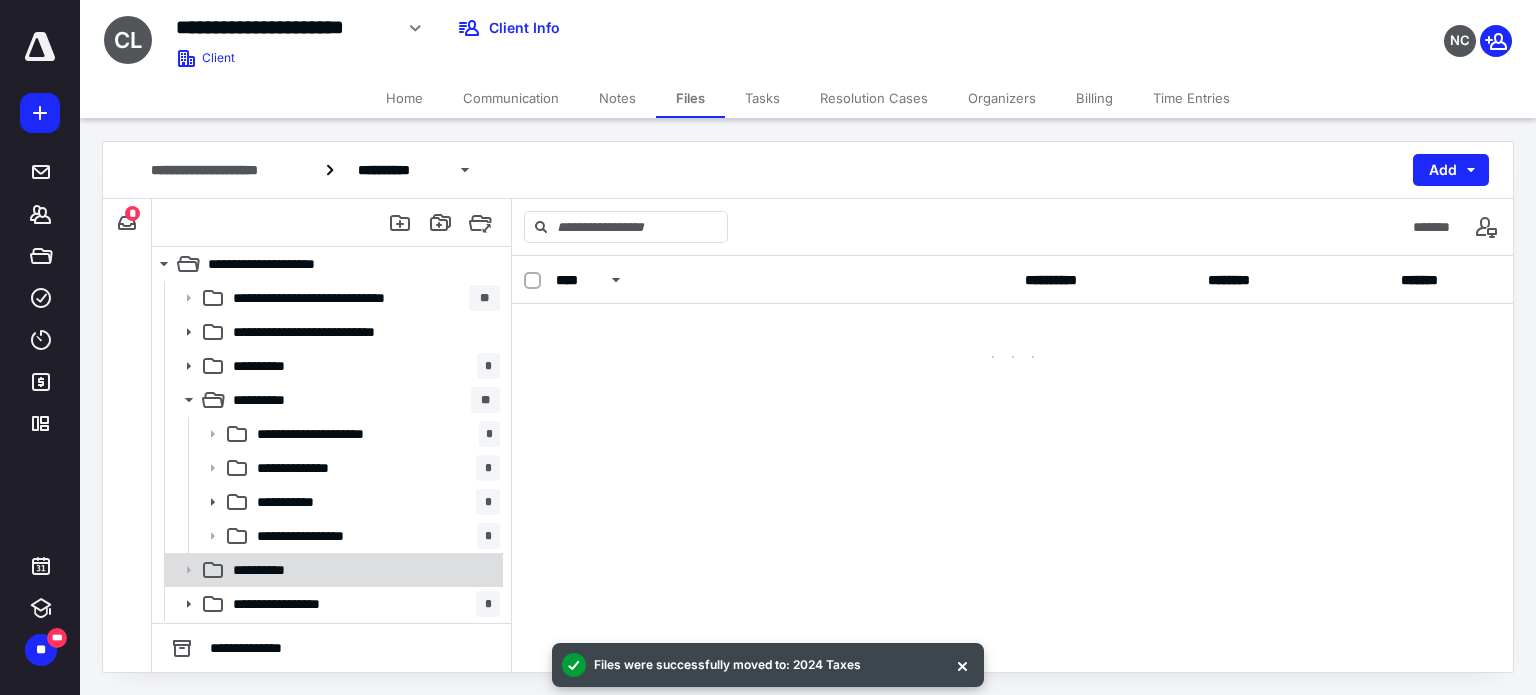 scroll, scrollTop: 0, scrollLeft: 0, axis: both 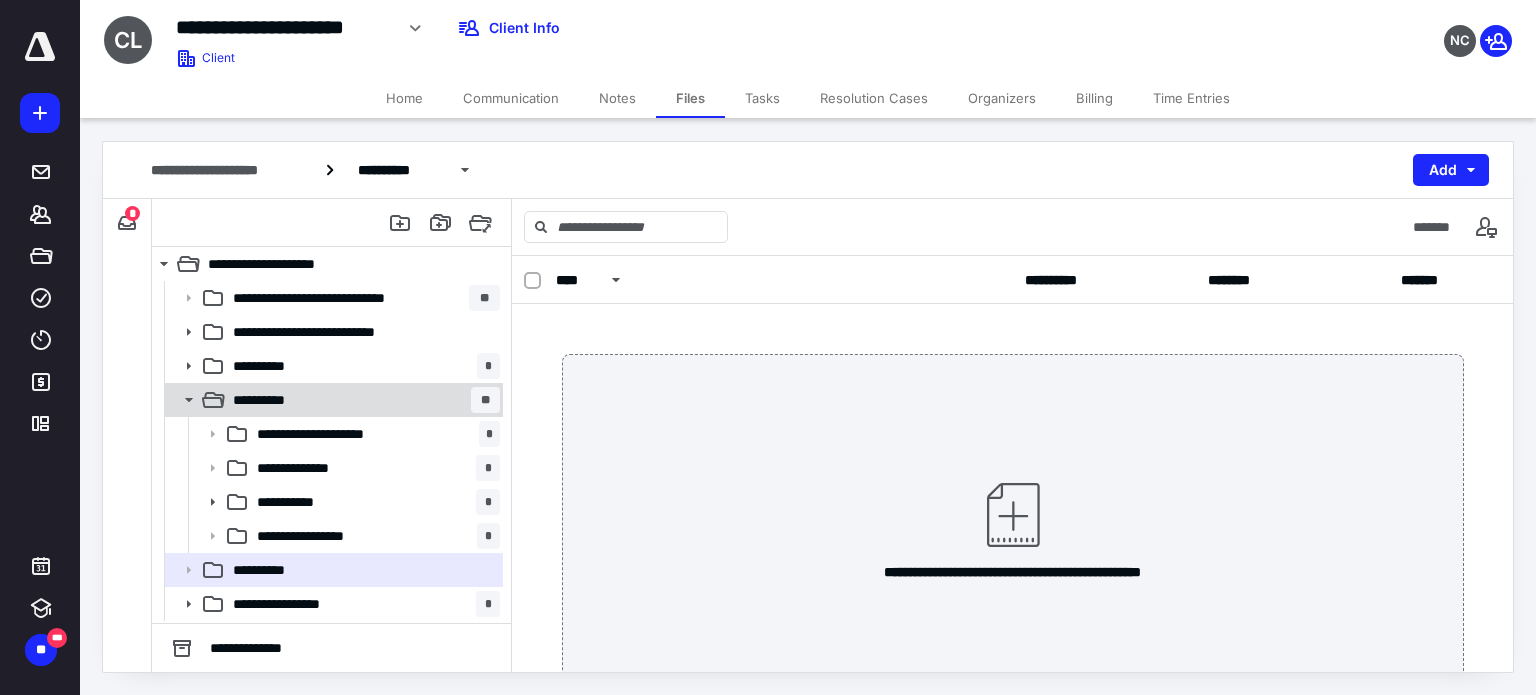 click on "**********" at bounding box center [271, 400] 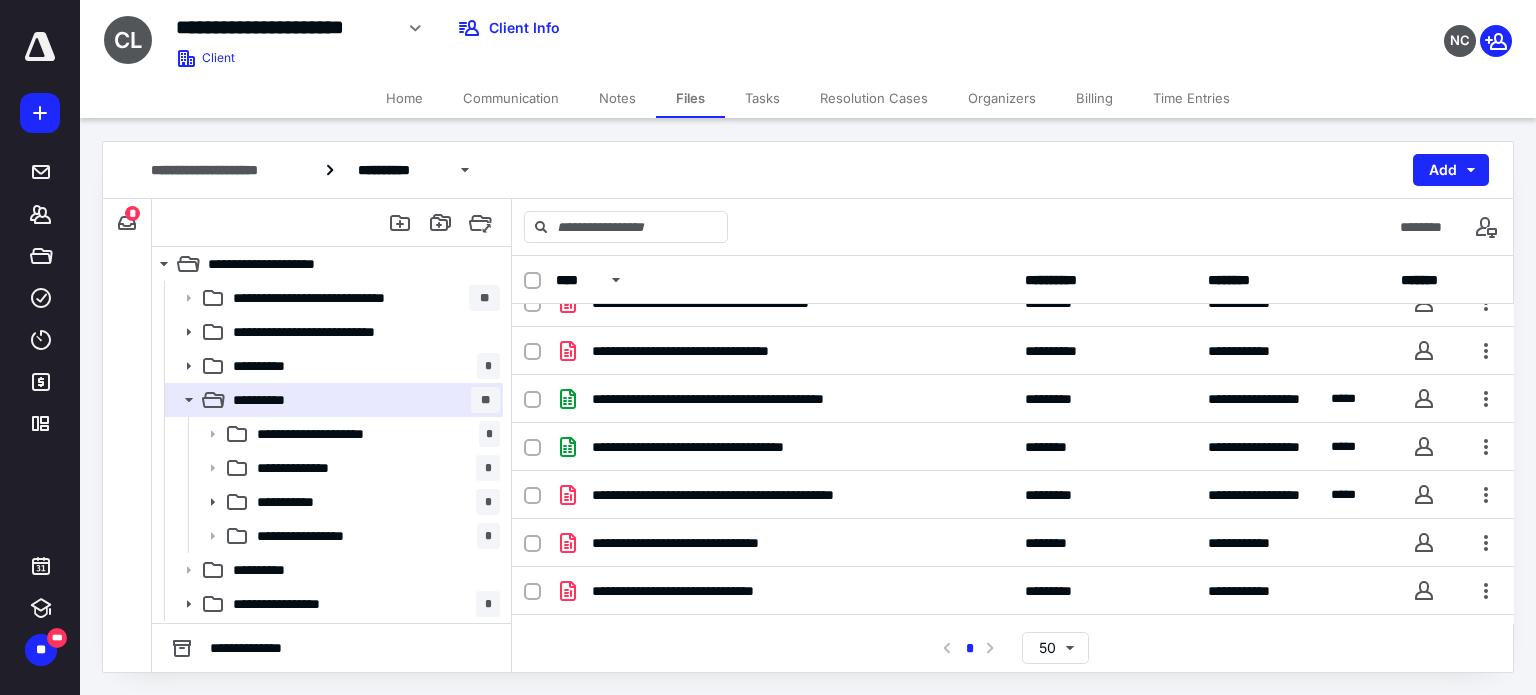 scroll, scrollTop: 492, scrollLeft: 0, axis: vertical 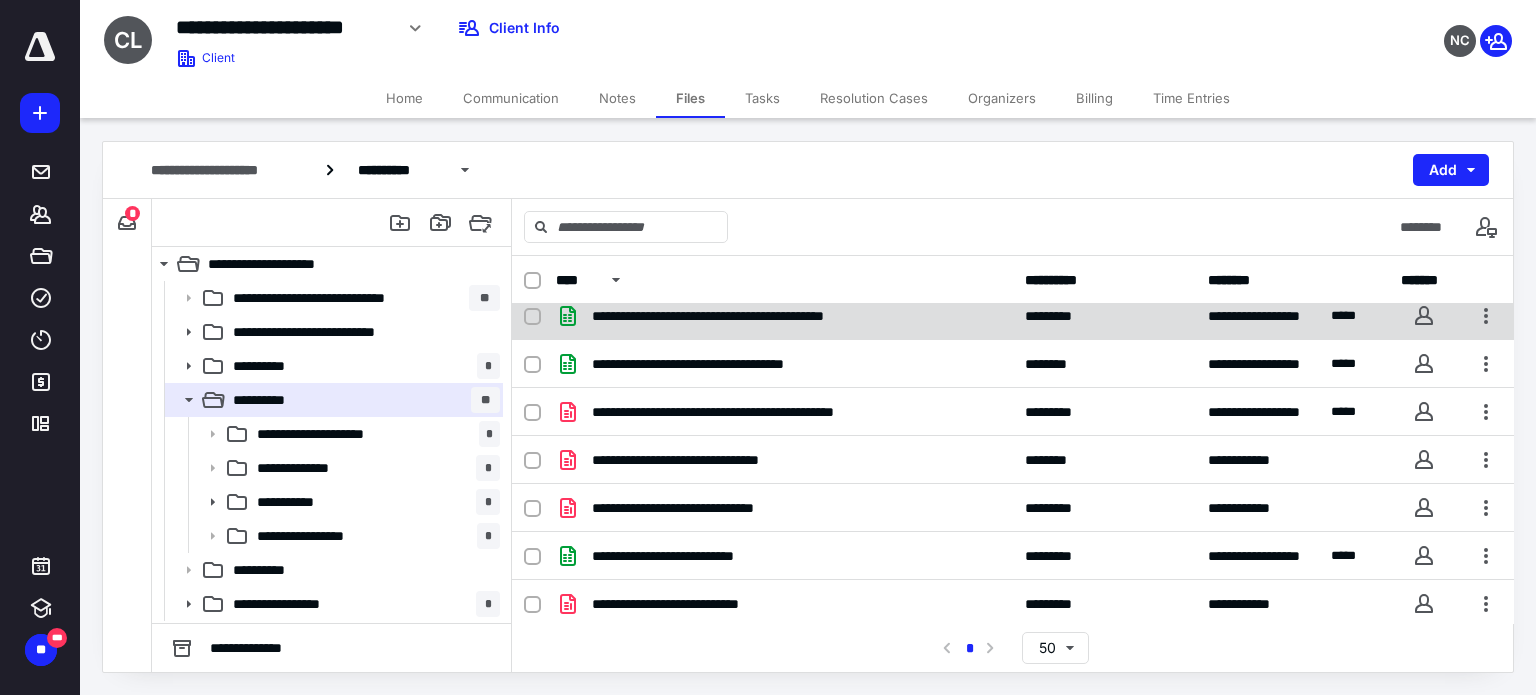 click on "**********" at bounding box center (749, 316) 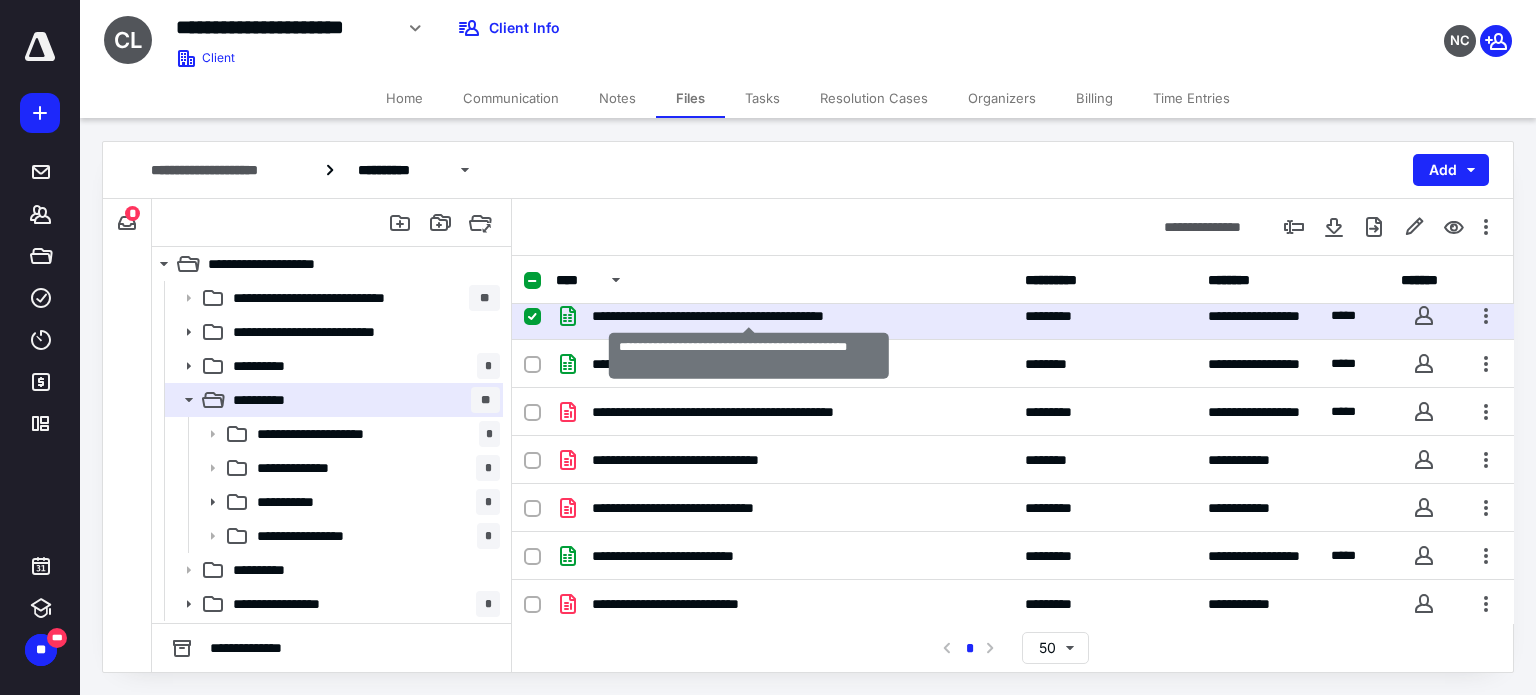 click on "**********" at bounding box center (749, 316) 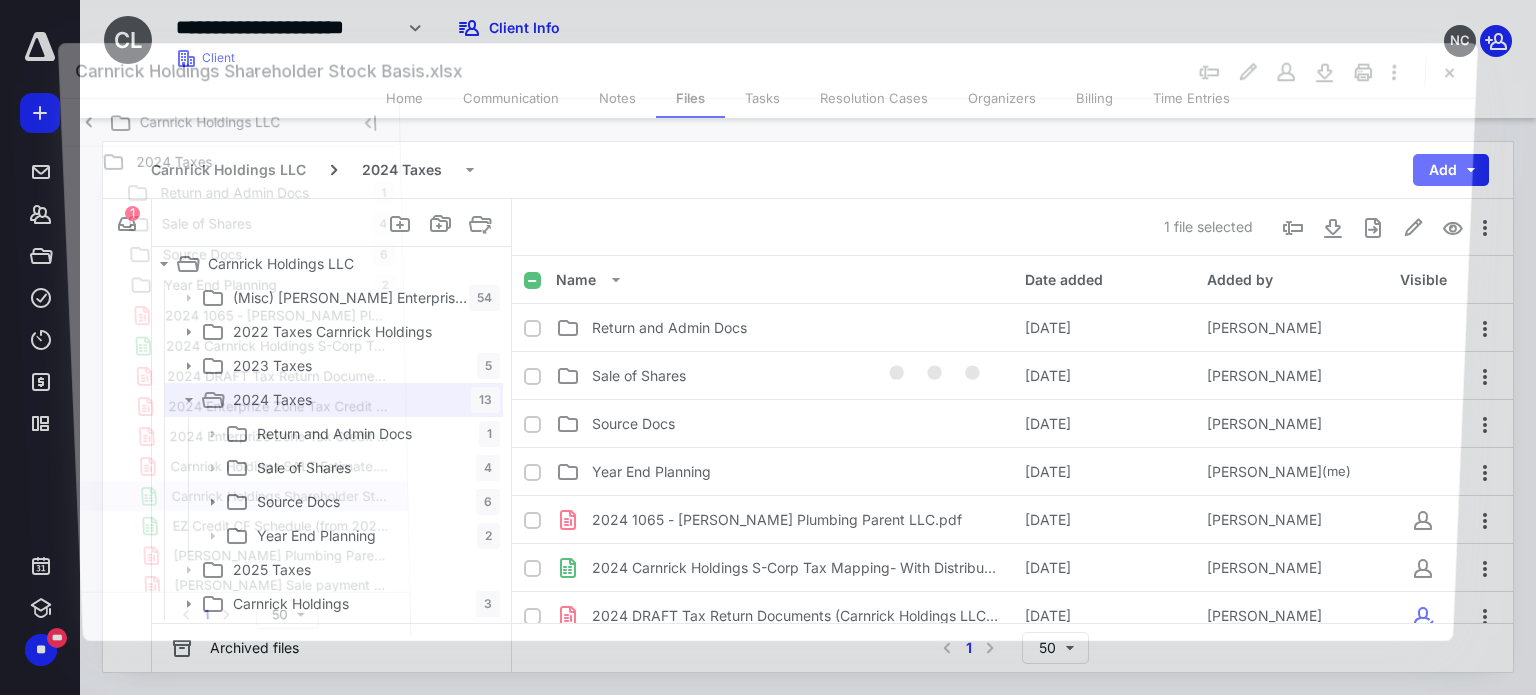 scroll, scrollTop: 492, scrollLeft: 0, axis: vertical 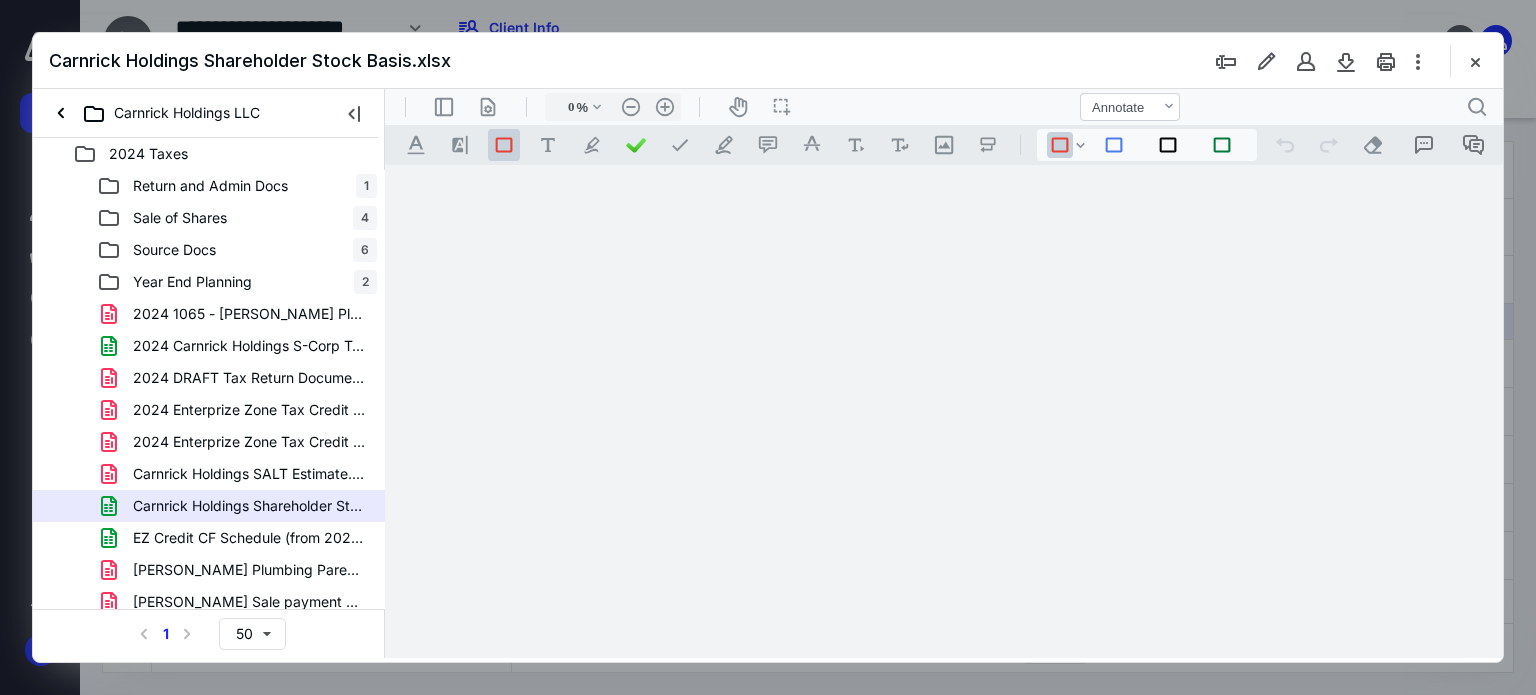 type on "153" 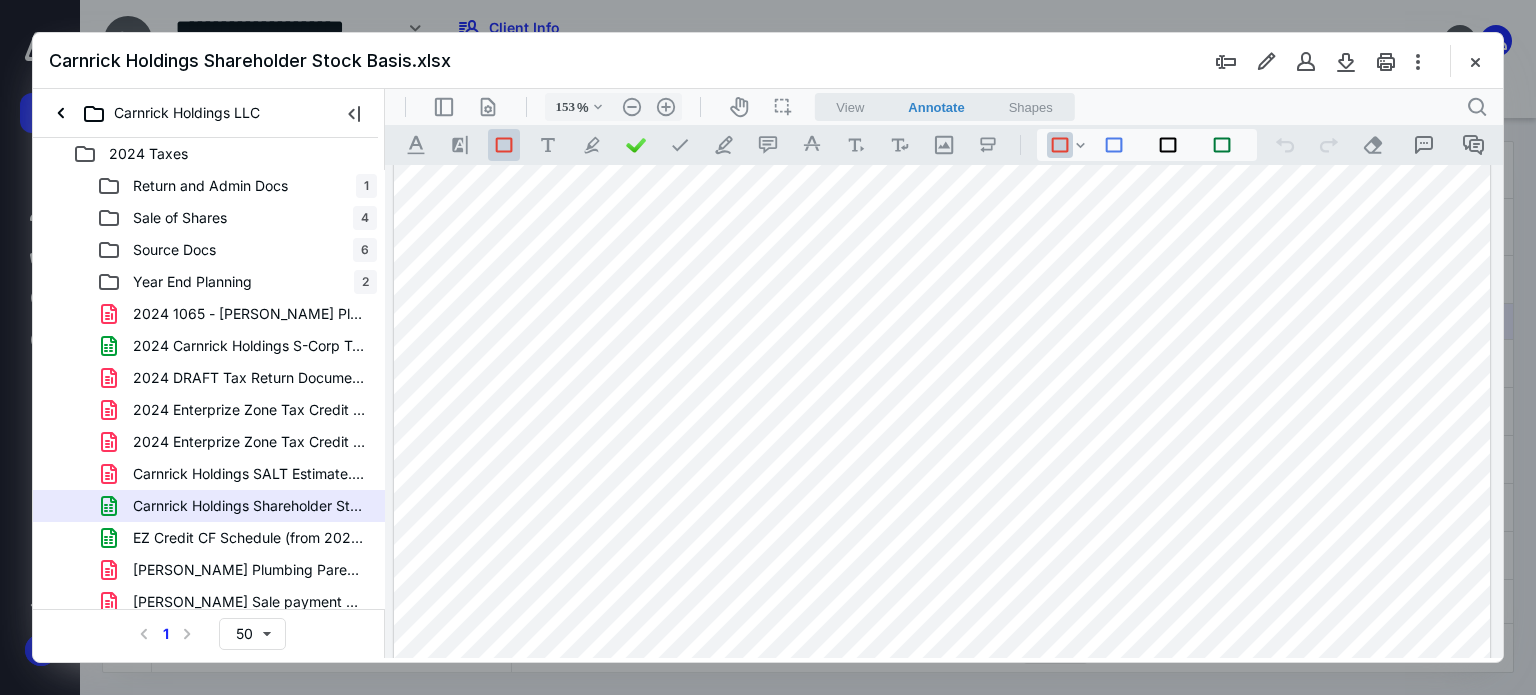 scroll, scrollTop: 100, scrollLeft: 0, axis: vertical 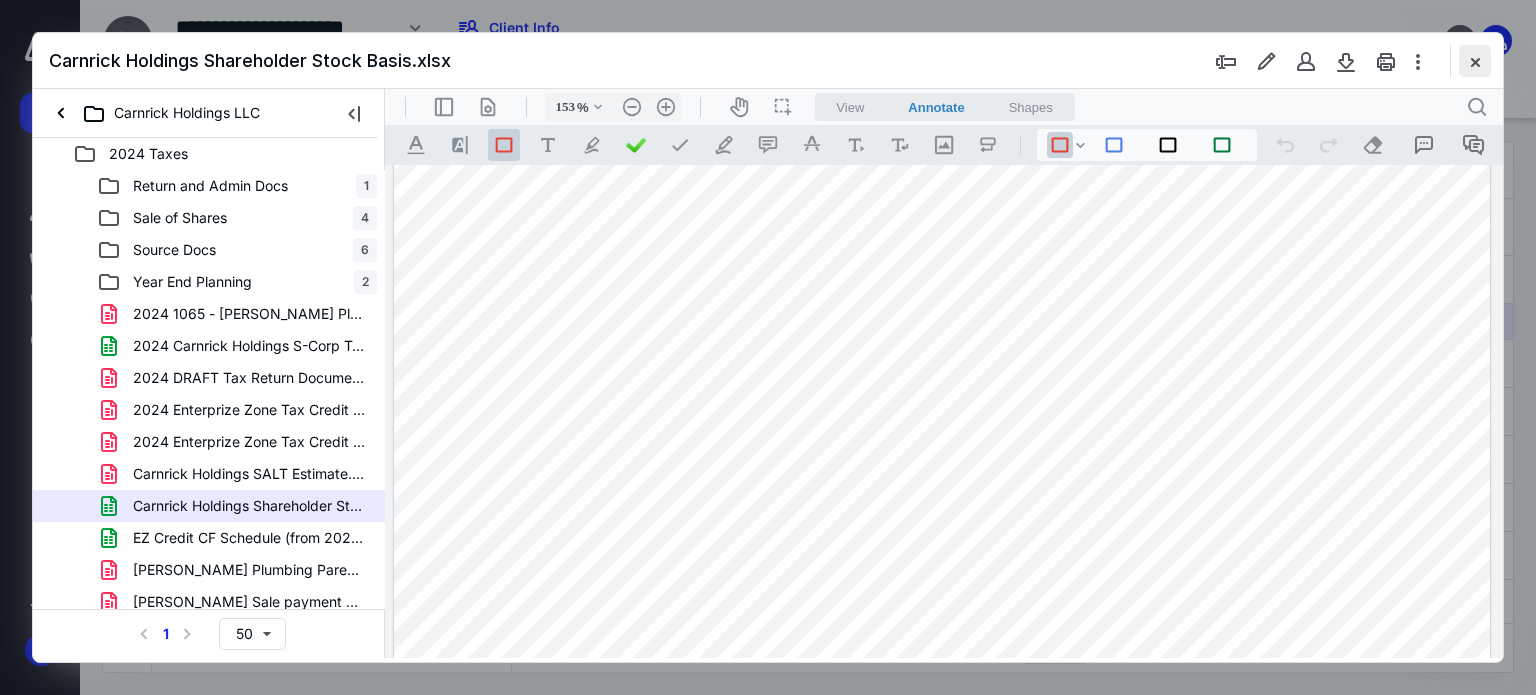 click at bounding box center [1475, 61] 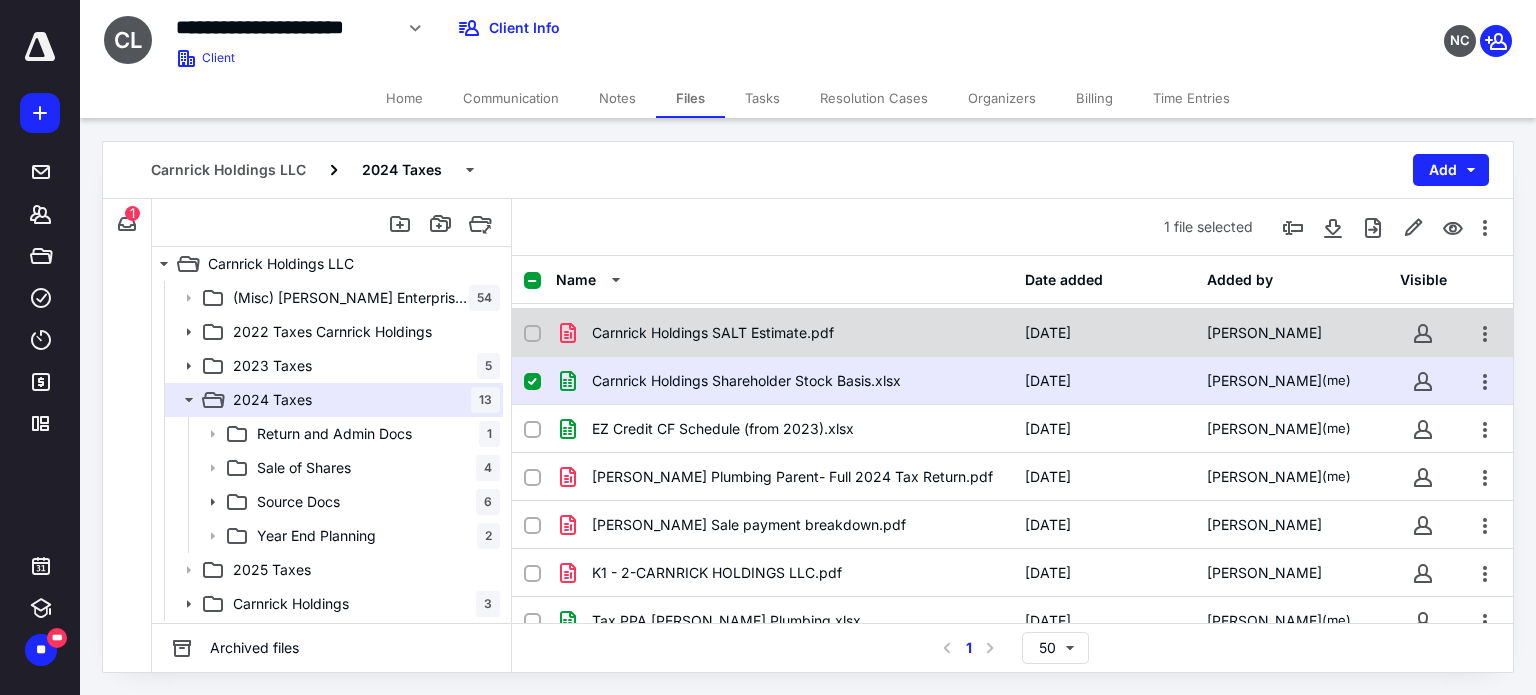 scroll, scrollTop: 392, scrollLeft: 0, axis: vertical 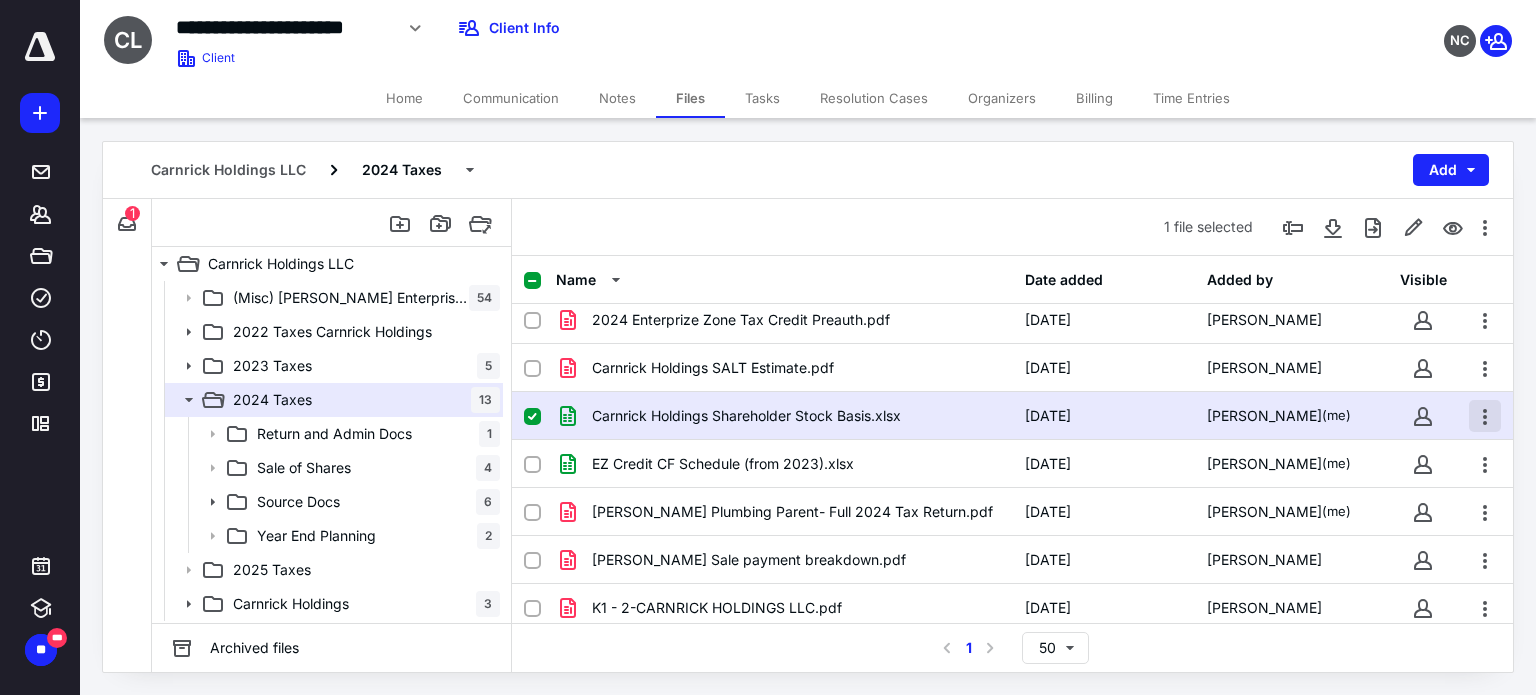 click at bounding box center (1485, 416) 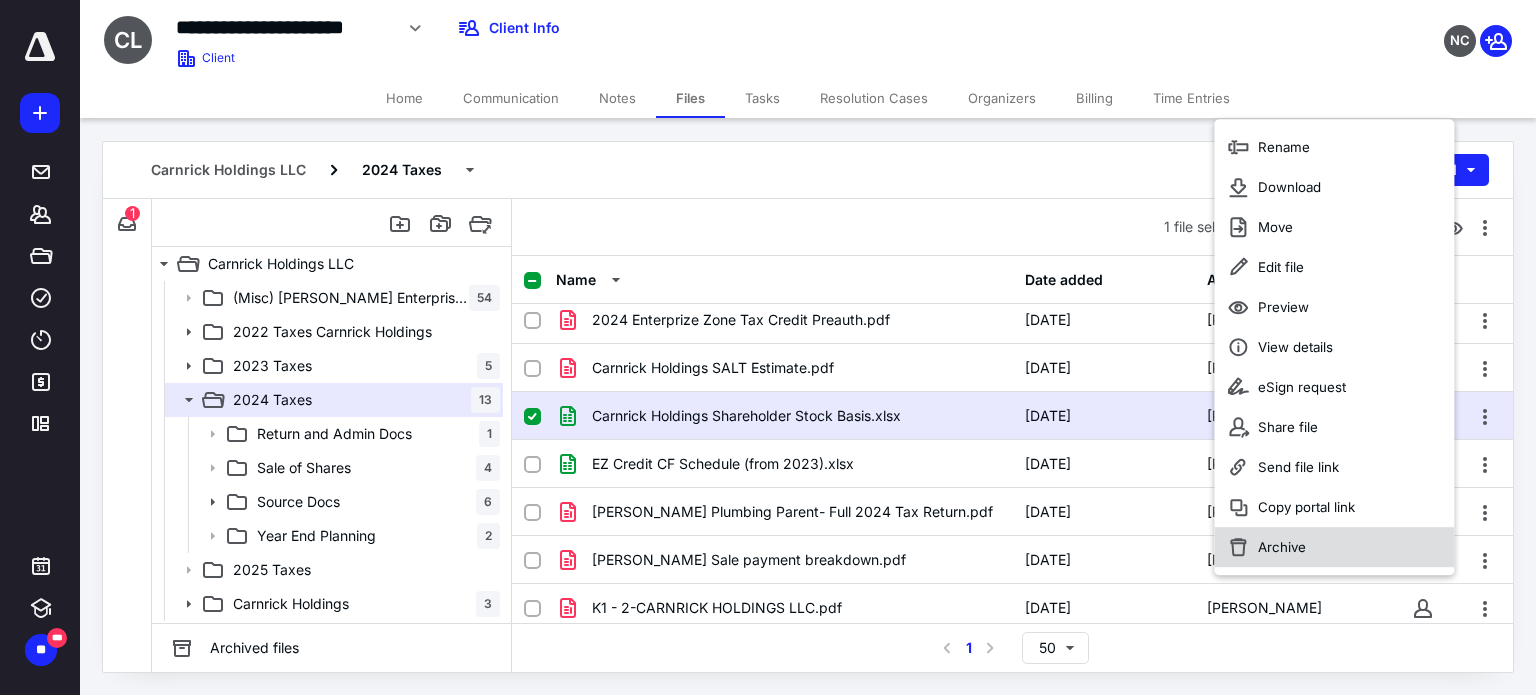 click on "Archive" at bounding box center [1282, 547] 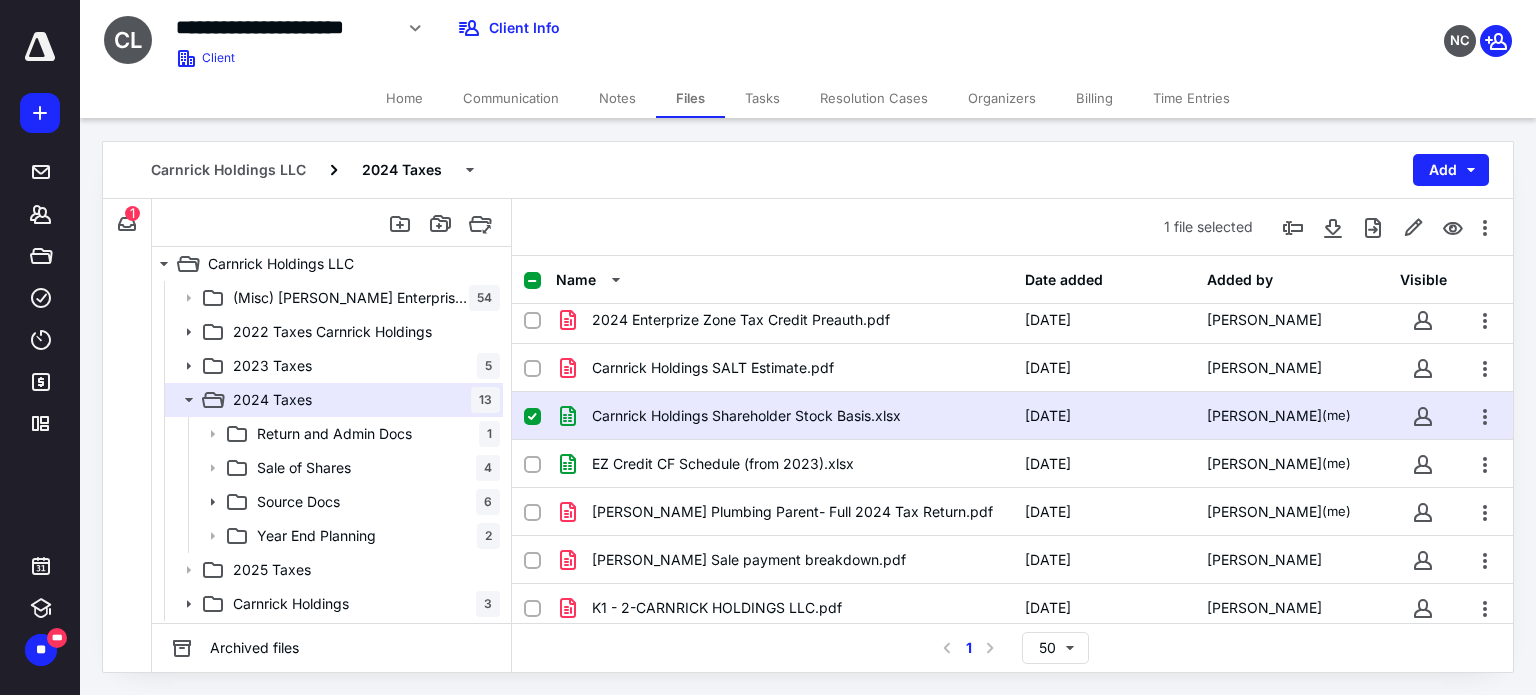 checkbox on "false" 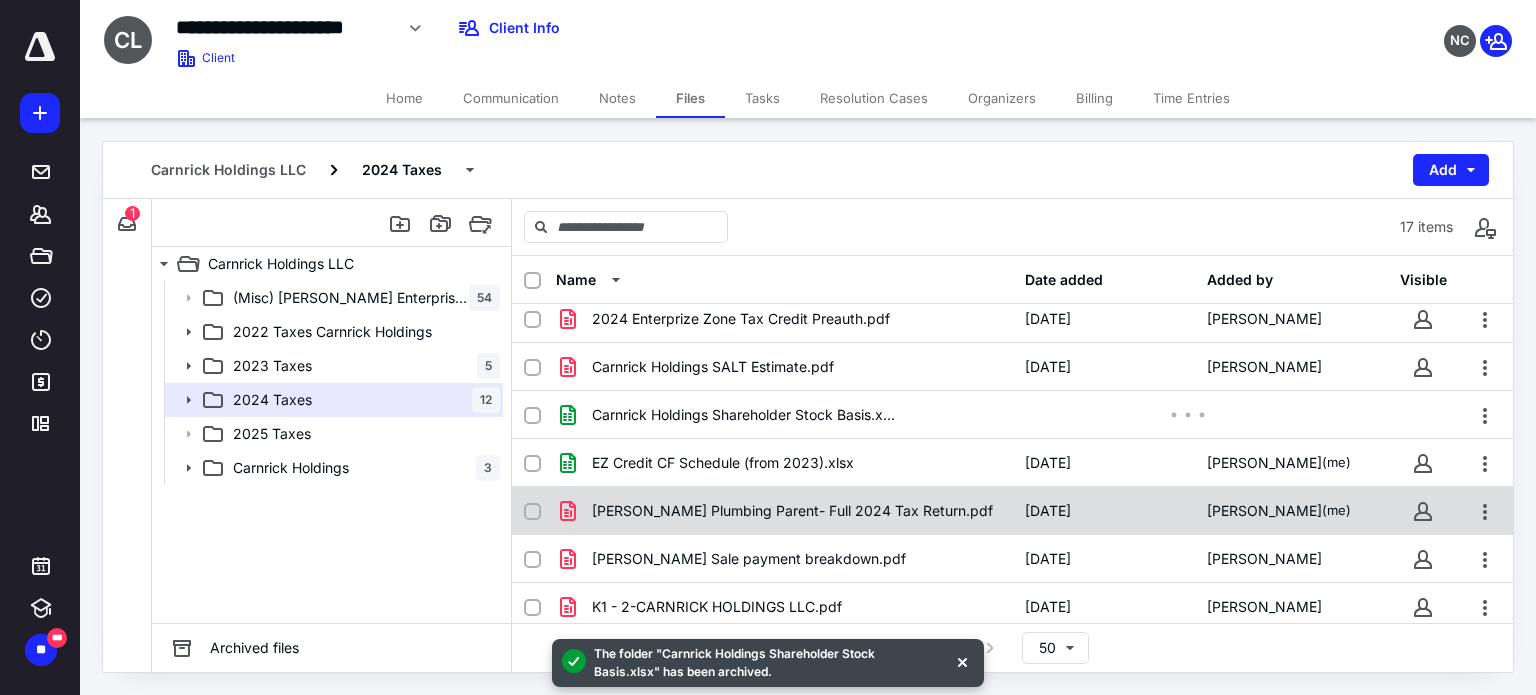 scroll, scrollTop: 392, scrollLeft: 0, axis: vertical 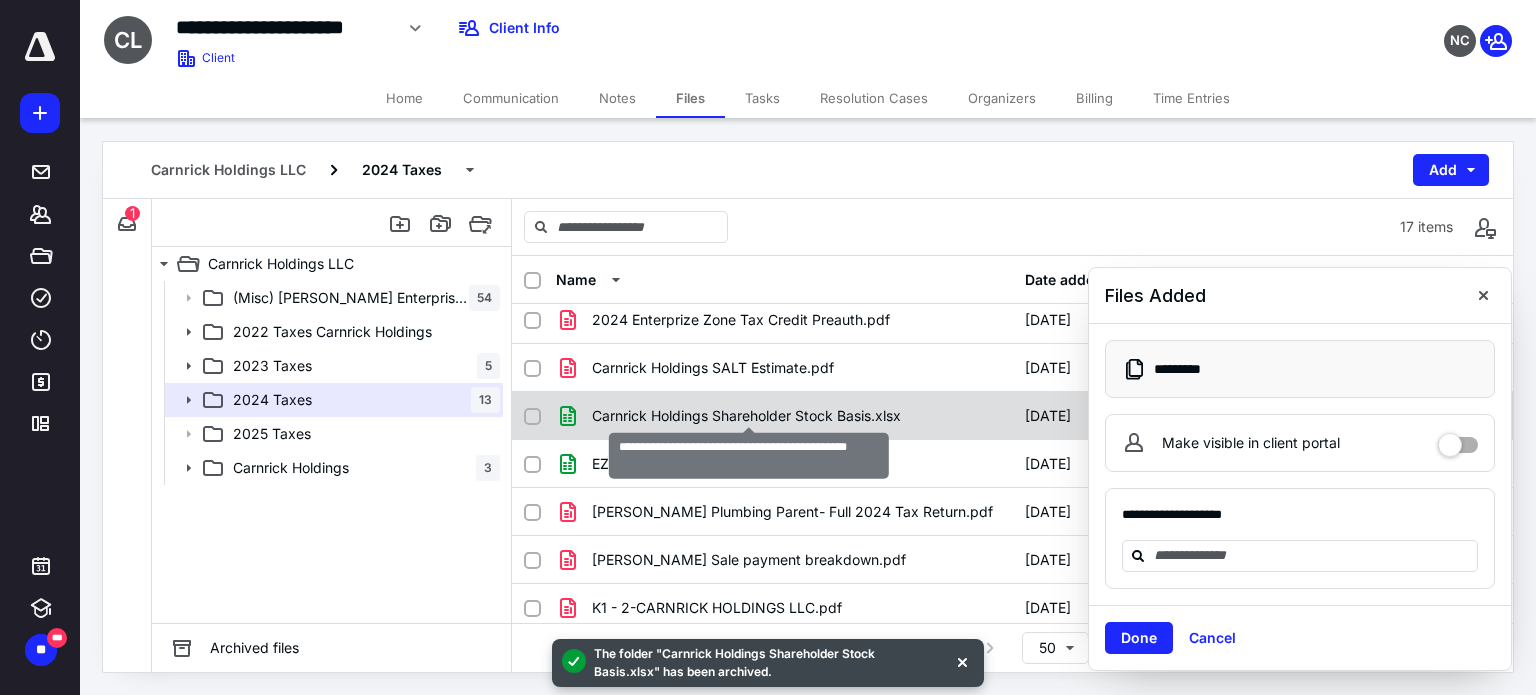 click on "Carnrick Holdings Shareholder Stock Basis.xlsx" at bounding box center (746, 416) 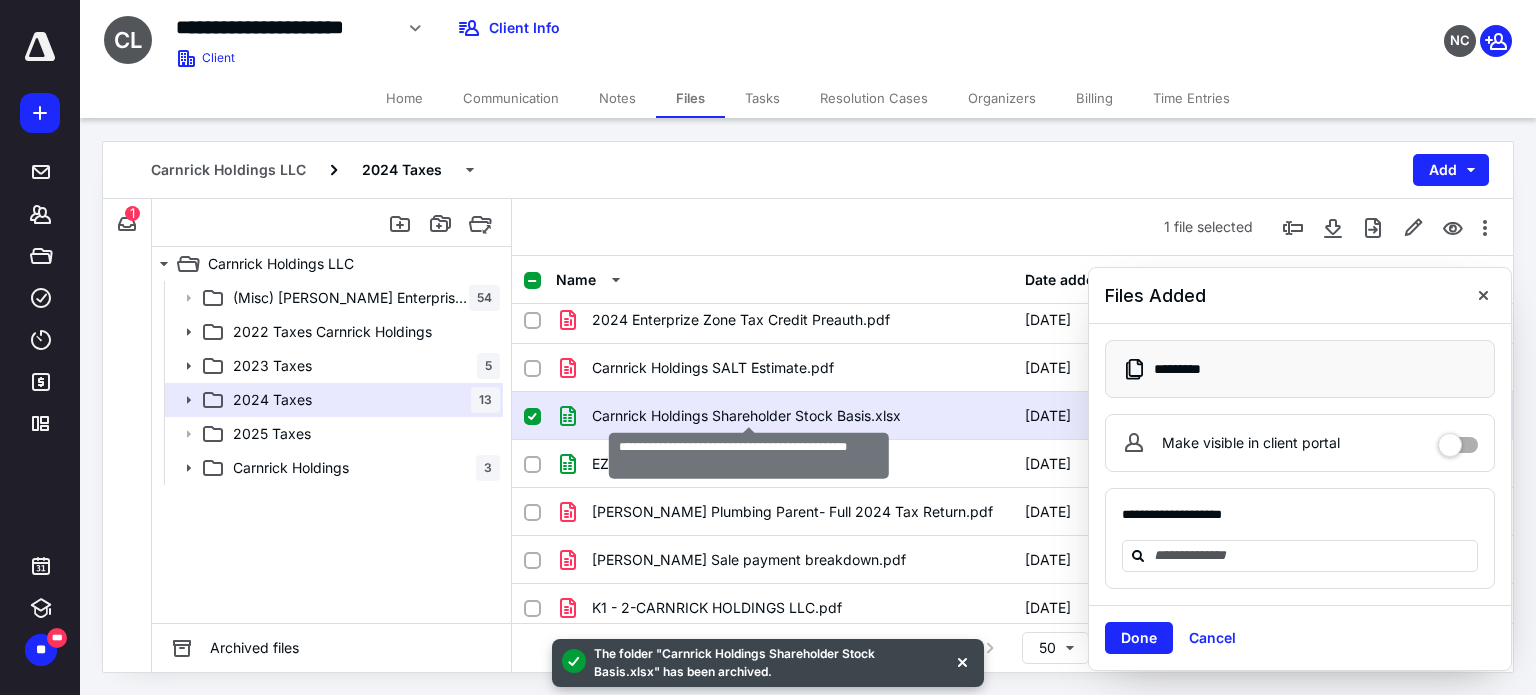 click on "Carnrick Holdings Shareholder Stock Basis.xlsx" at bounding box center (746, 416) 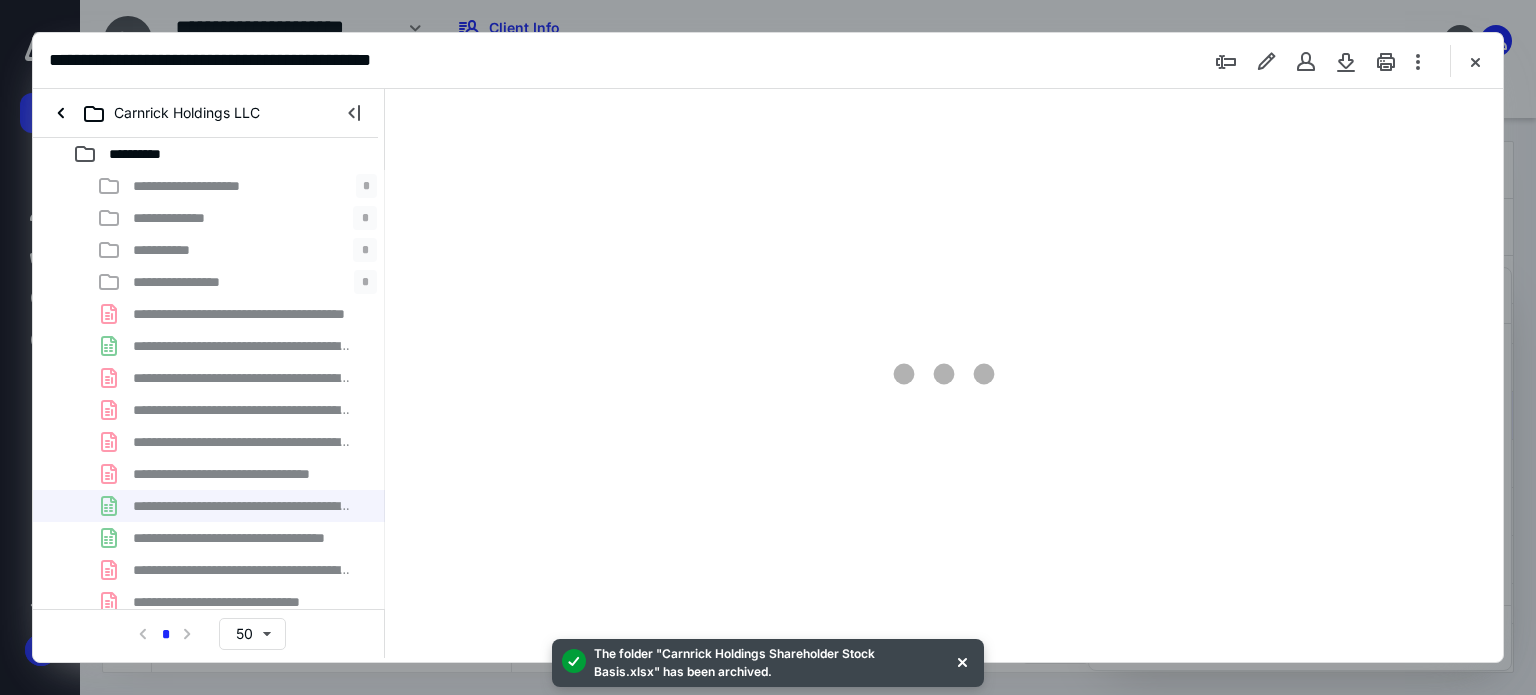 scroll, scrollTop: 0, scrollLeft: 0, axis: both 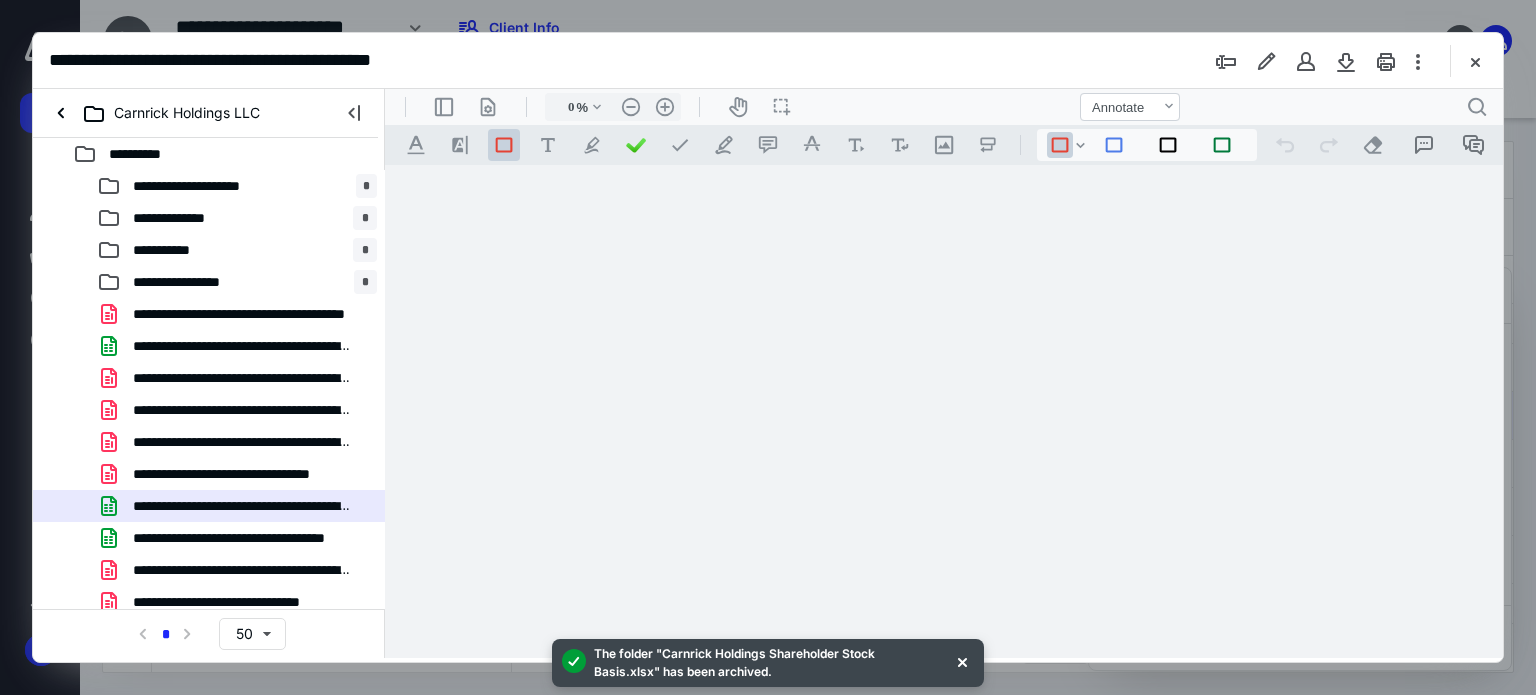 type on "153" 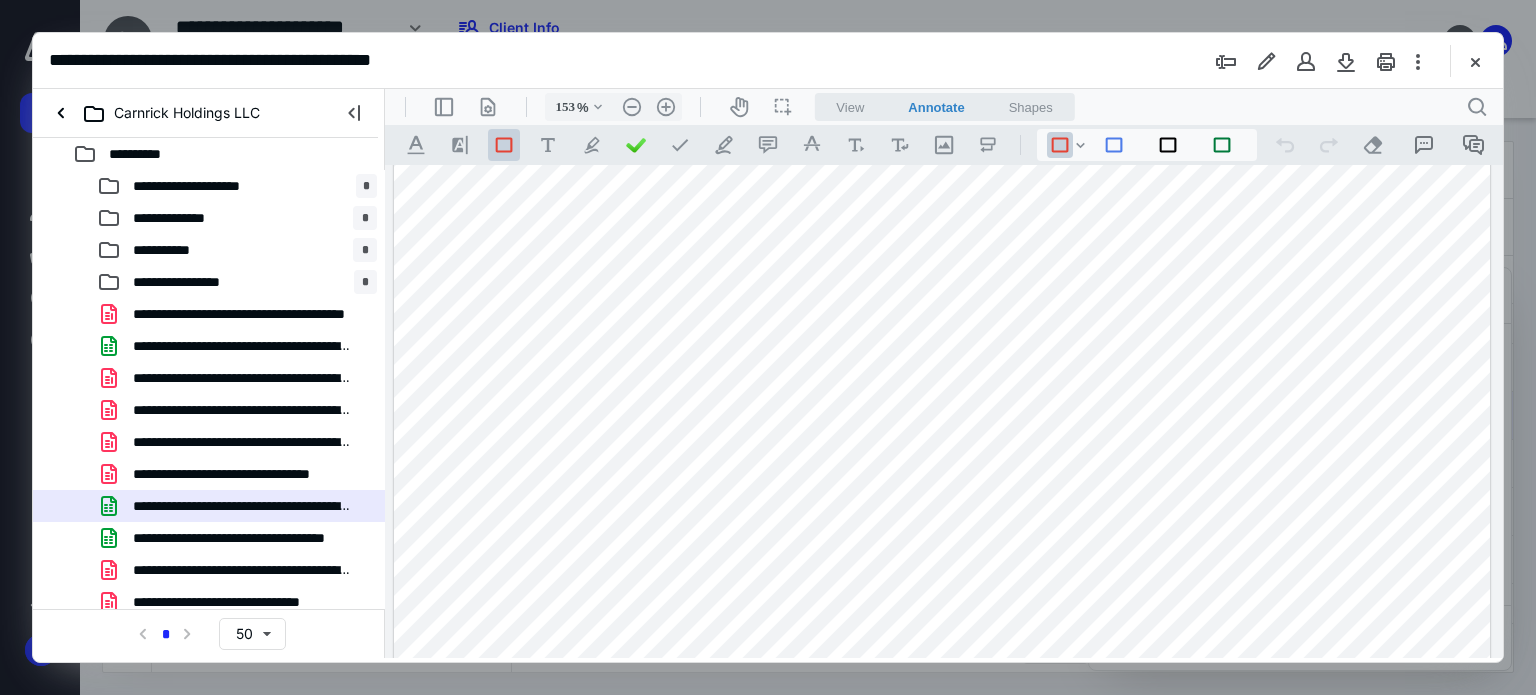 scroll, scrollTop: 0, scrollLeft: 0, axis: both 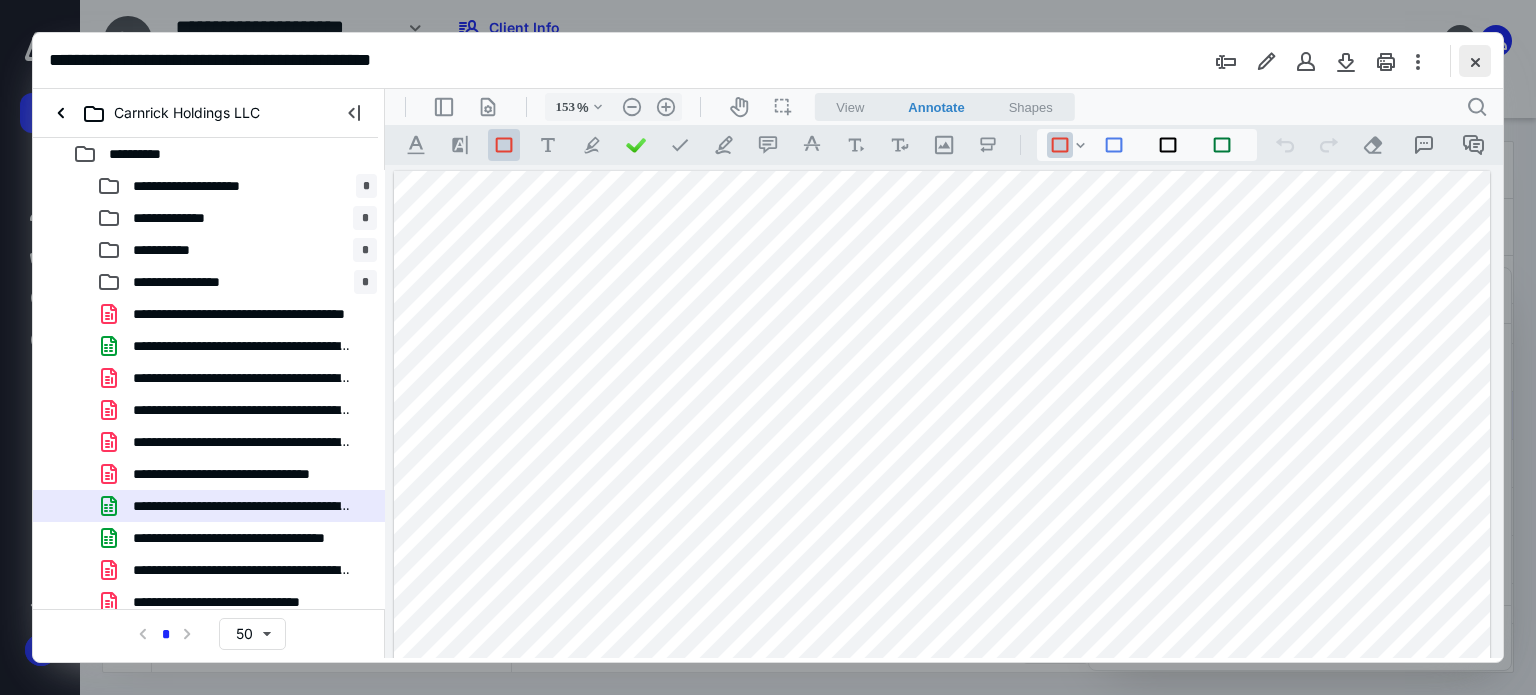 click at bounding box center (1475, 61) 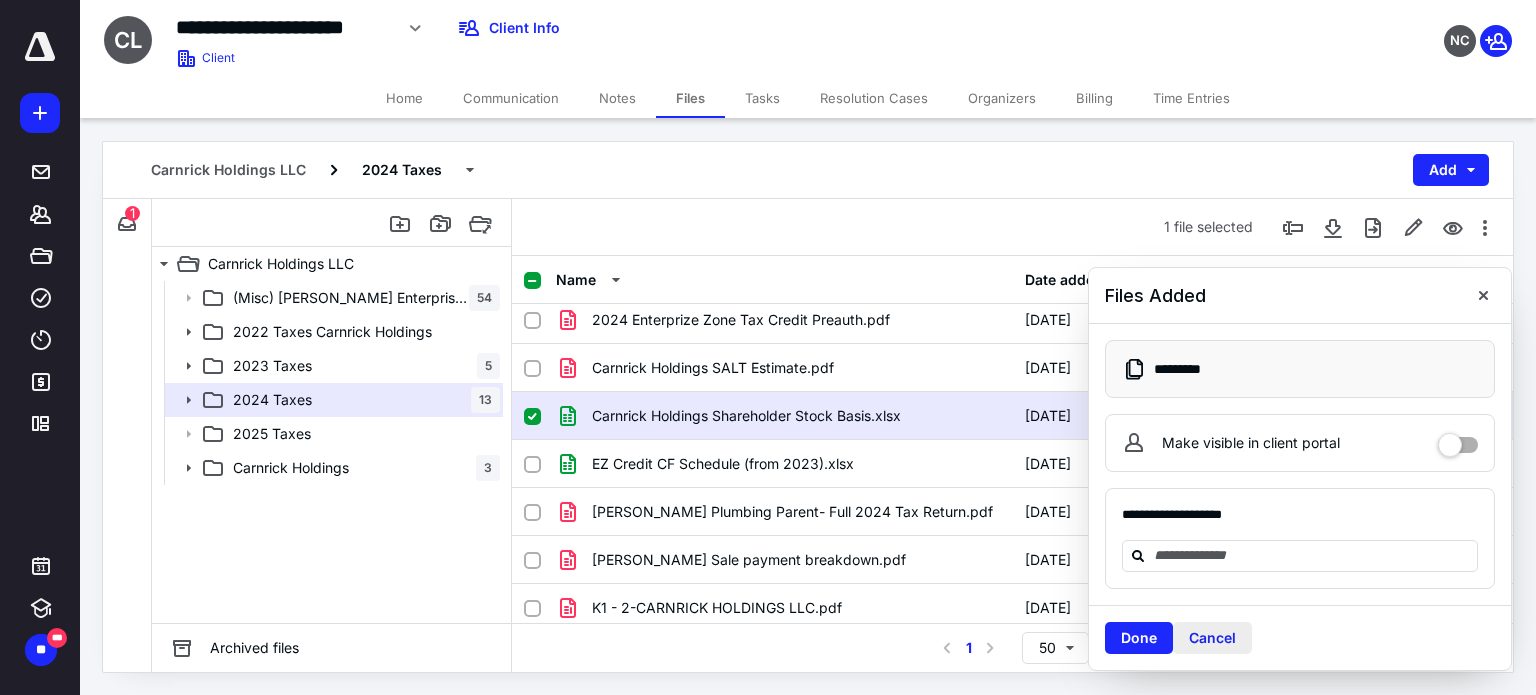 click on "Cancel" at bounding box center [1212, 638] 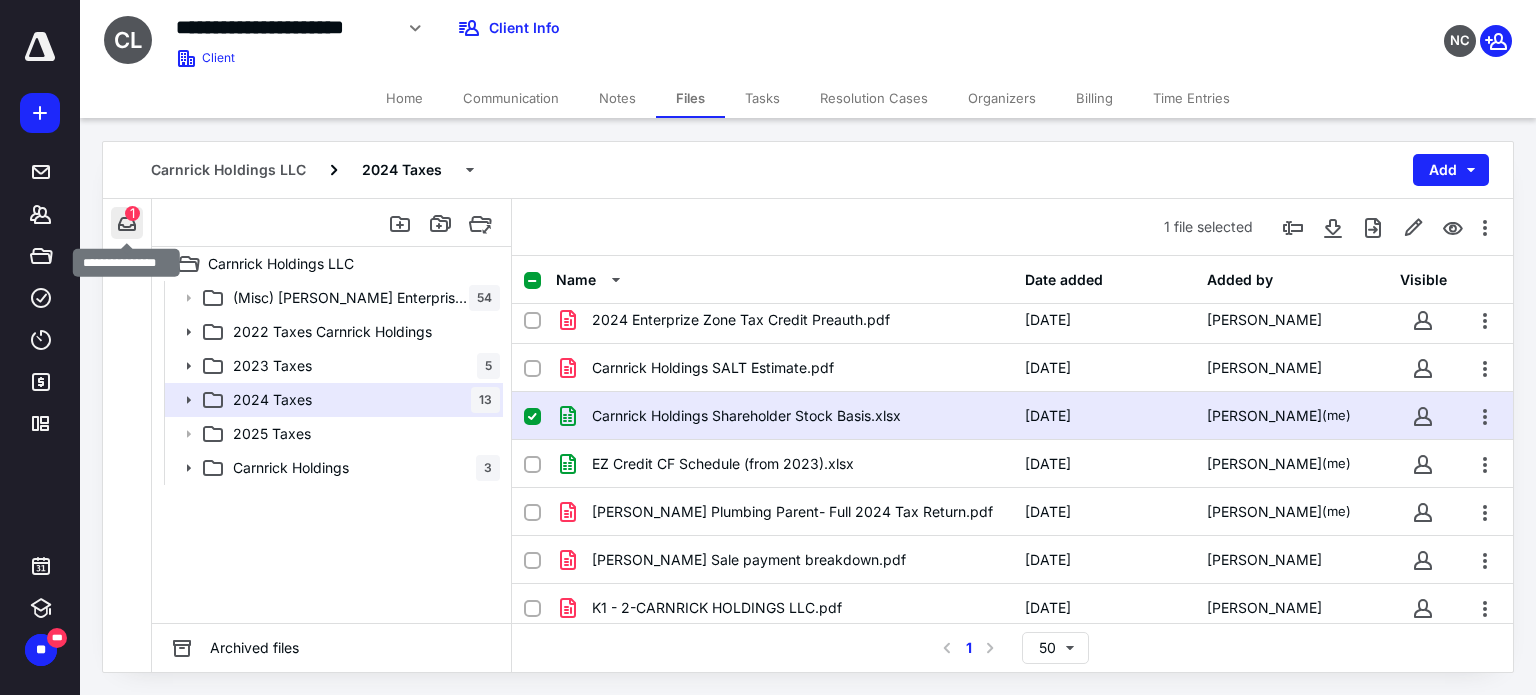 click at bounding box center (127, 223) 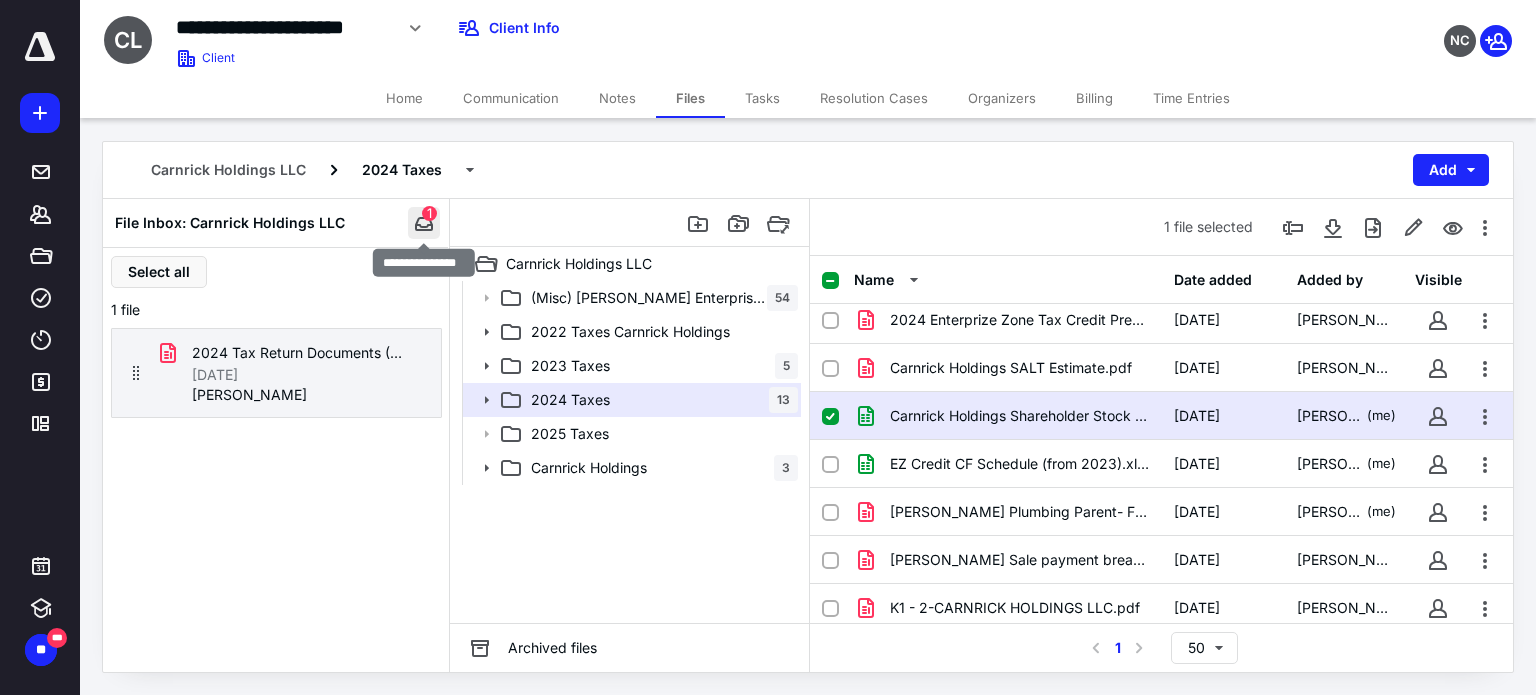 click at bounding box center [424, 223] 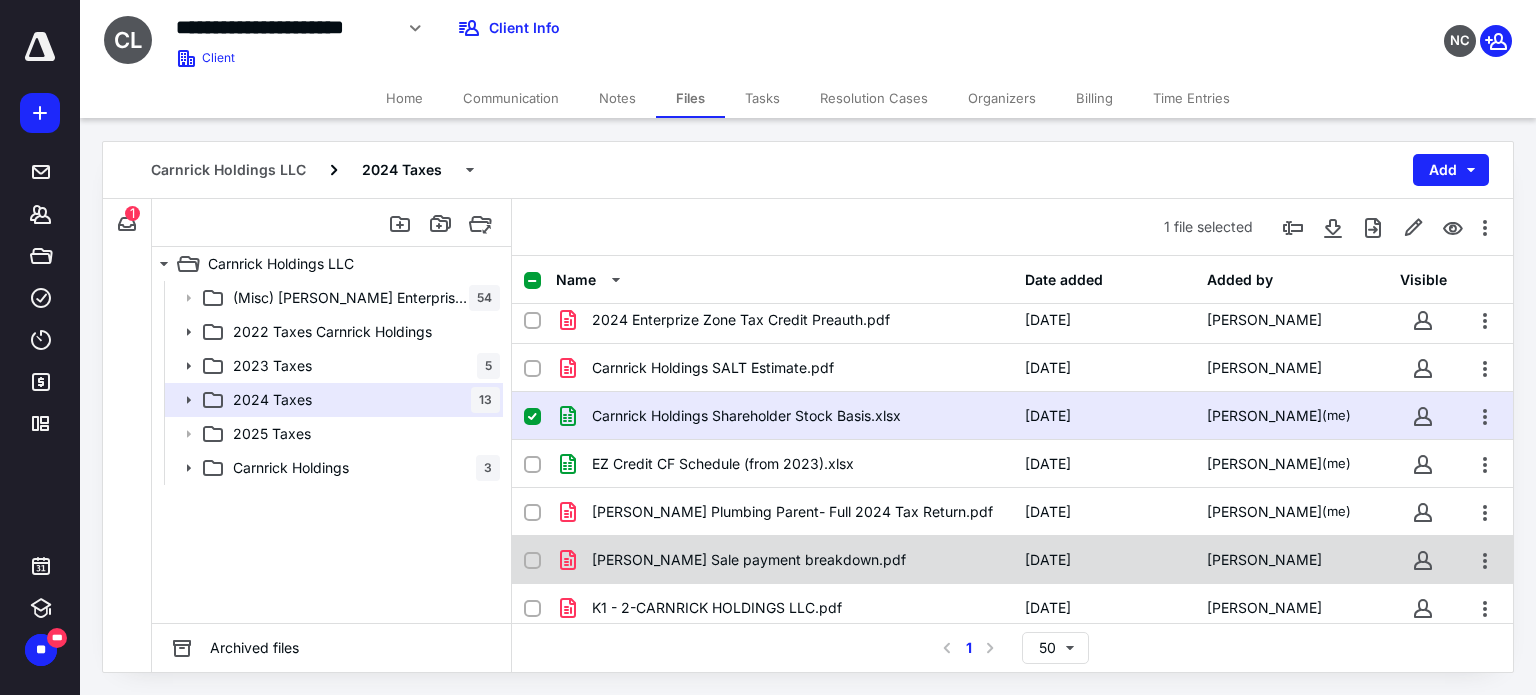 scroll, scrollTop: 492, scrollLeft: 0, axis: vertical 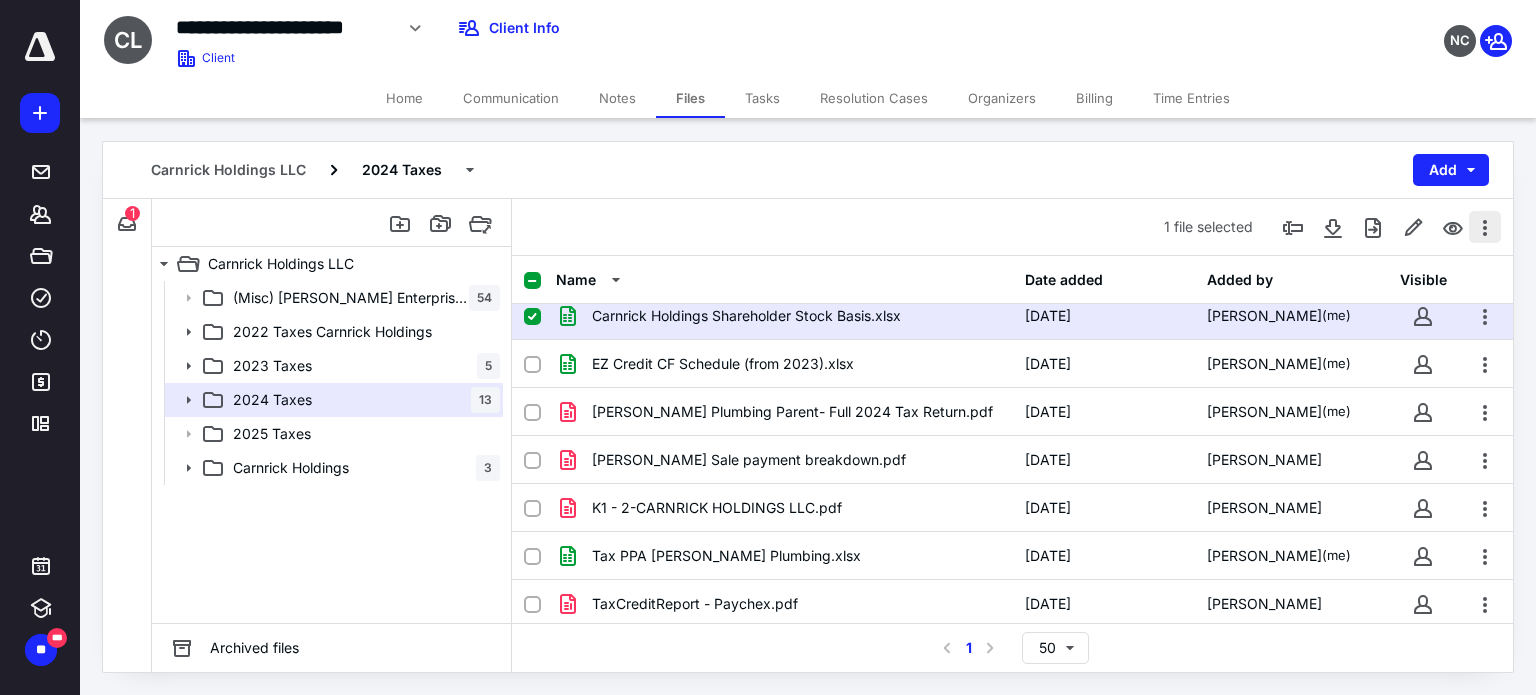 click at bounding box center (1485, 227) 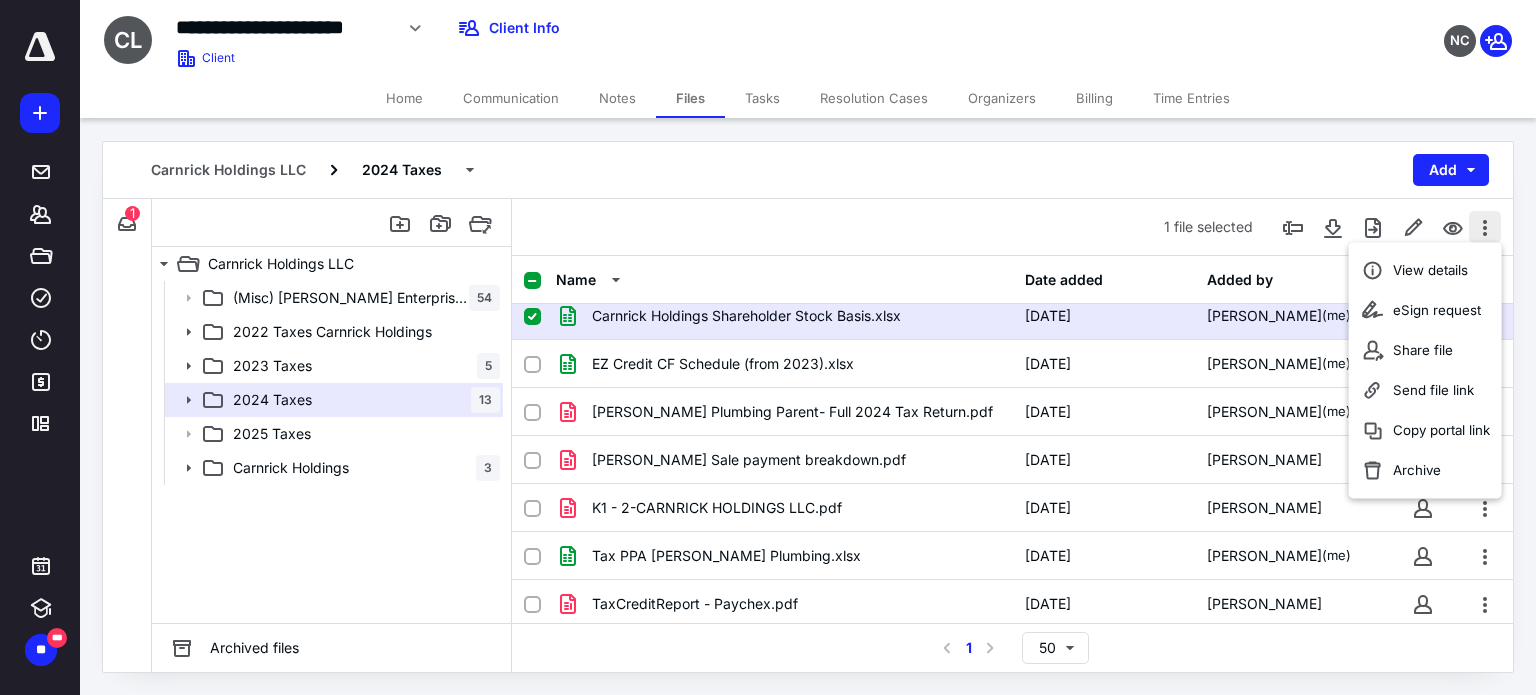 click at bounding box center [1485, 227] 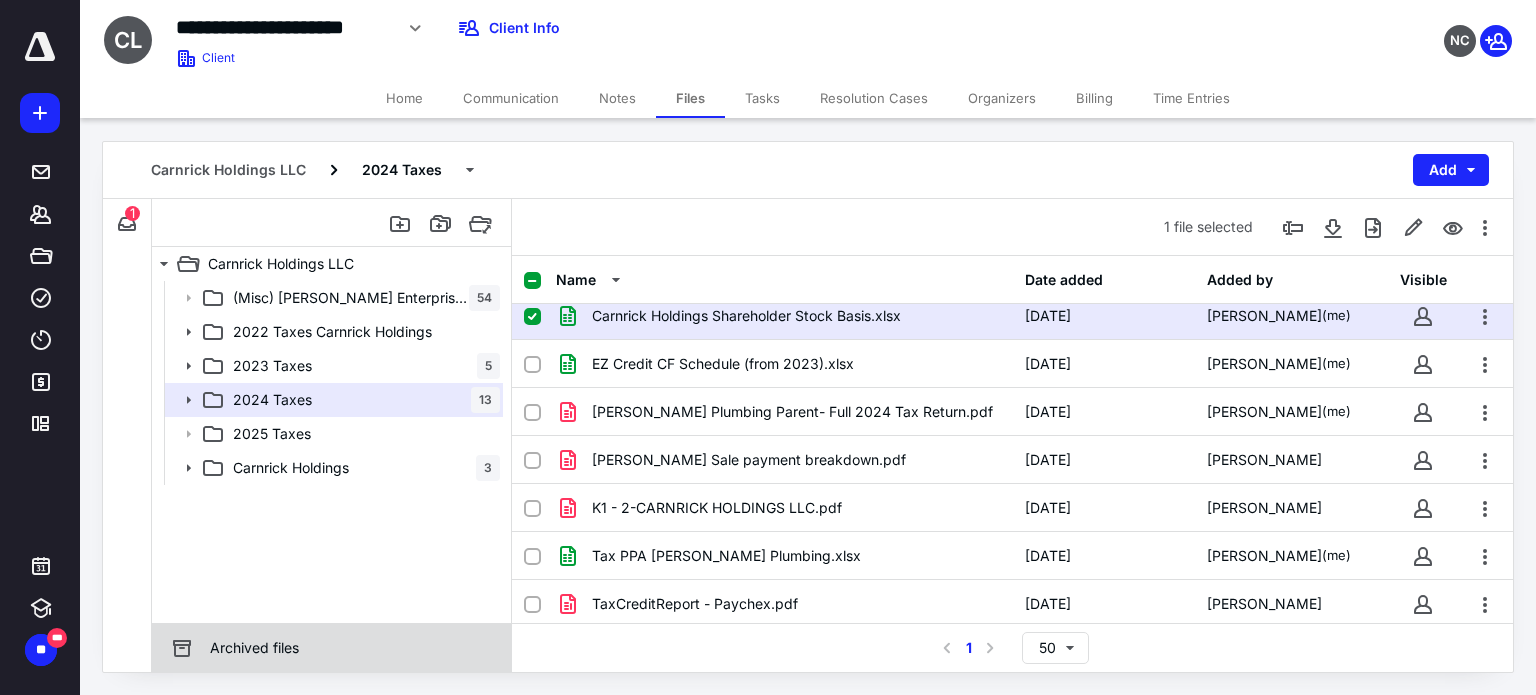 click on "Archived files" at bounding box center (331, 648) 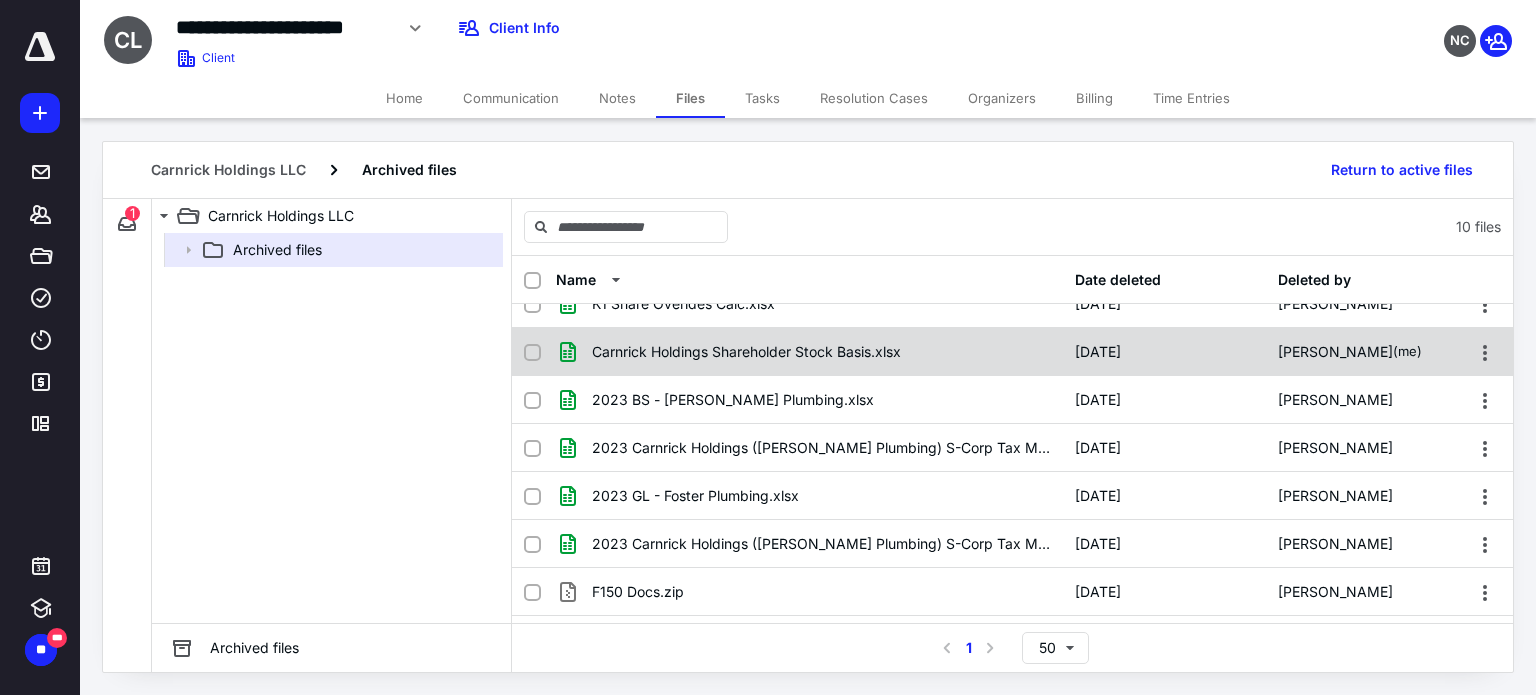 scroll, scrollTop: 0, scrollLeft: 0, axis: both 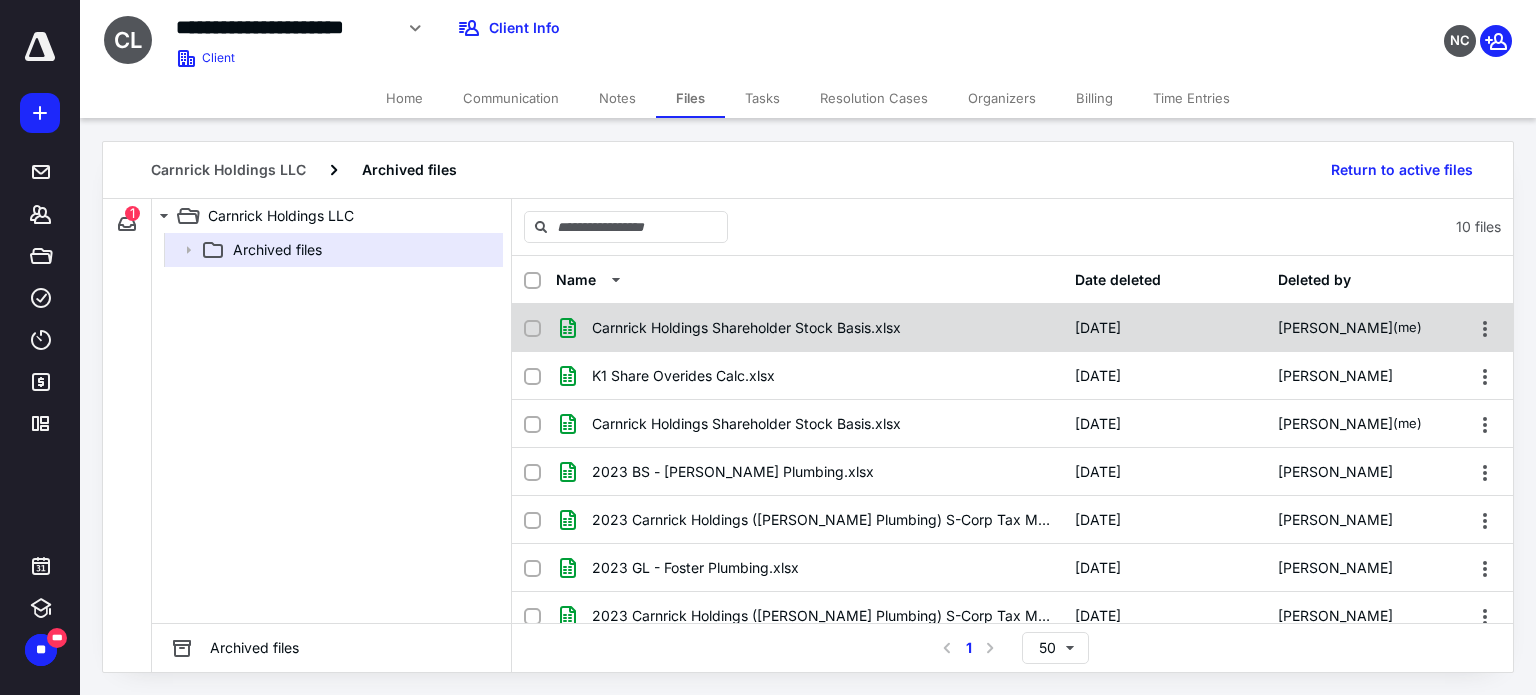 click on "Carnrick Holdings Shareholder Stock Basis.xlsx" at bounding box center [746, 328] 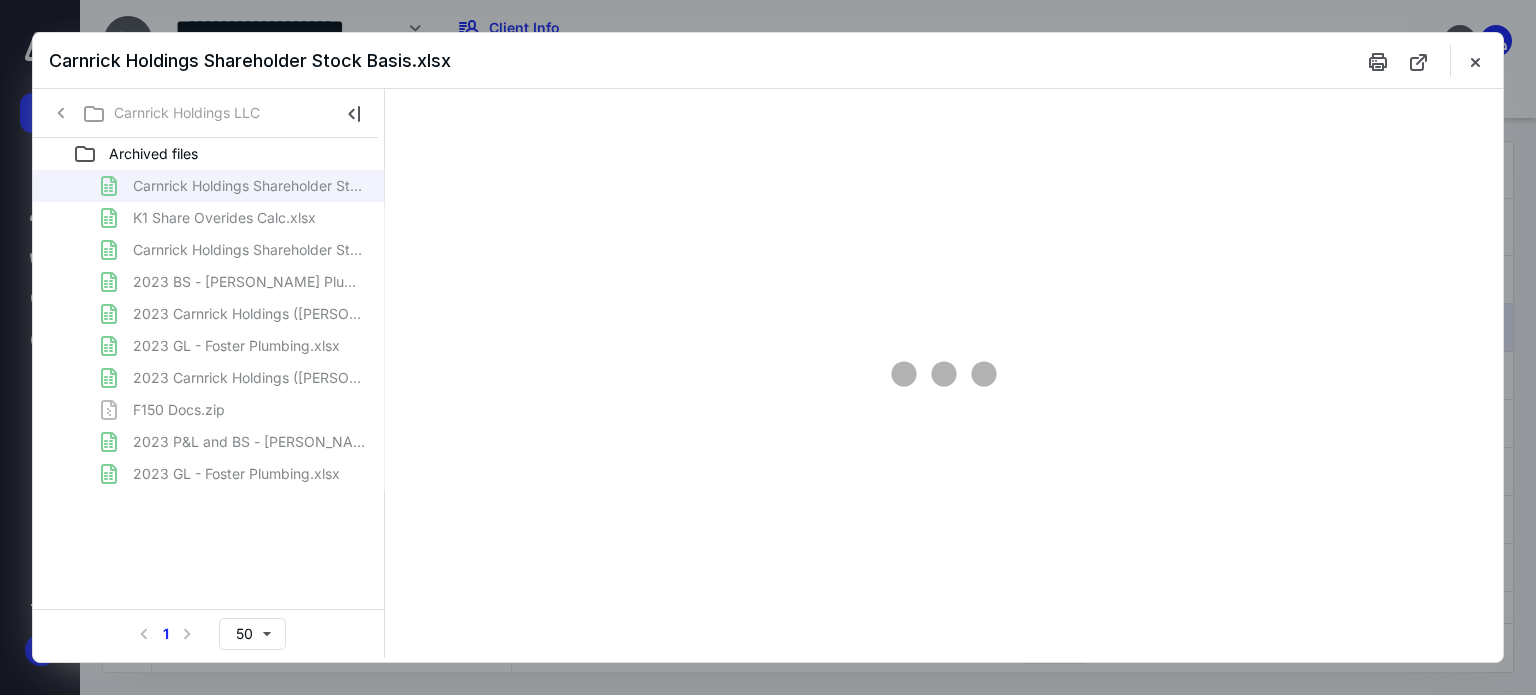 scroll, scrollTop: 0, scrollLeft: 0, axis: both 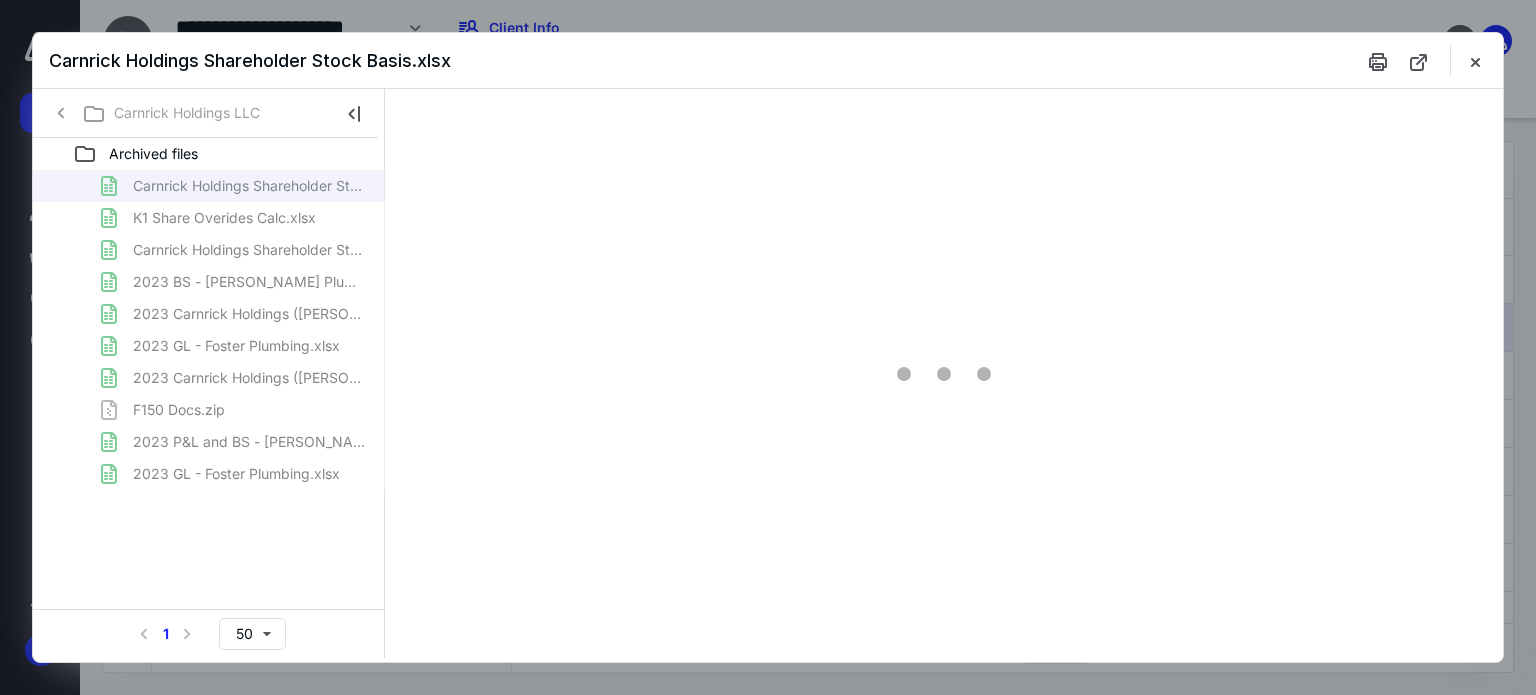 type on "153" 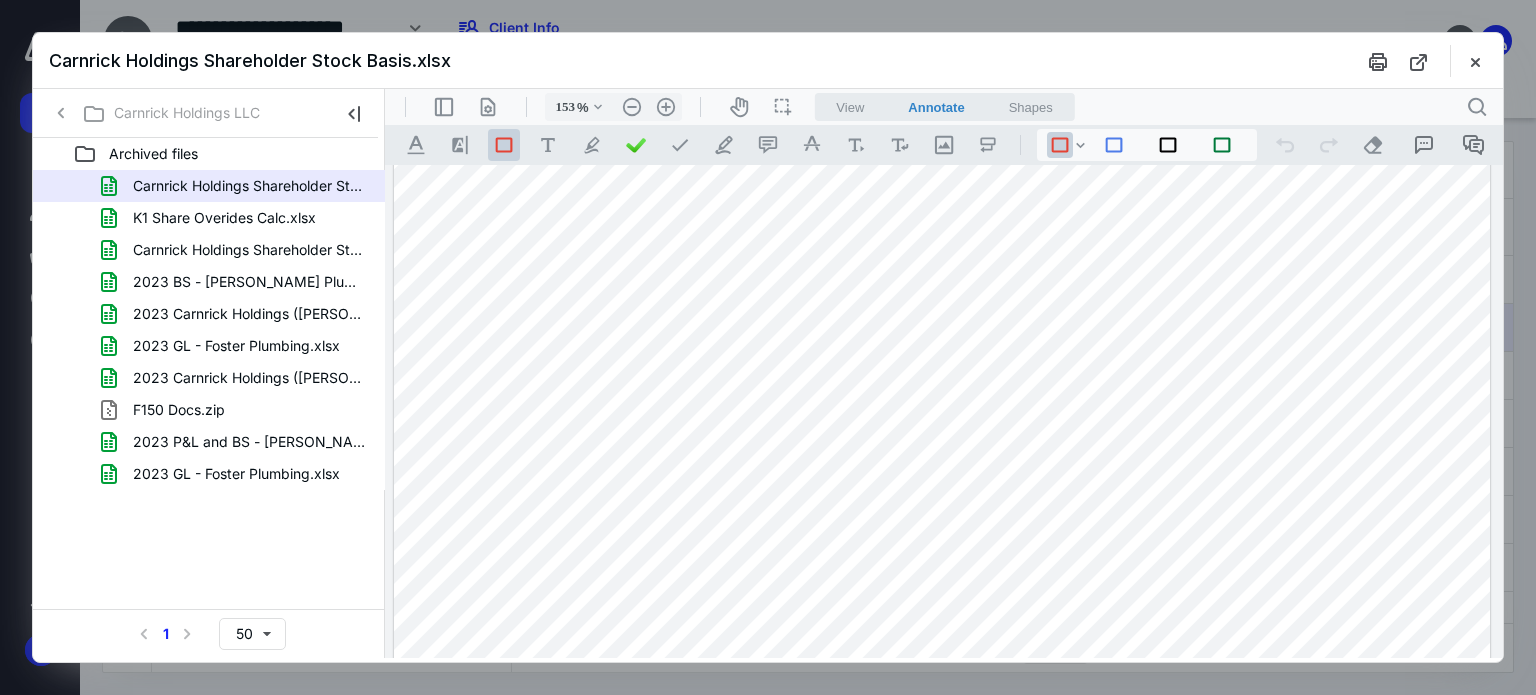 scroll, scrollTop: 0, scrollLeft: 0, axis: both 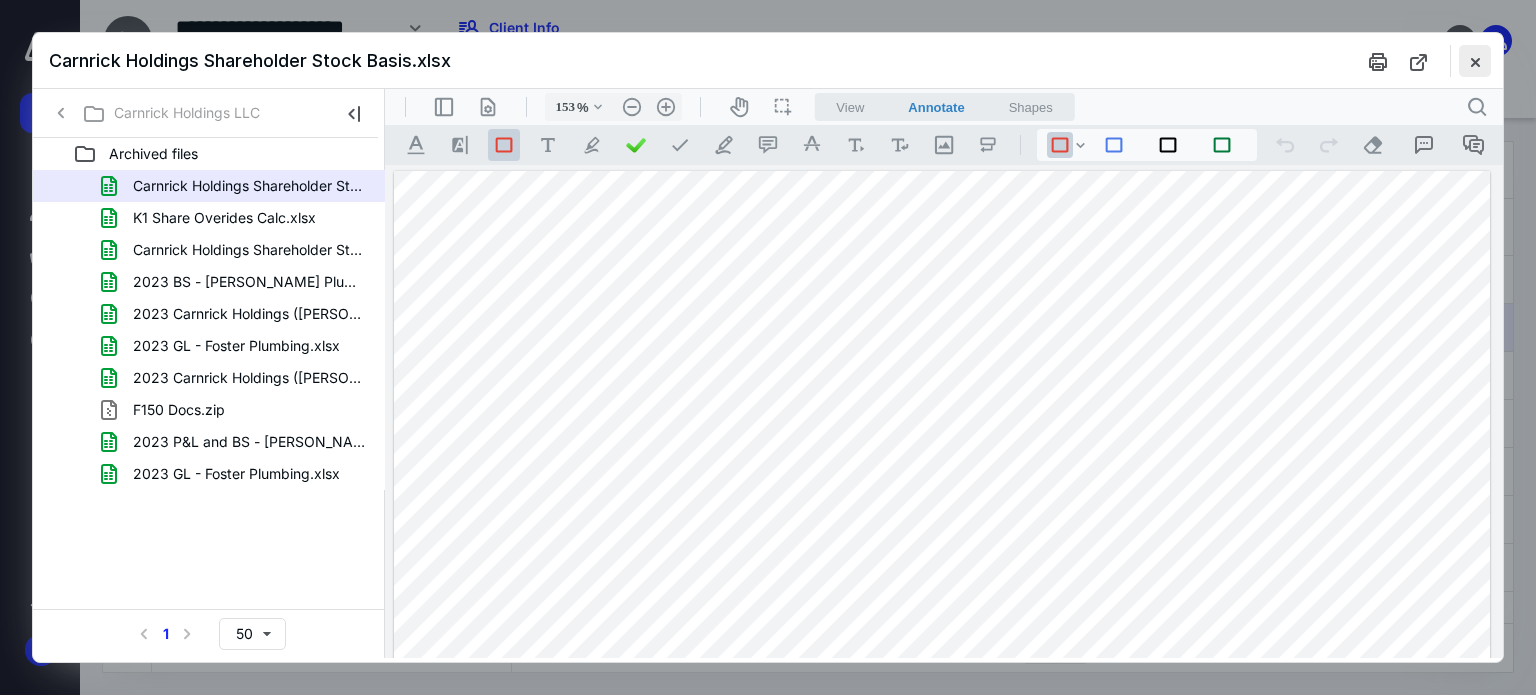 click at bounding box center [1475, 61] 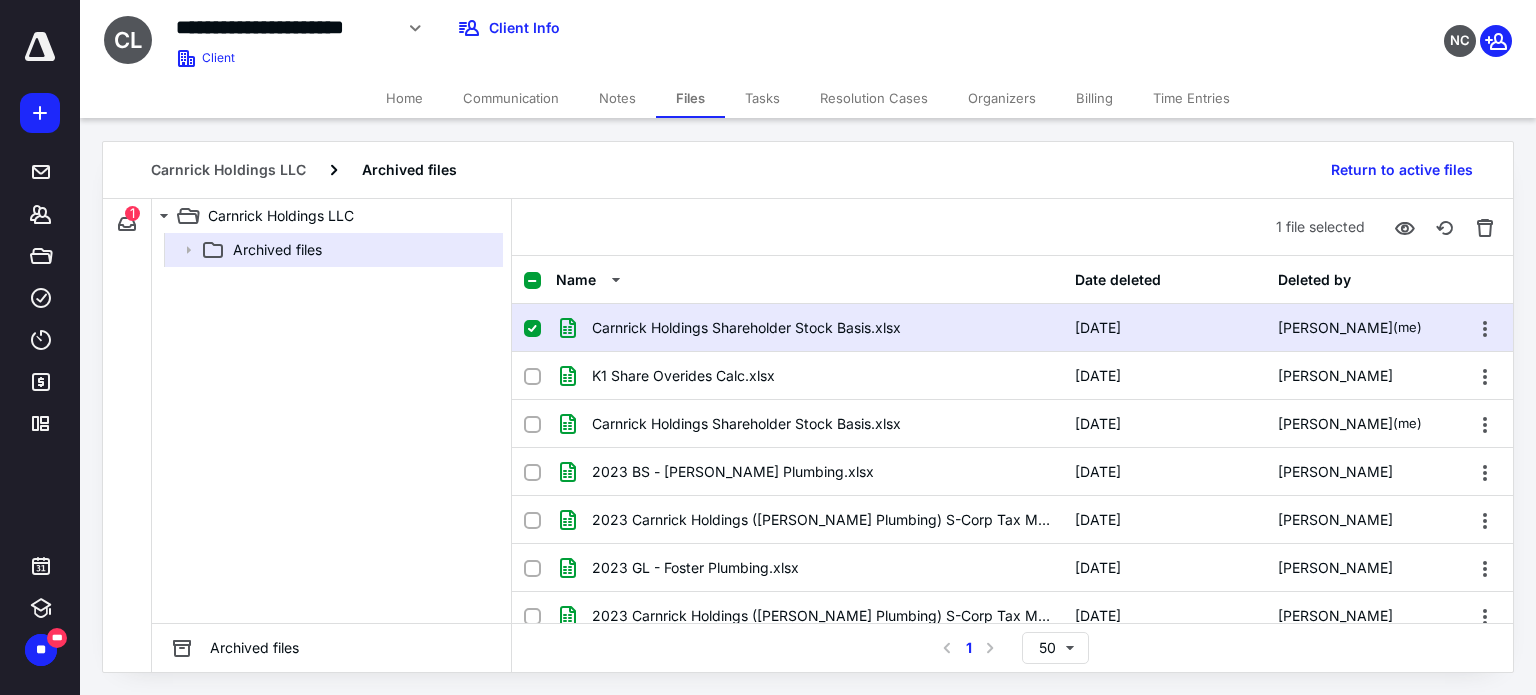 click on "Files" at bounding box center (690, 98) 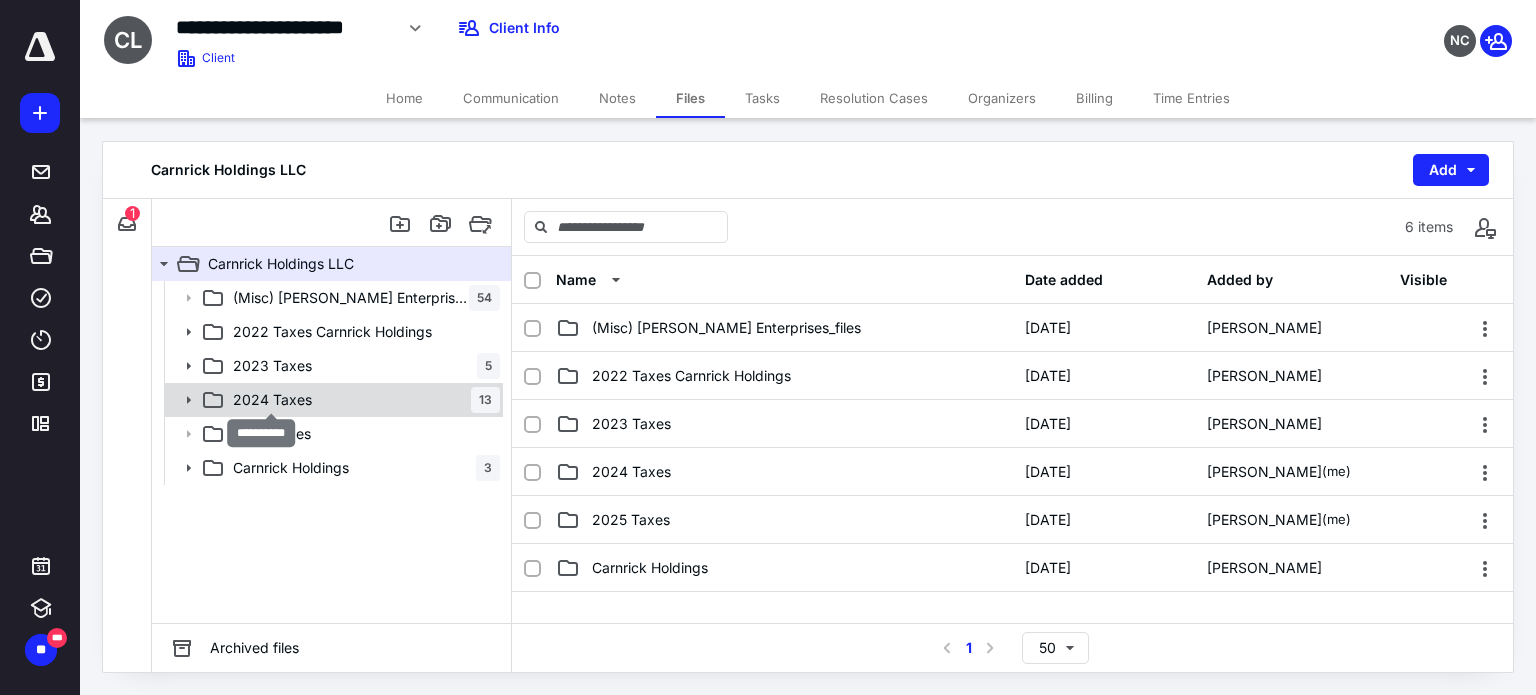 click on "2024 Taxes" at bounding box center [272, 400] 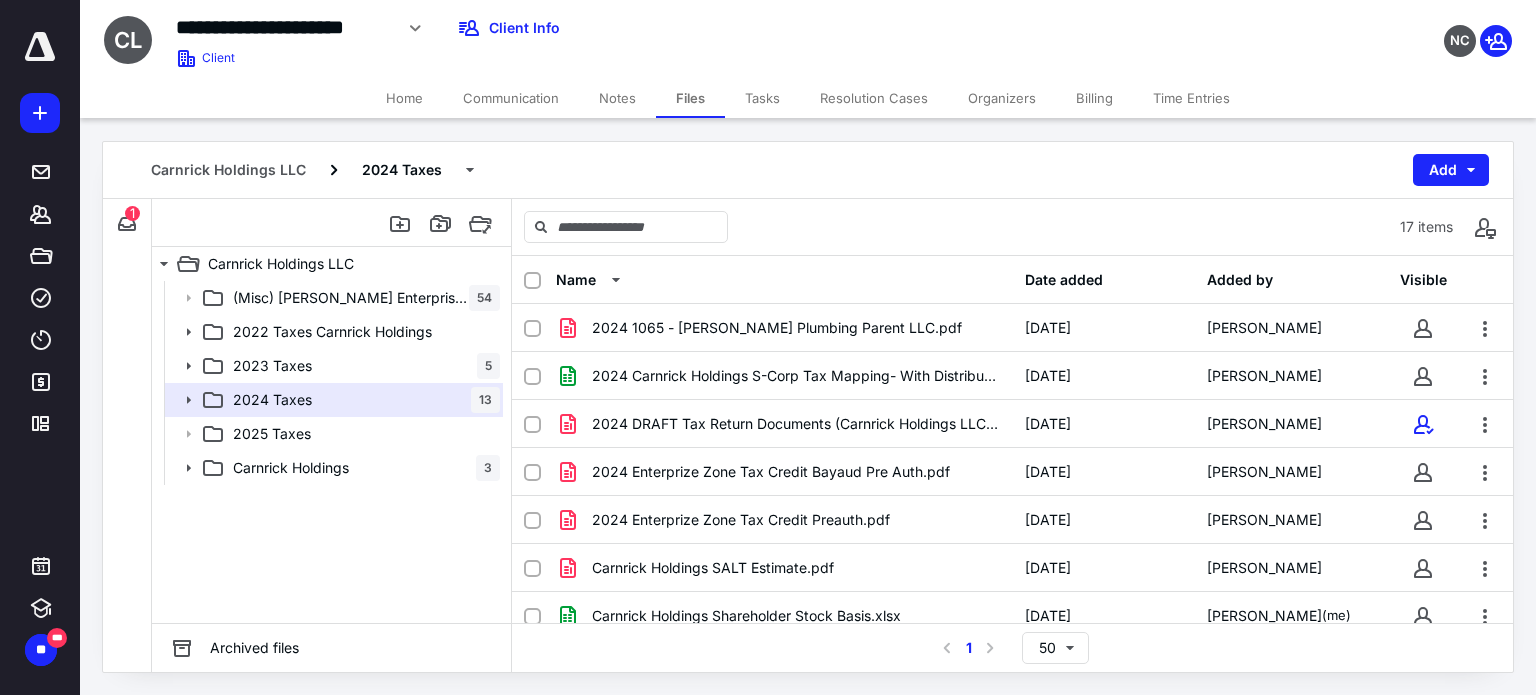 scroll, scrollTop: 292, scrollLeft: 0, axis: vertical 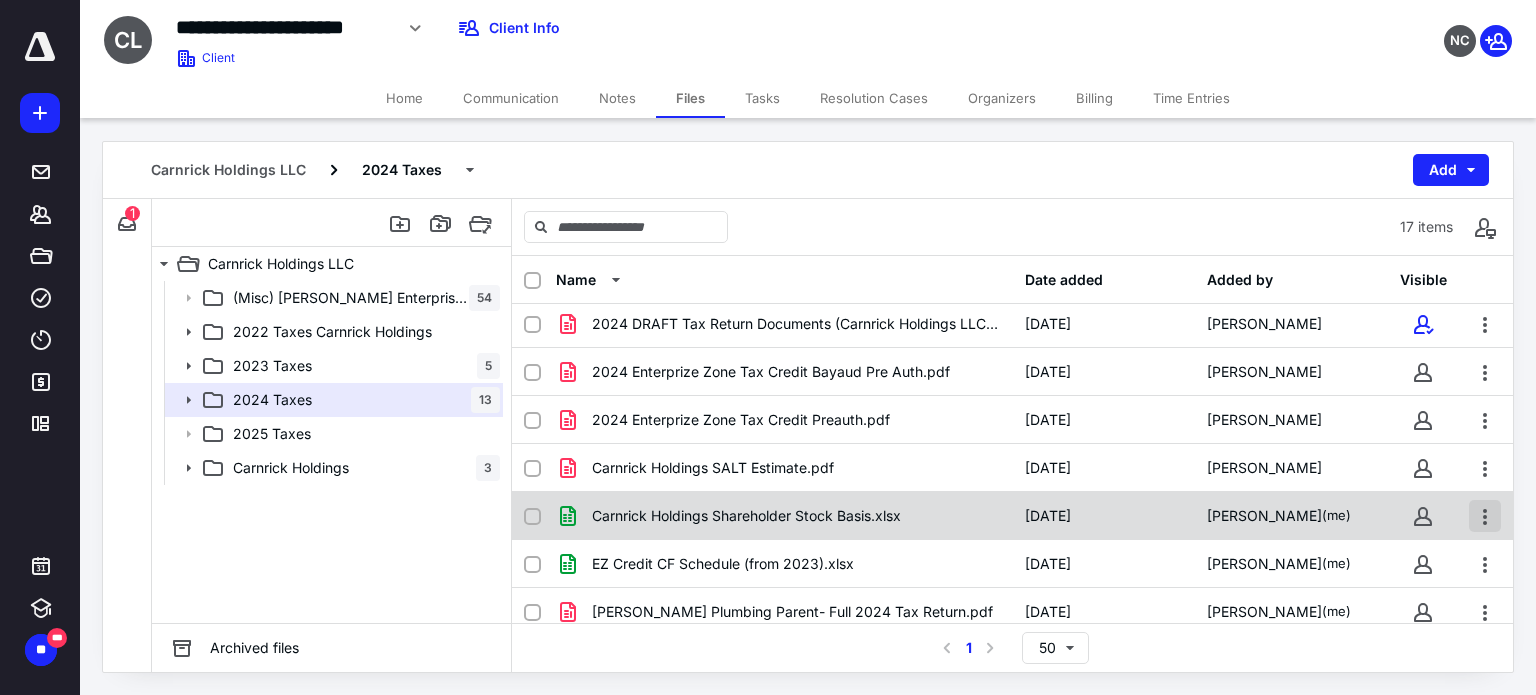 click at bounding box center [1485, 516] 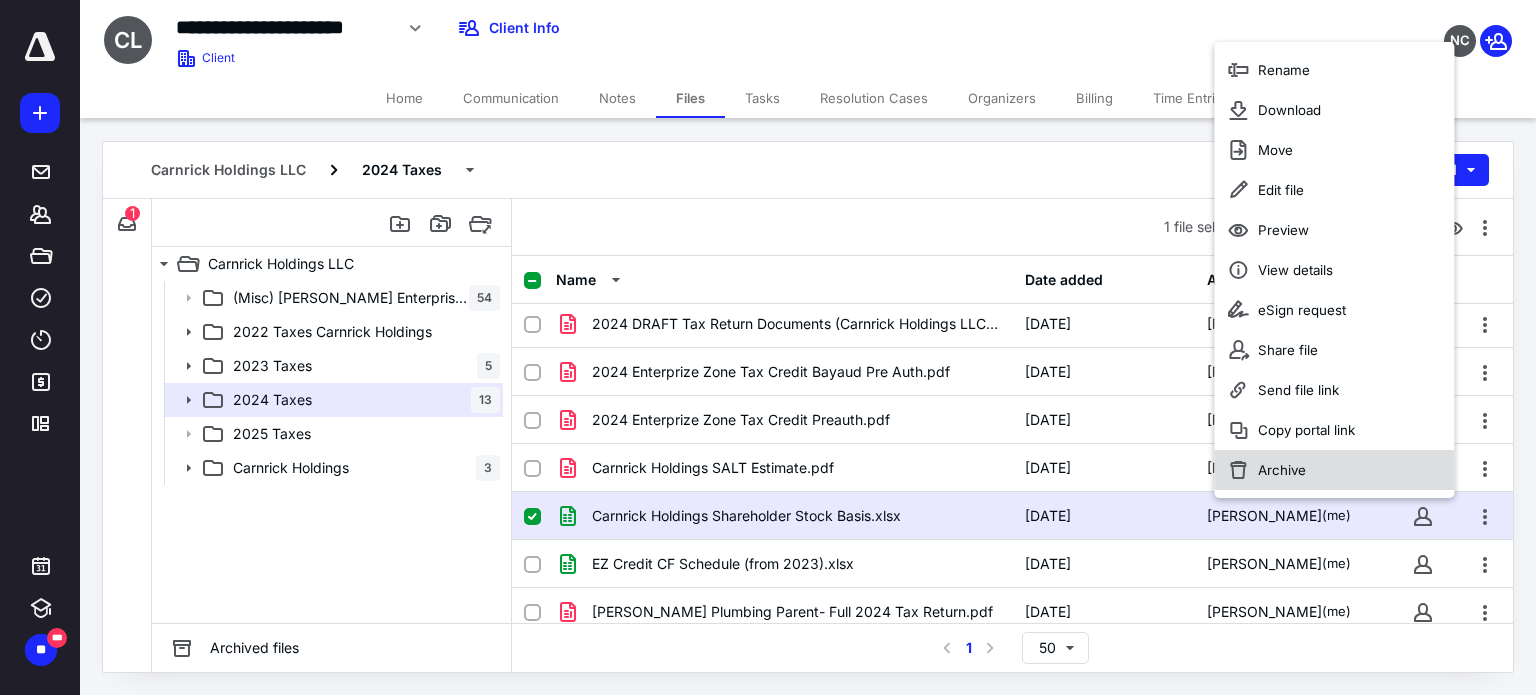 click on "Archive" at bounding box center [1334, 470] 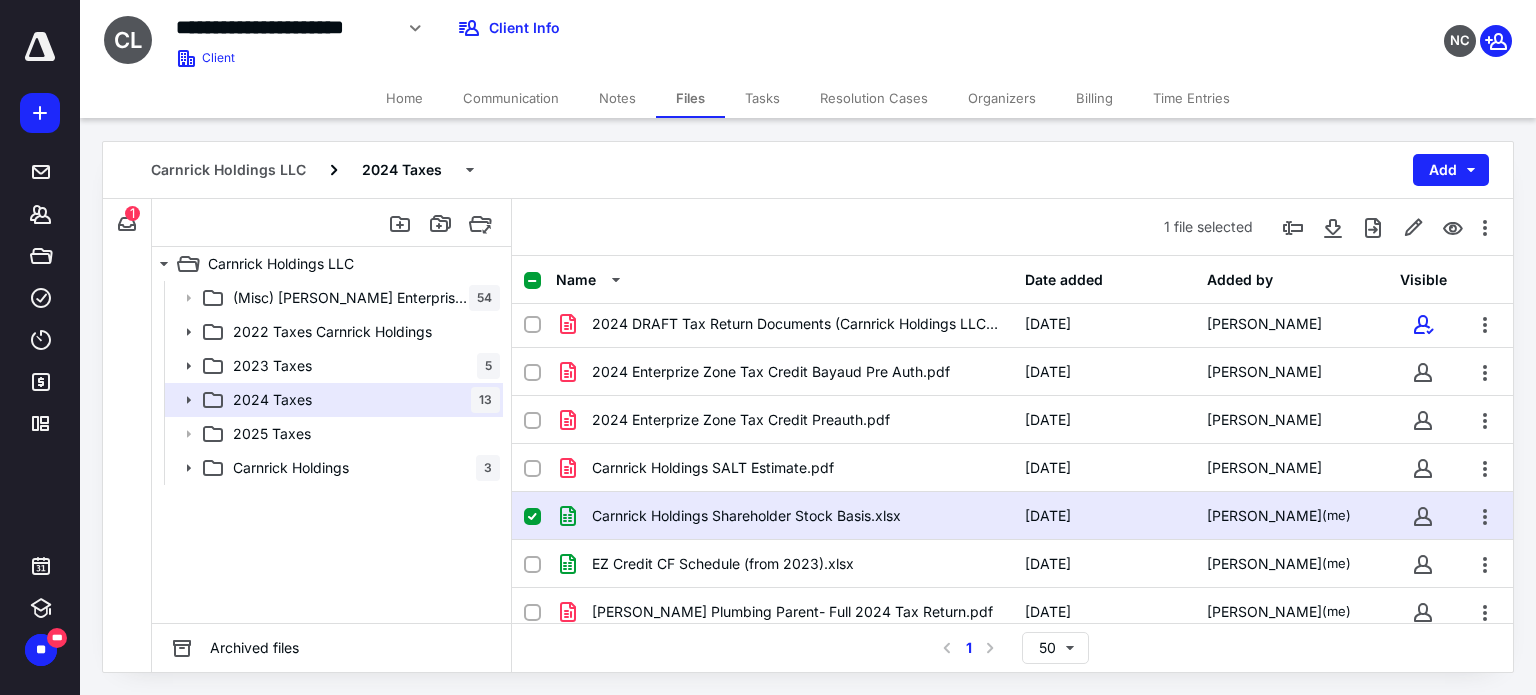 checkbox on "false" 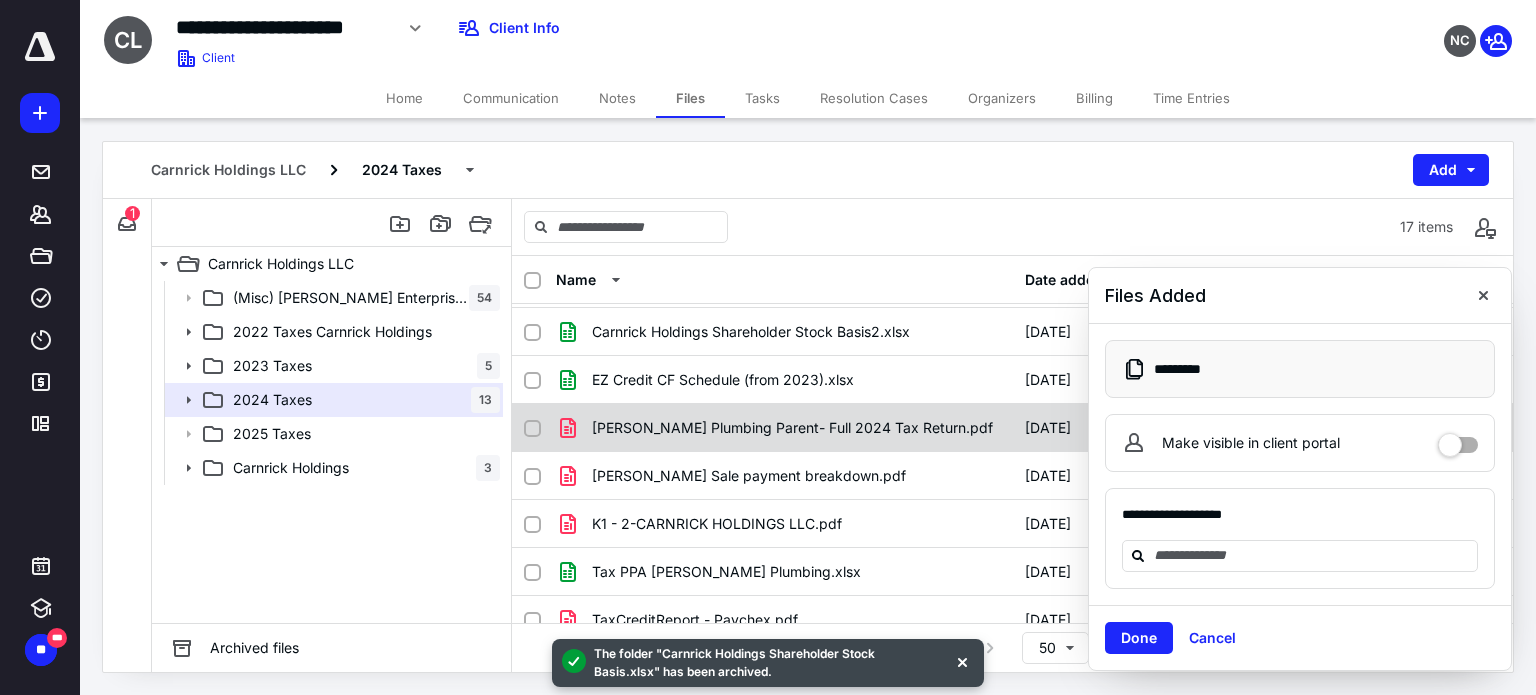 scroll, scrollTop: 492, scrollLeft: 0, axis: vertical 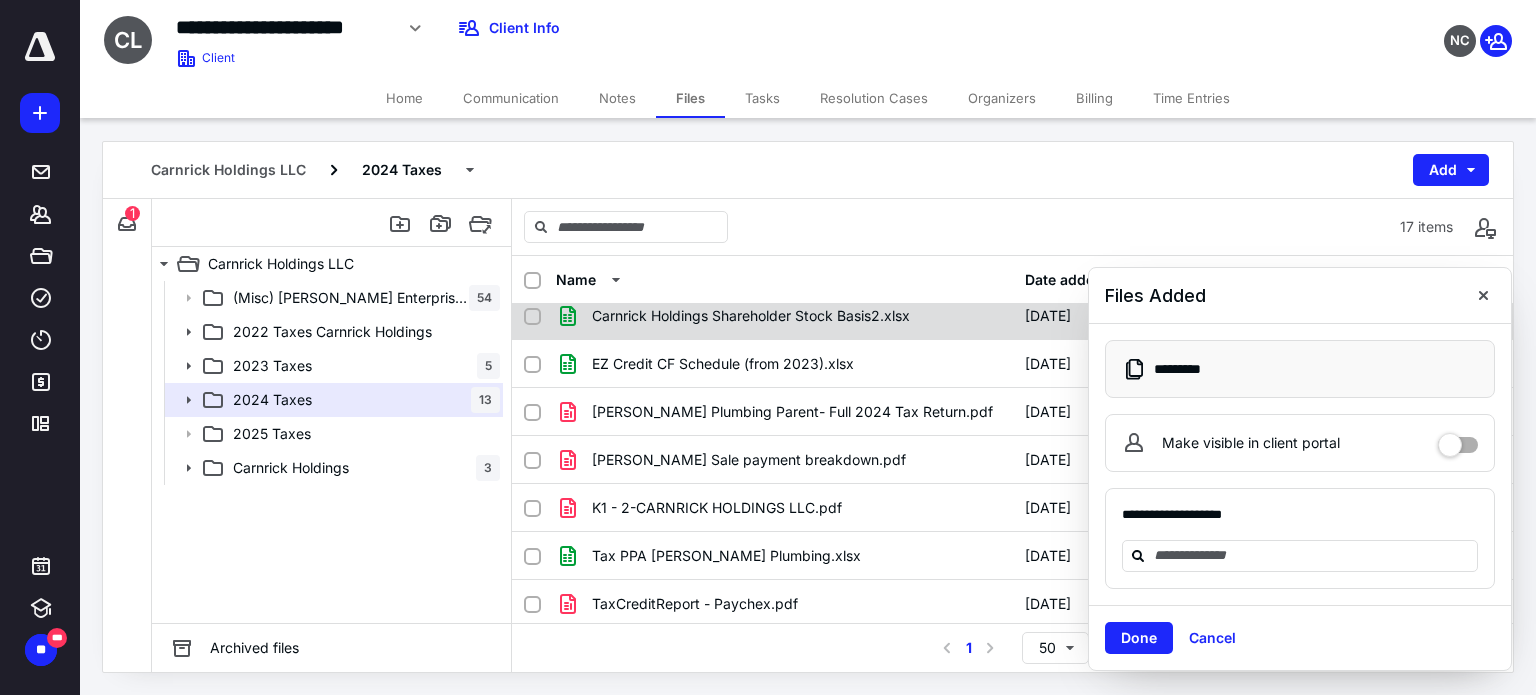 click on "Carnrick Holdings Shareholder Stock Basis2.xlsx" at bounding box center [751, 316] 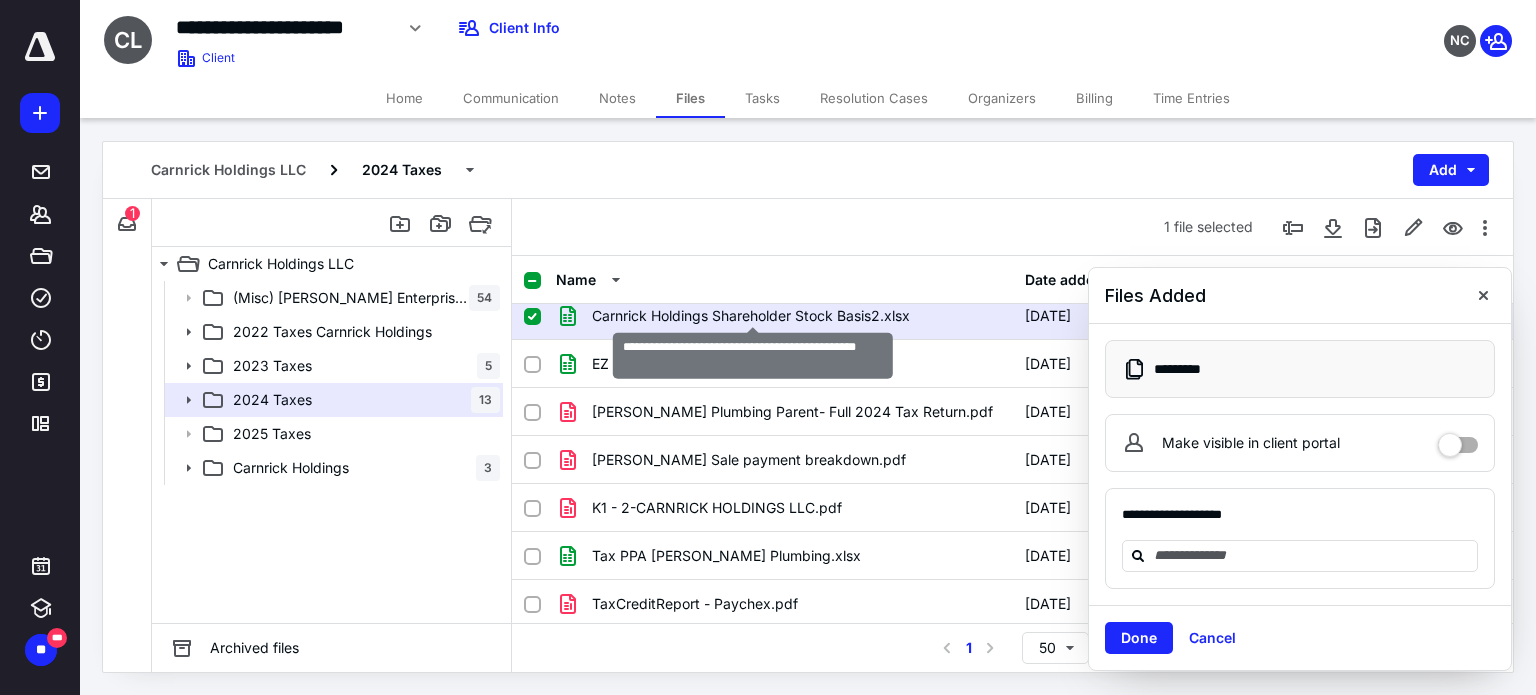 click on "Carnrick Holdings Shareholder Stock Basis2.xlsx" at bounding box center [751, 316] 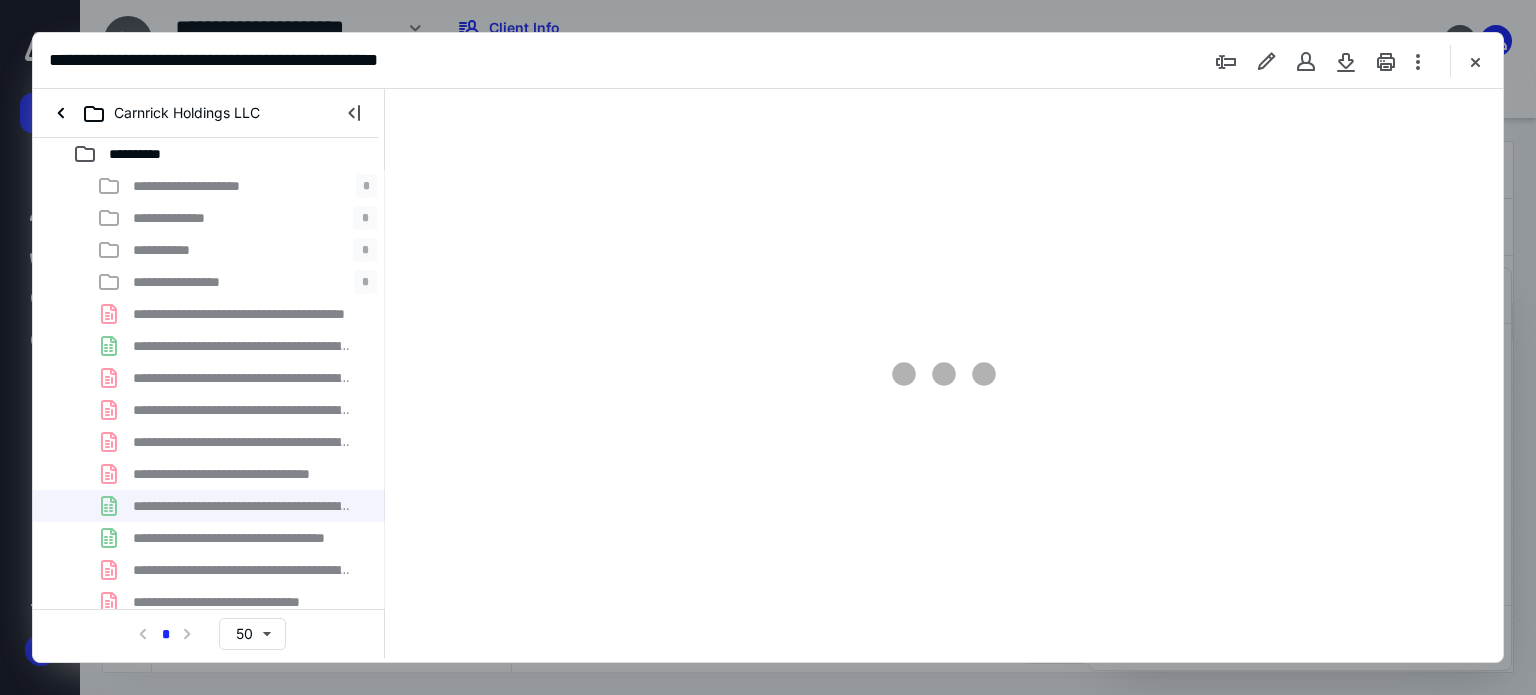 scroll, scrollTop: 0, scrollLeft: 0, axis: both 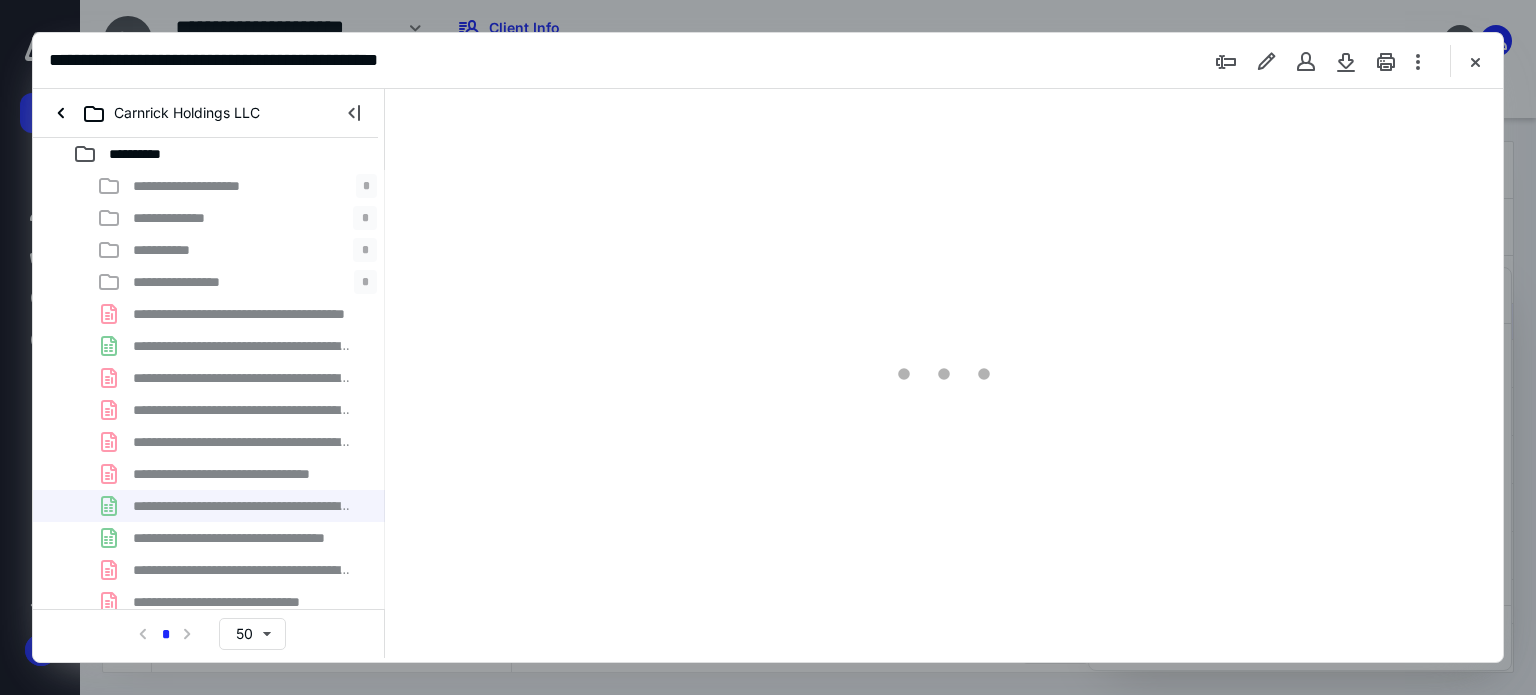 type on "148" 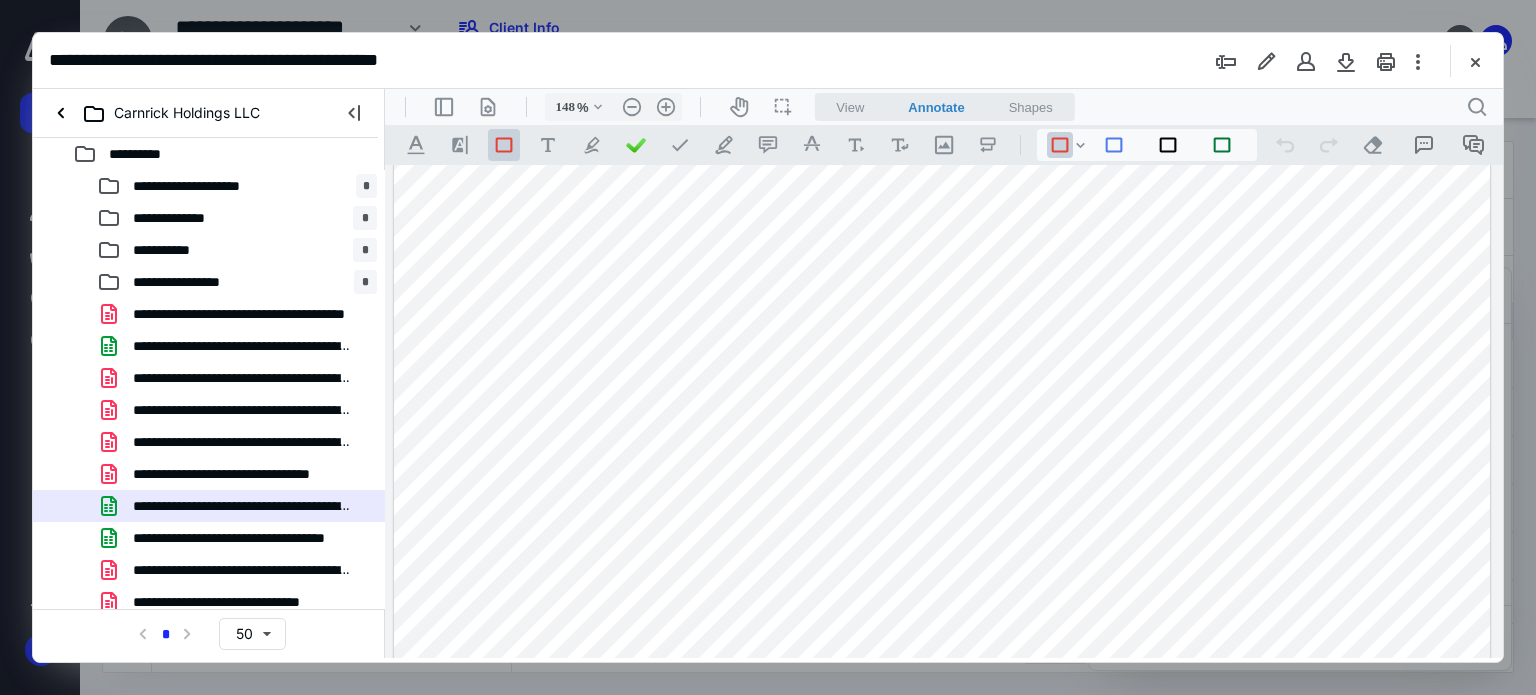 scroll, scrollTop: 0, scrollLeft: 0, axis: both 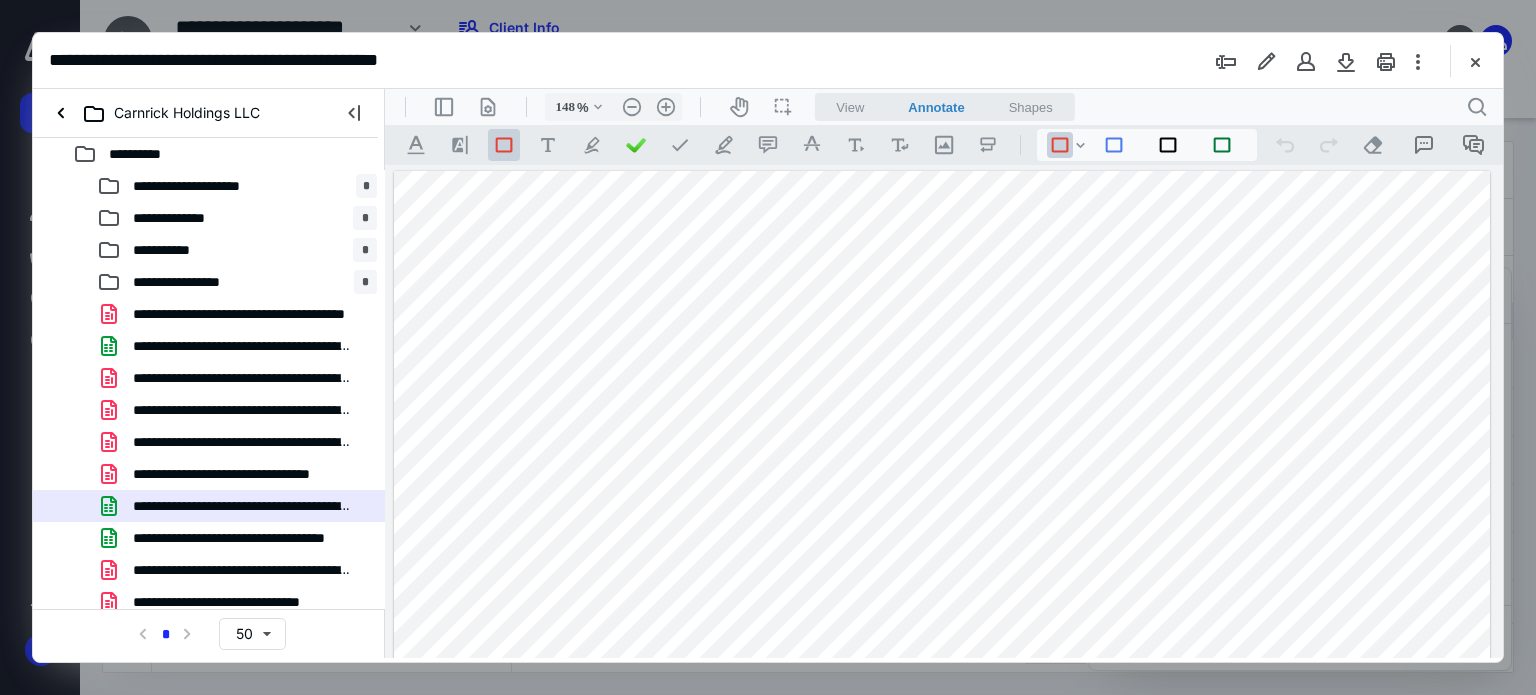 drag, startPoint x: 1472, startPoint y: 60, endPoint x: 1401, endPoint y: 73, distance: 72.18033 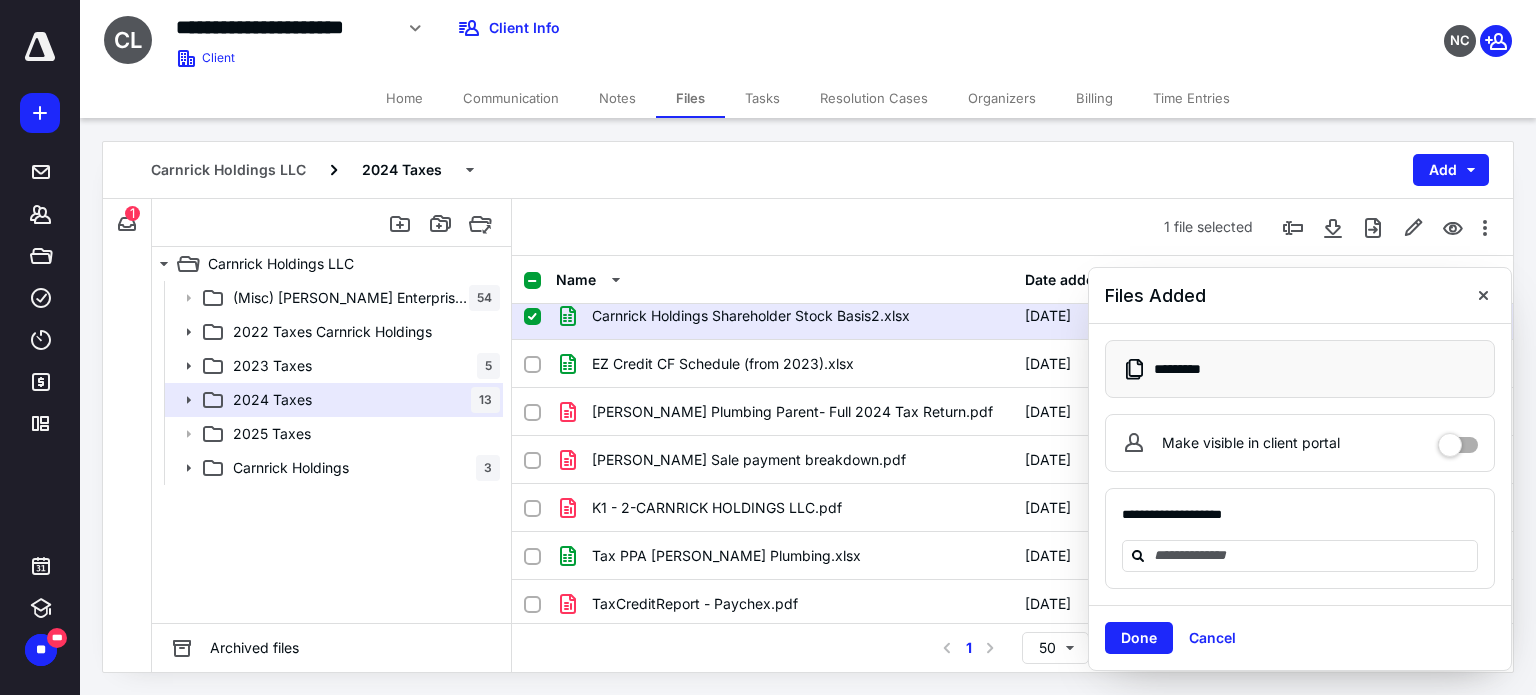 click on "Home" at bounding box center (404, 98) 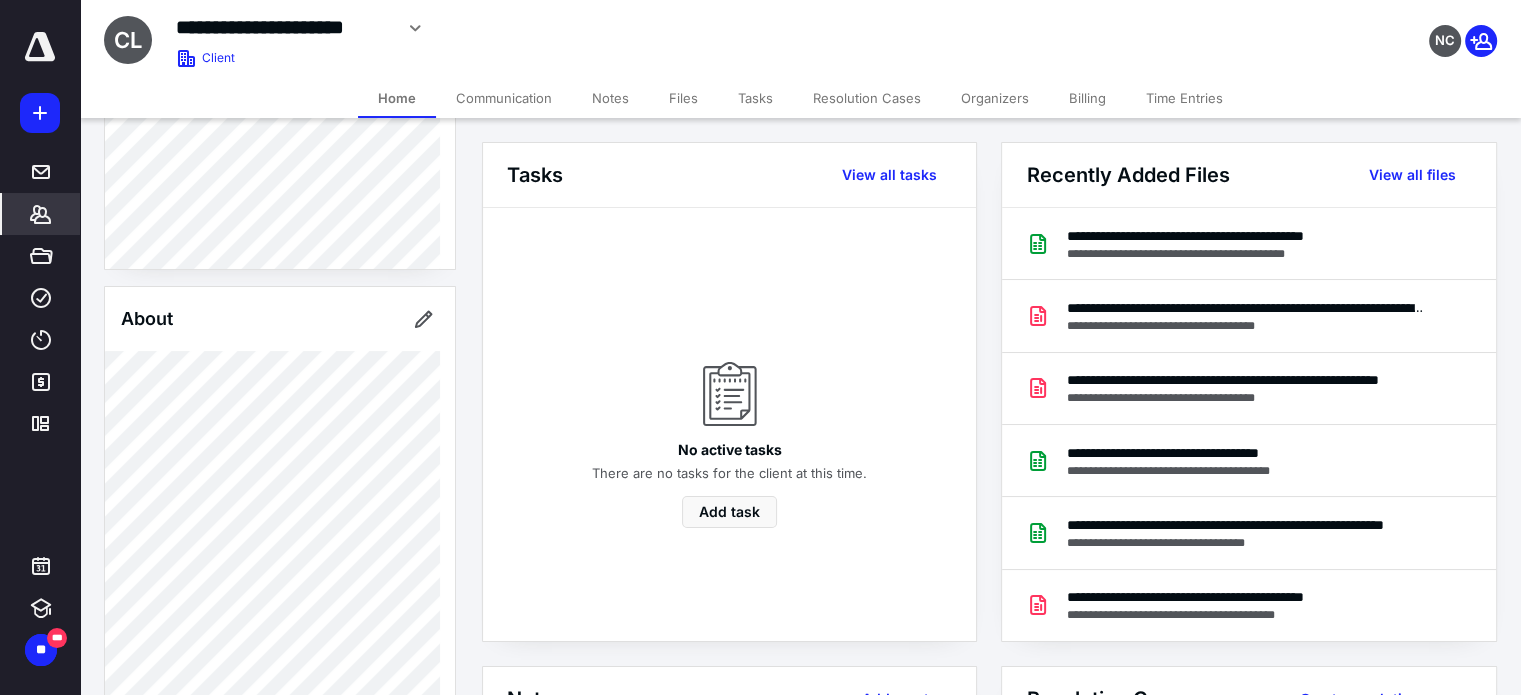 scroll, scrollTop: 927, scrollLeft: 0, axis: vertical 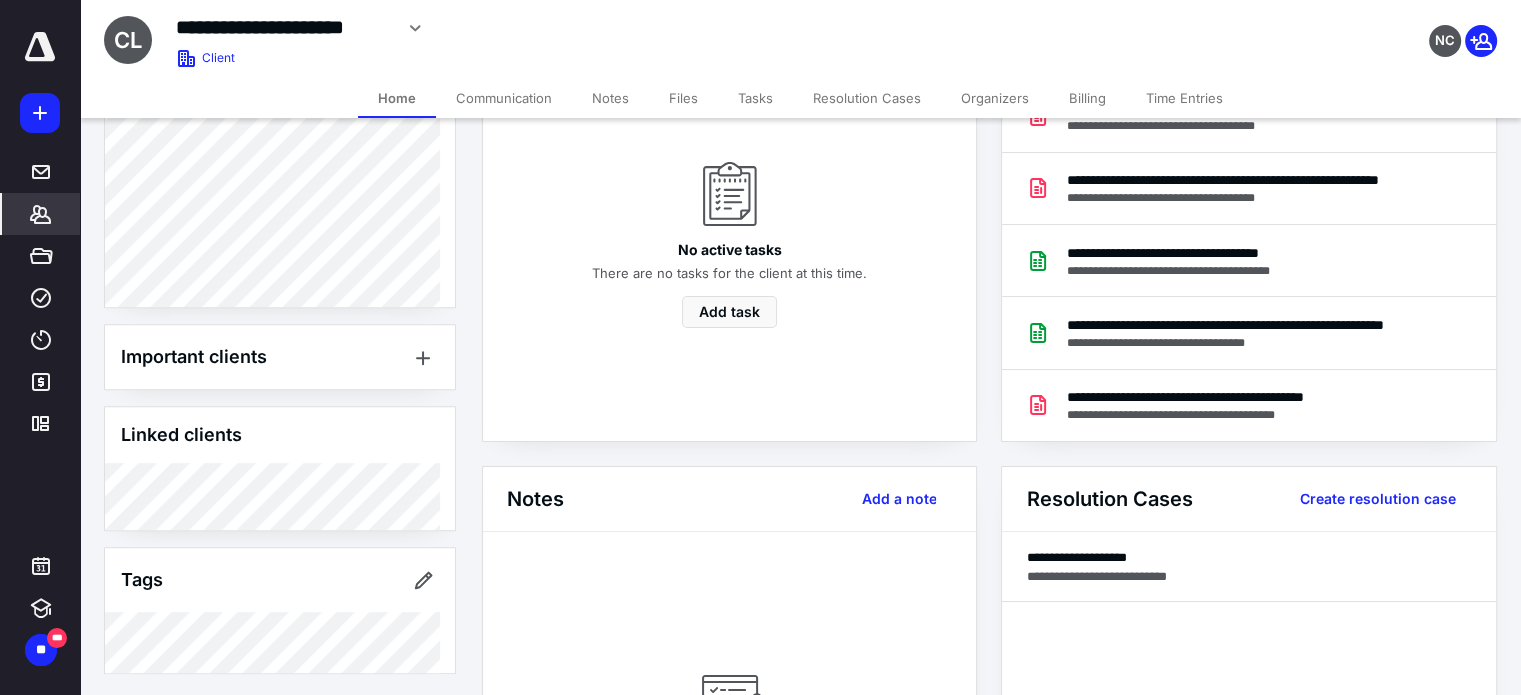 click on "*******" at bounding box center [41, 214] 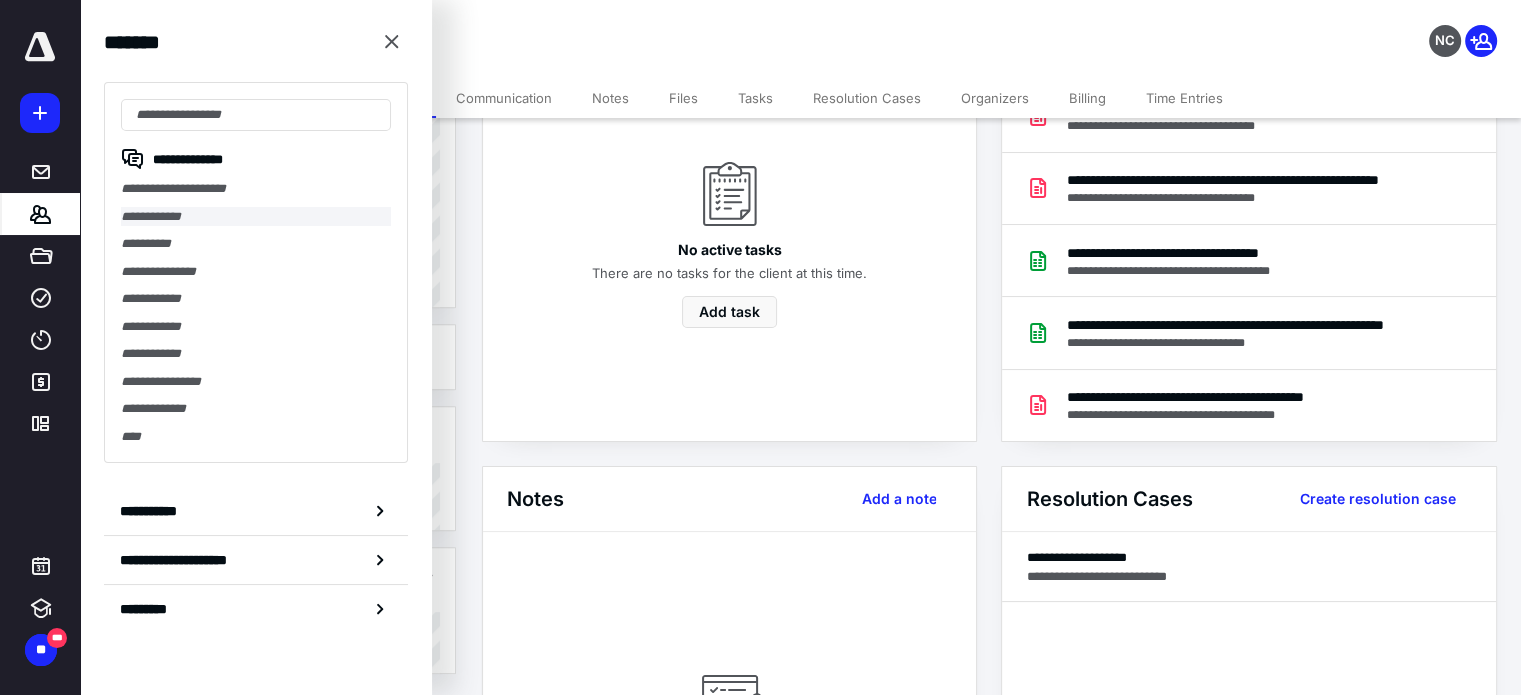 click on "**********" at bounding box center (256, 217) 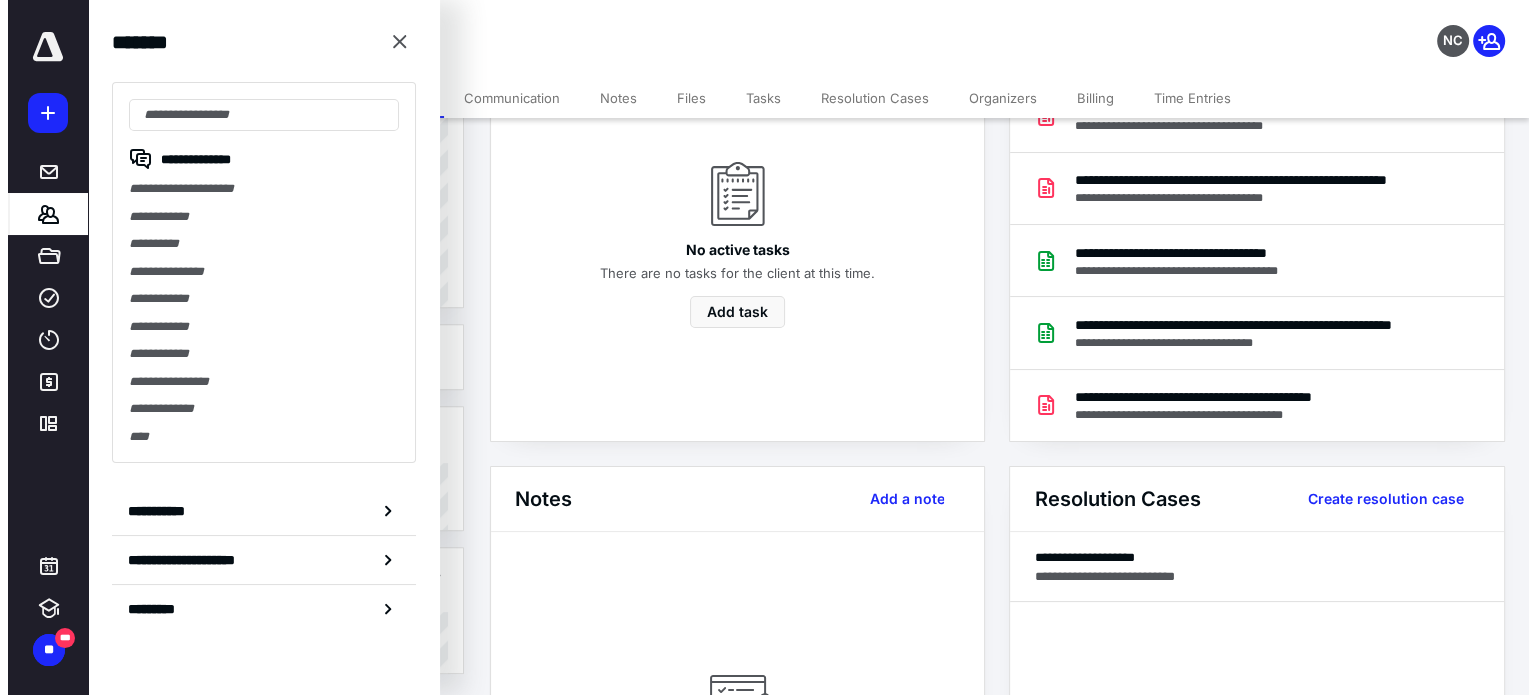 scroll, scrollTop: 0, scrollLeft: 0, axis: both 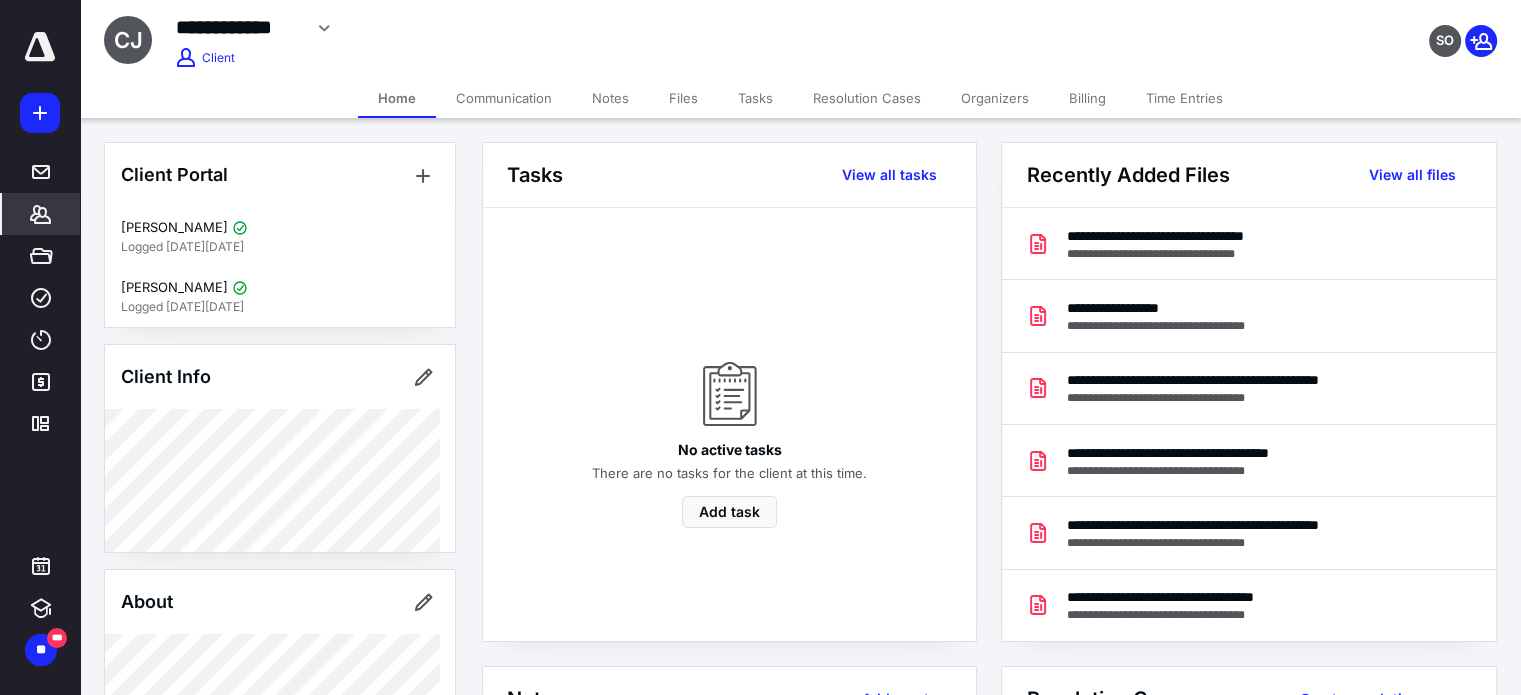 click on "Files" at bounding box center (683, 98) 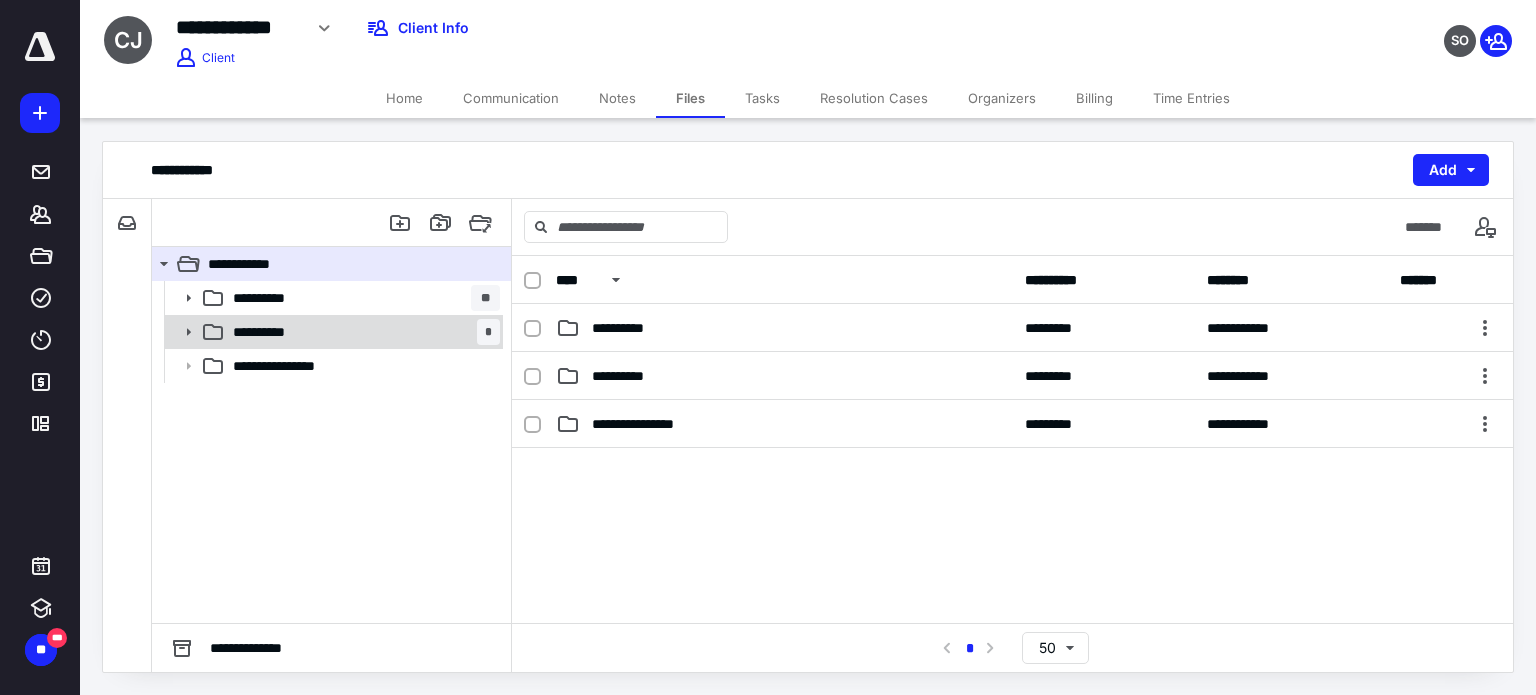 click 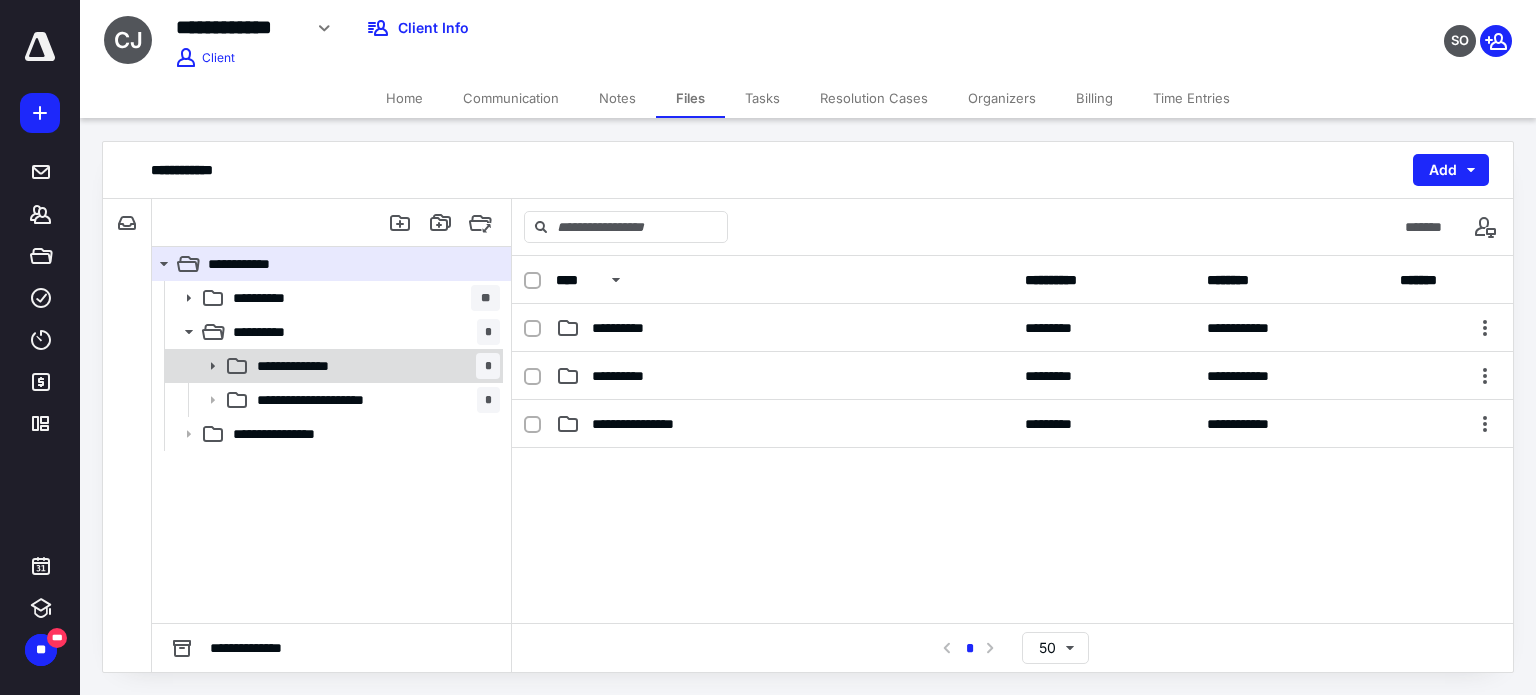 click on "**********" at bounding box center [304, 366] 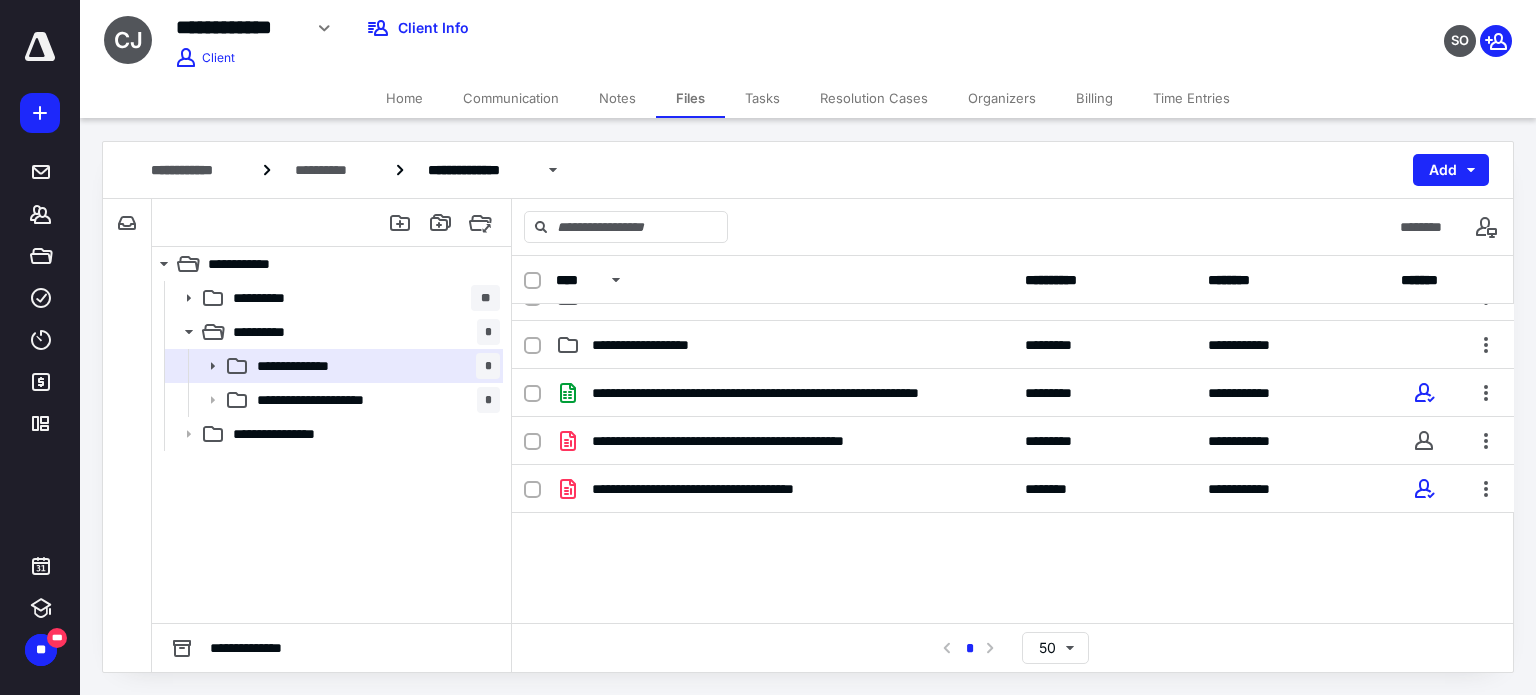scroll, scrollTop: 400, scrollLeft: 0, axis: vertical 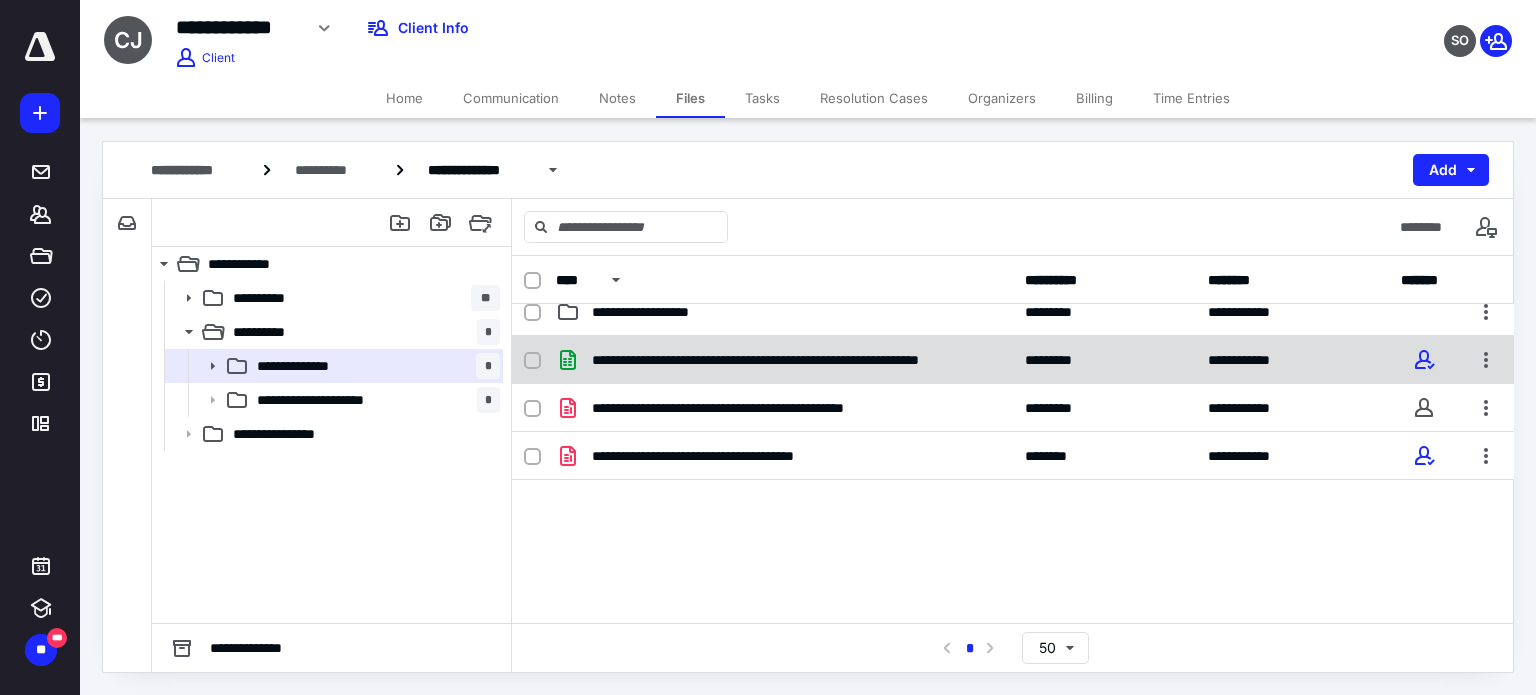 click on "**********" at bounding box center (792, 360) 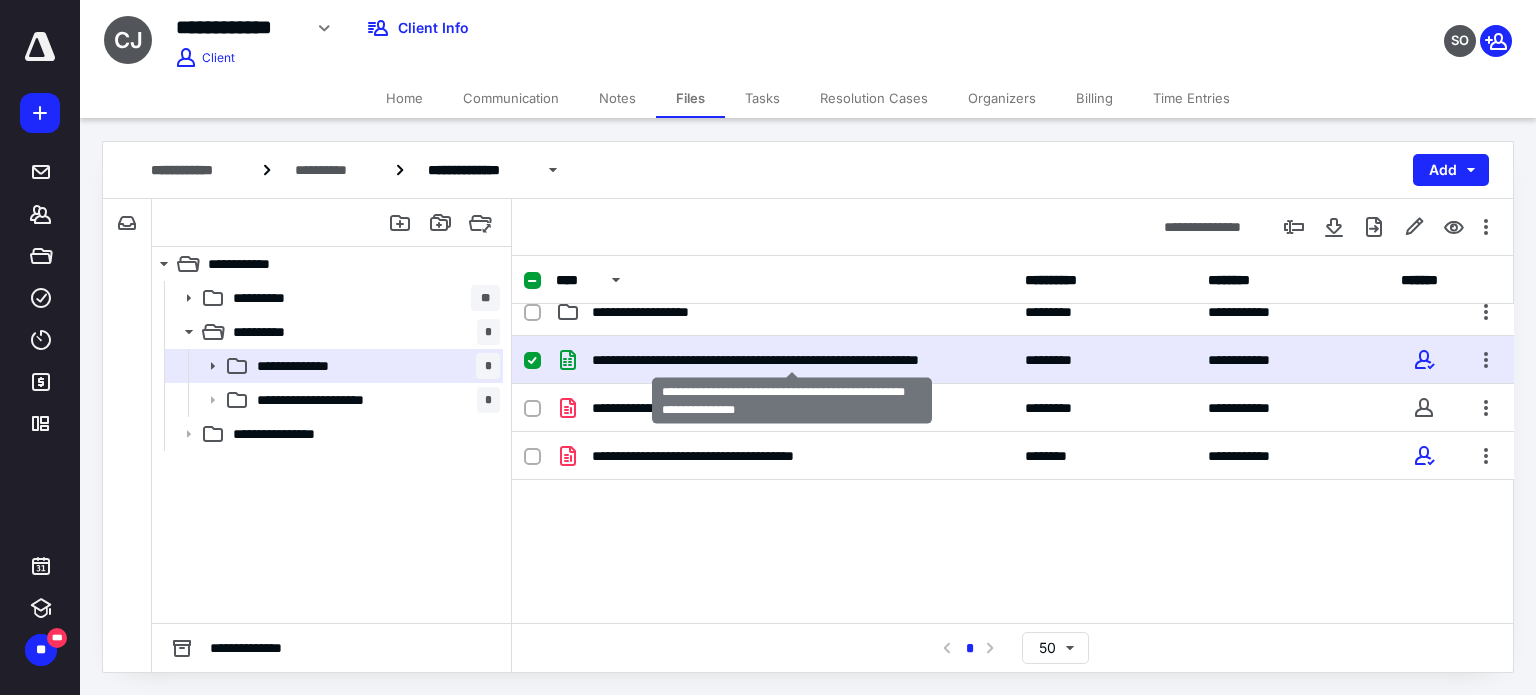 click on "**********" at bounding box center (792, 360) 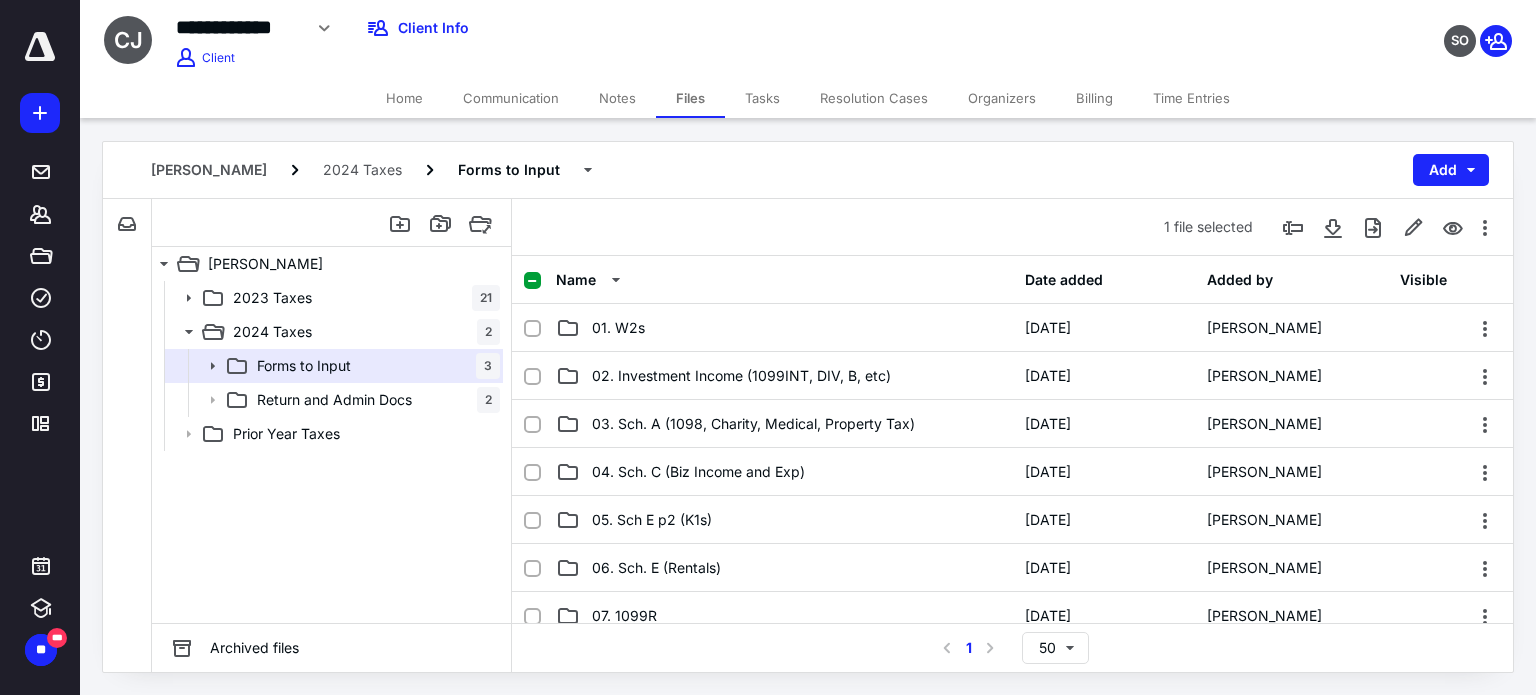 scroll, scrollTop: 400, scrollLeft: 0, axis: vertical 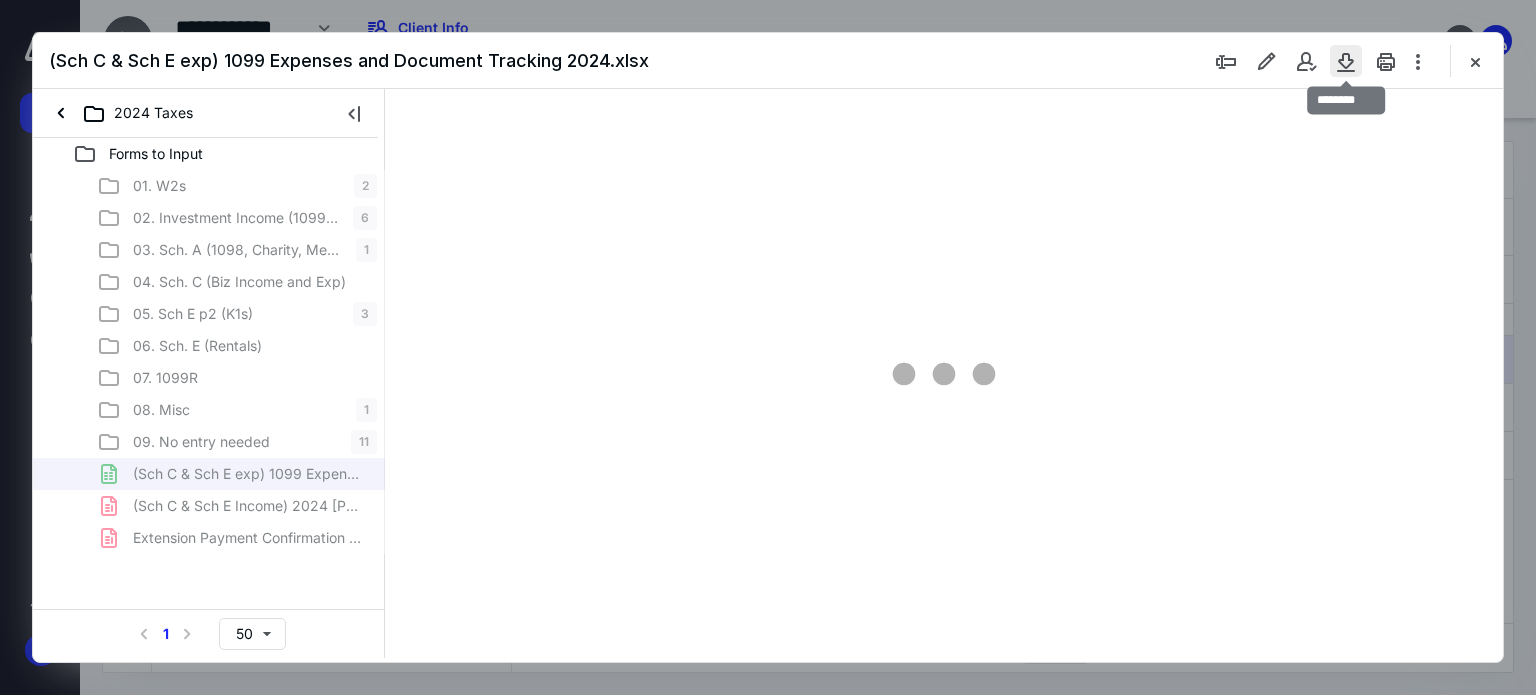 click at bounding box center [1346, 61] 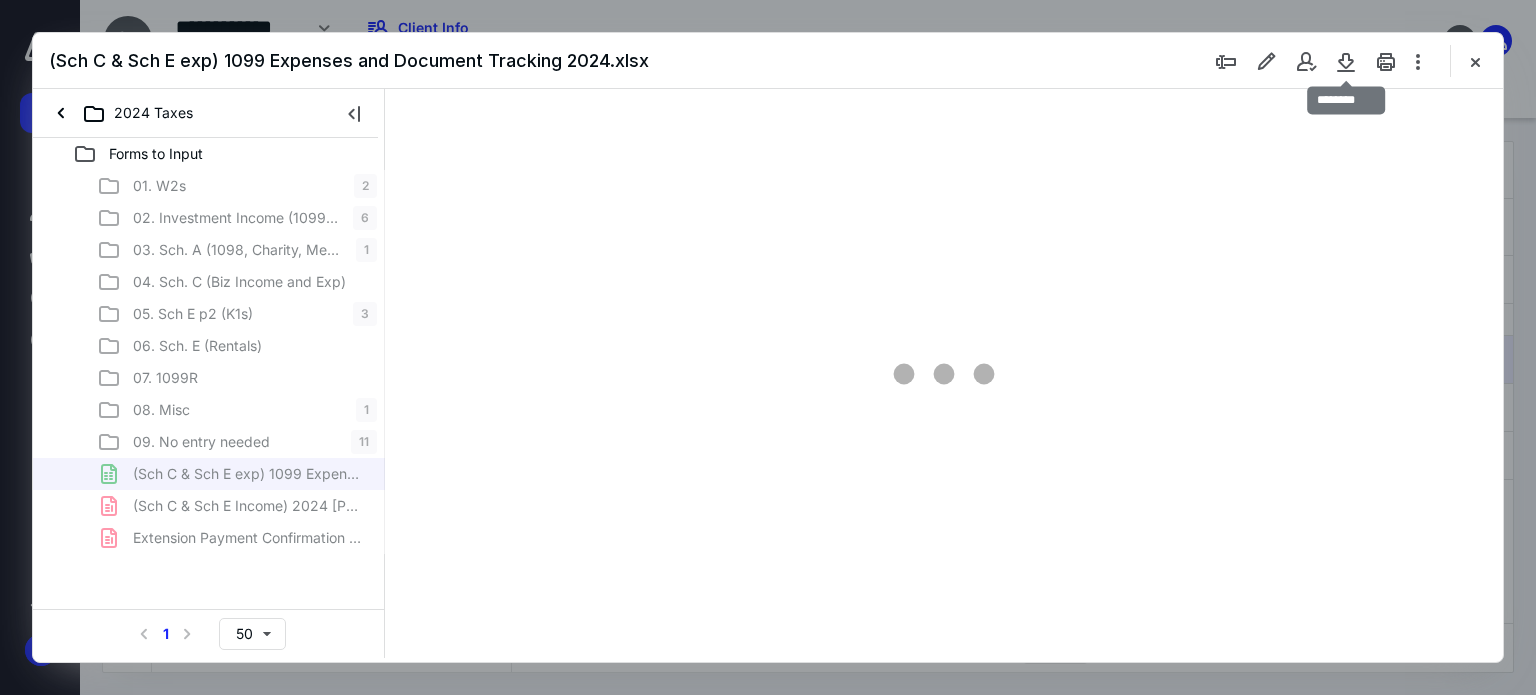 type on "163" 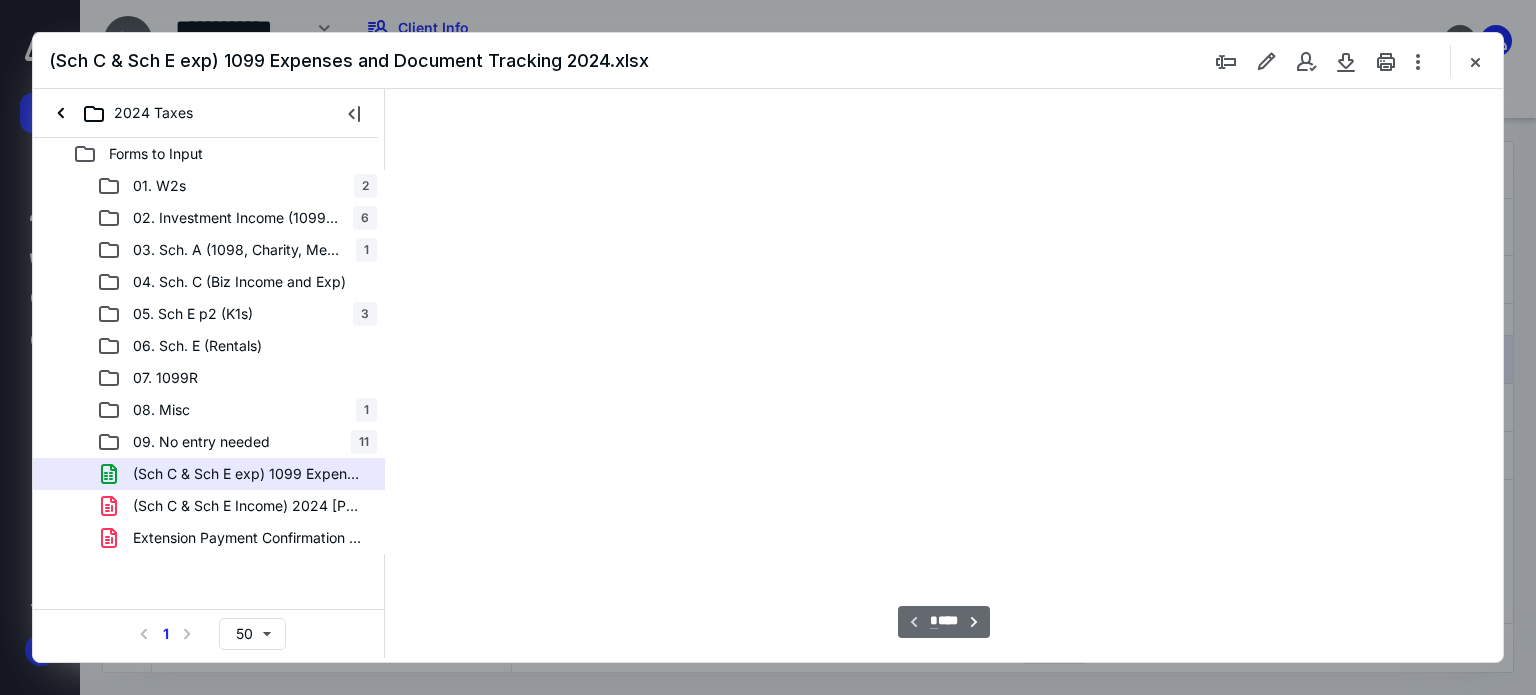 scroll, scrollTop: 83, scrollLeft: 296, axis: both 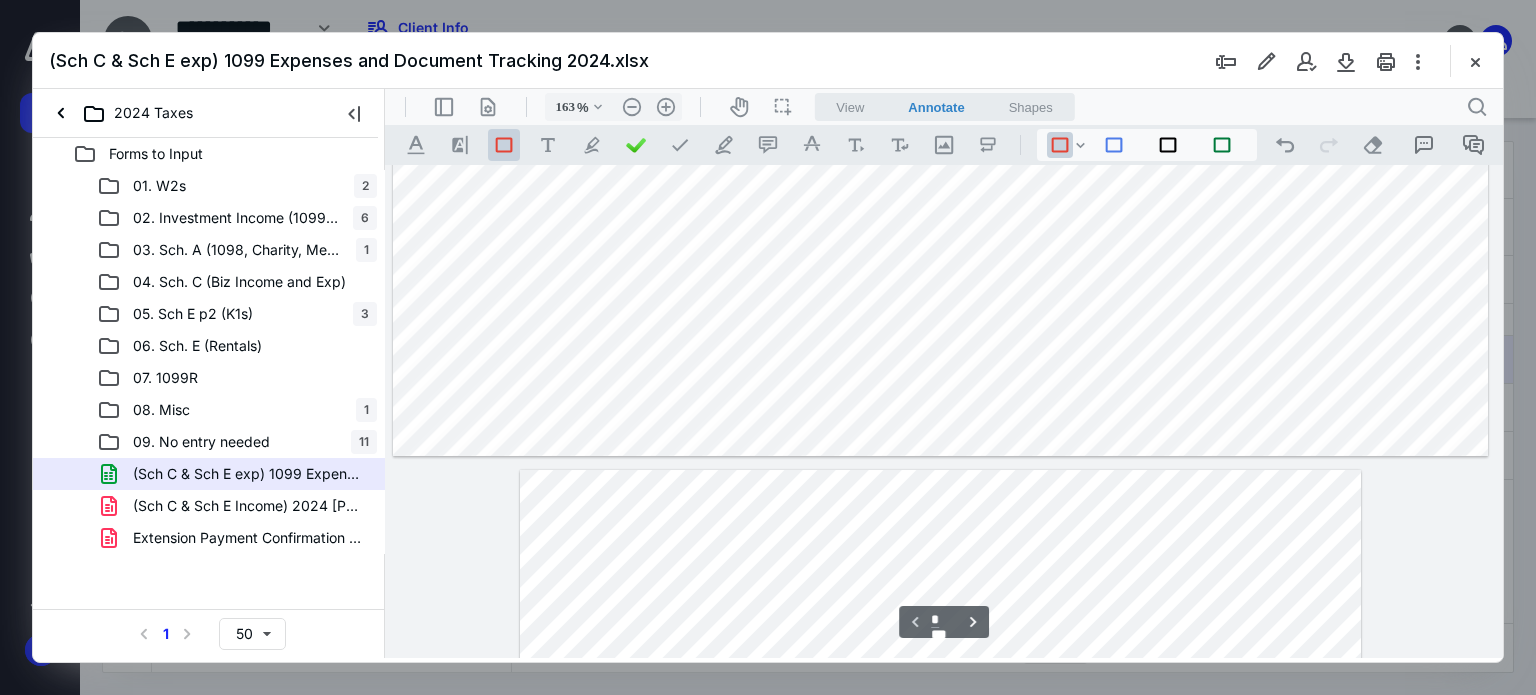 type on "*" 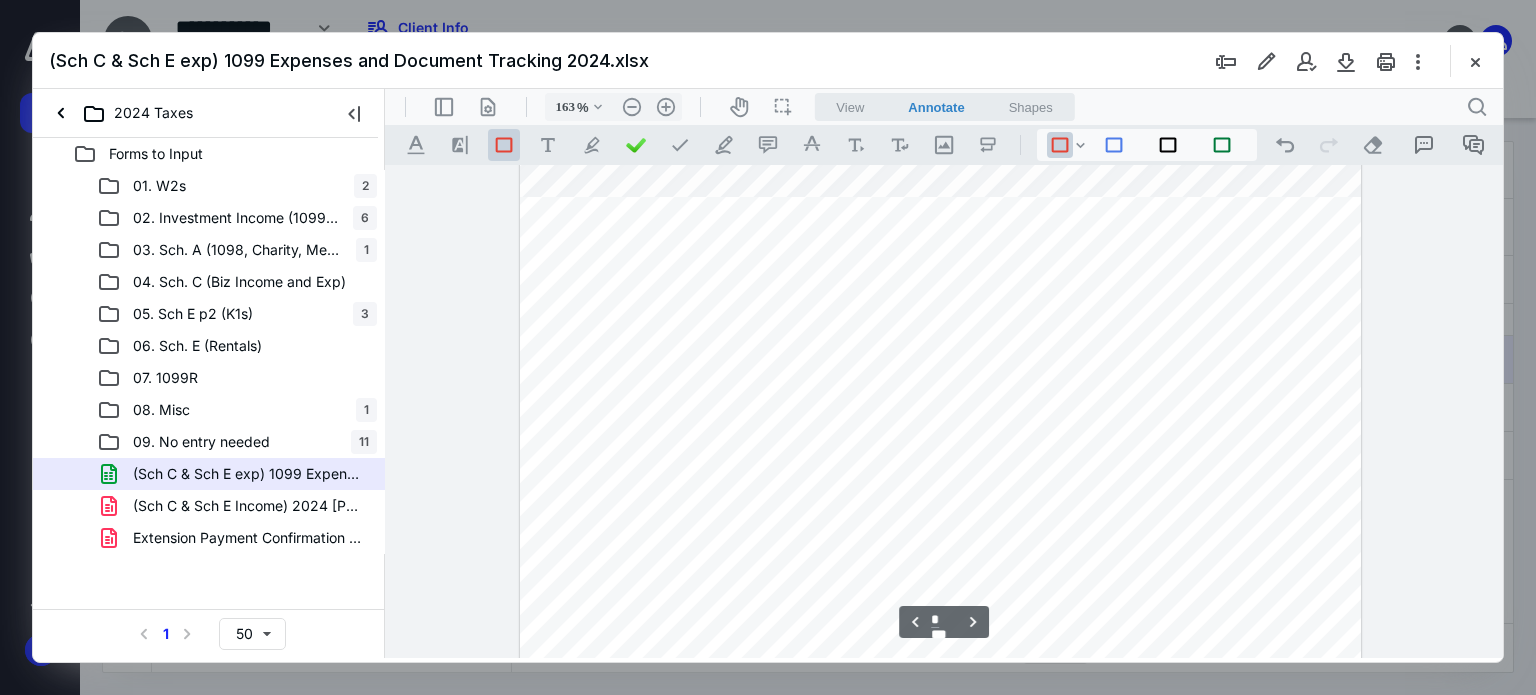 scroll, scrollTop: 3283, scrollLeft: 296, axis: both 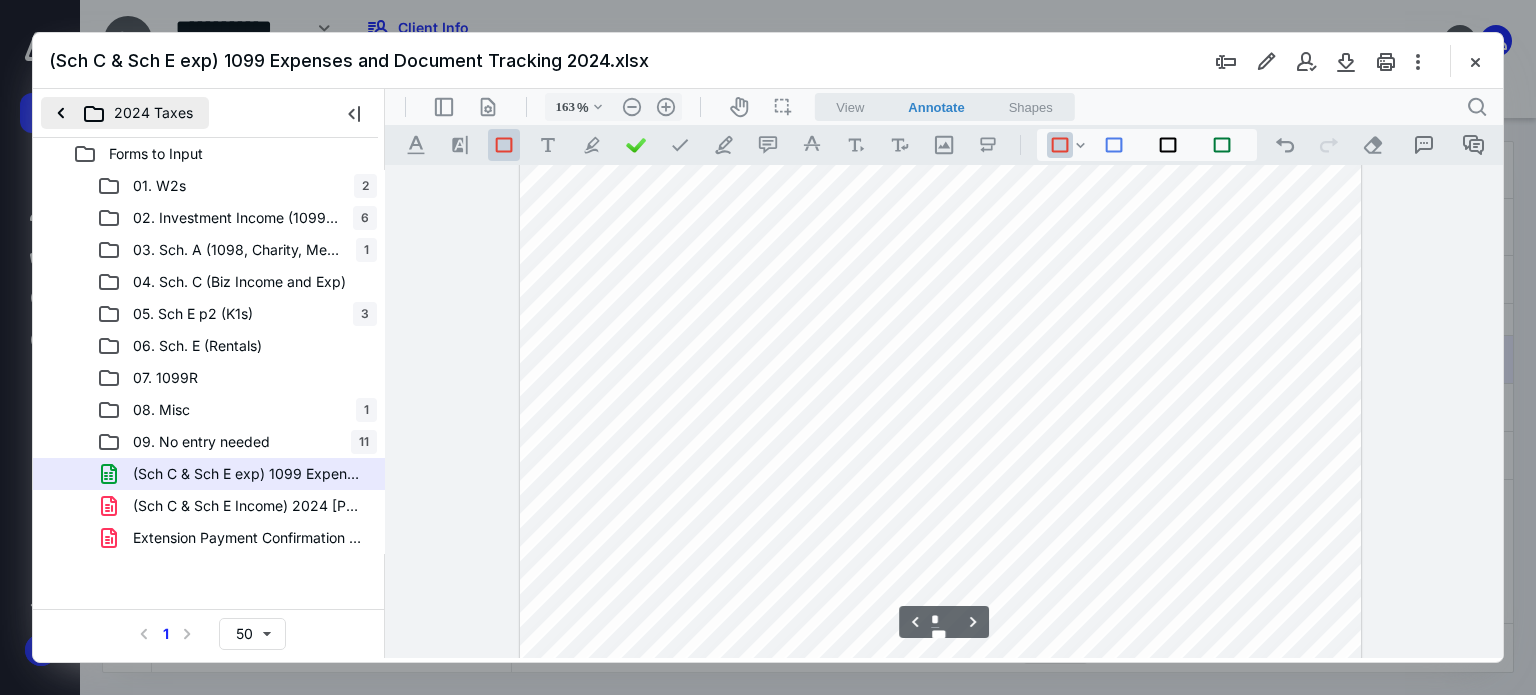 click on "2024 Taxes" at bounding box center [125, 113] 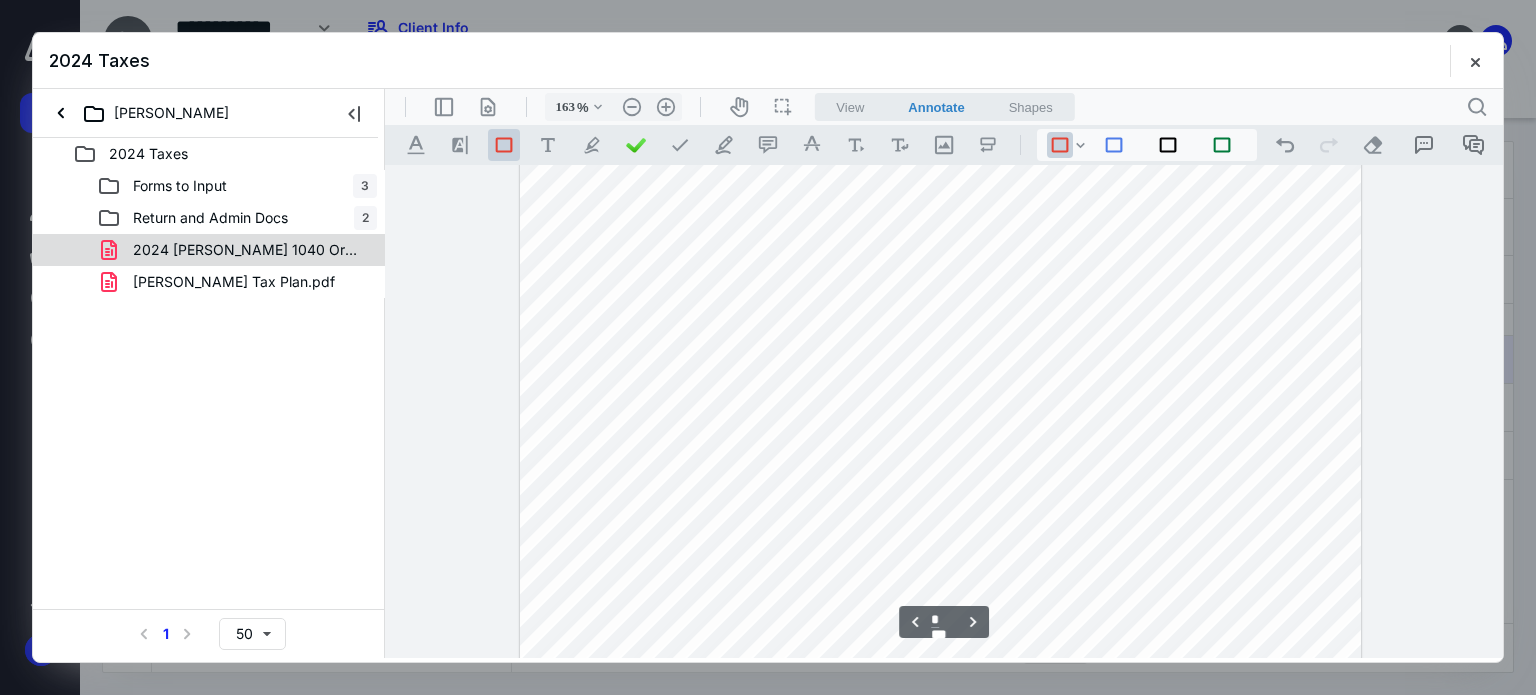 click on "2024 [PERSON_NAME] 1040 Organizer.pdf" at bounding box center [249, 250] 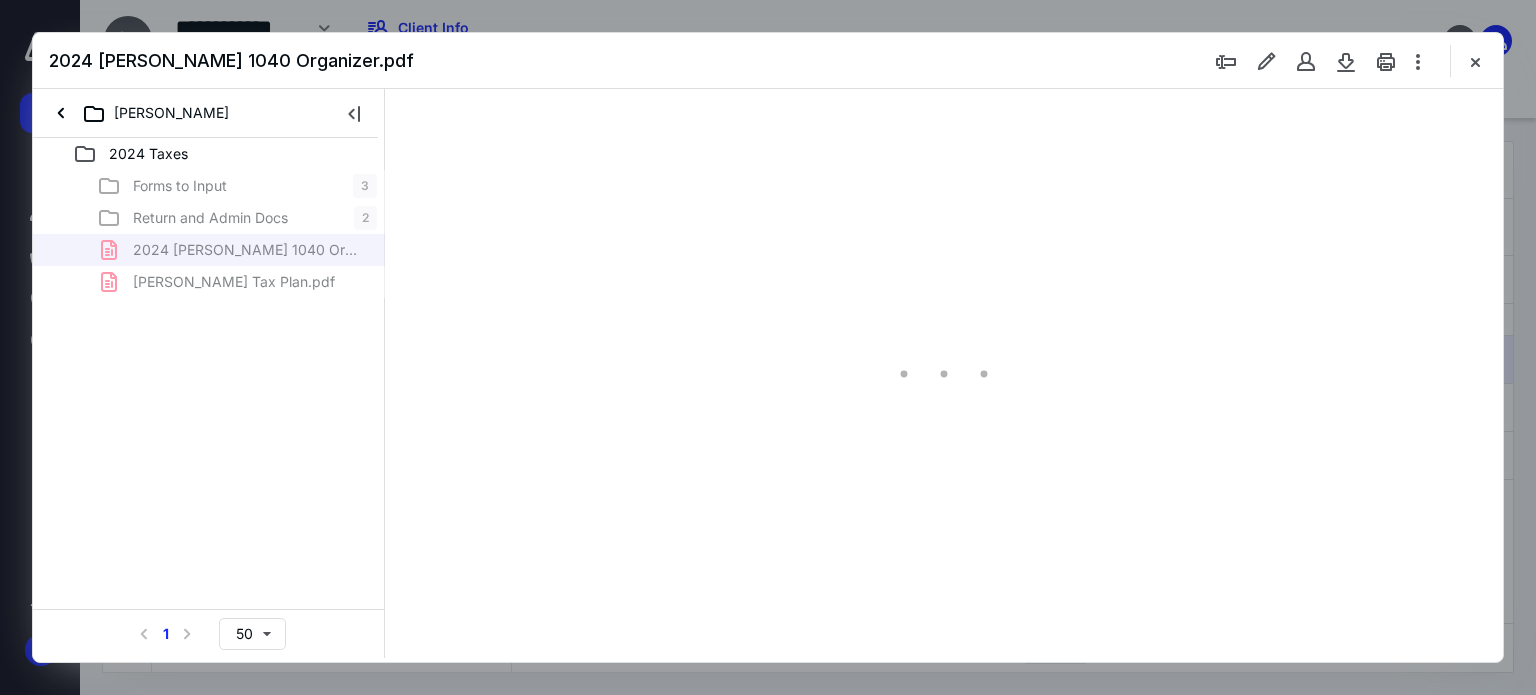 scroll, scrollTop: 83, scrollLeft: 0, axis: vertical 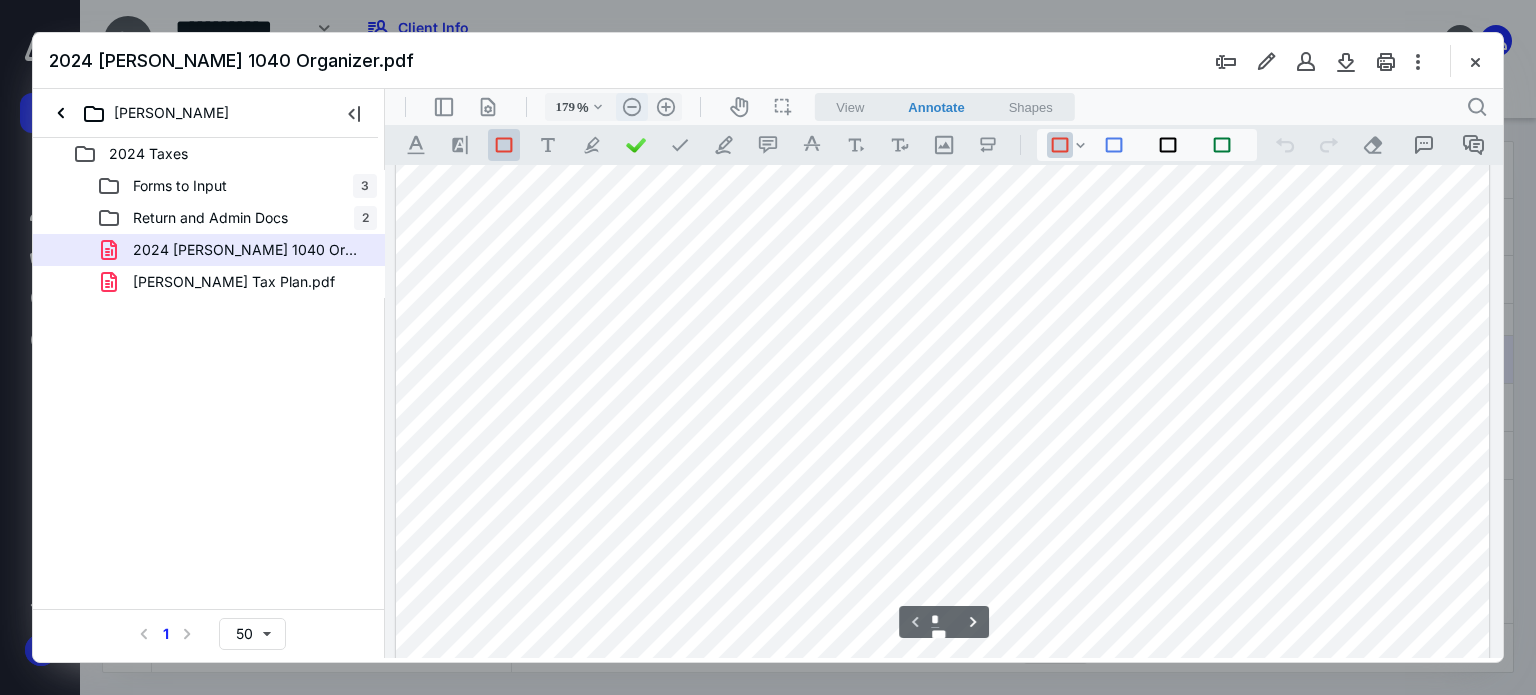 click on ".cls-1{fill:#abb0c4;} icon - header - zoom - out - line" at bounding box center [632, 107] 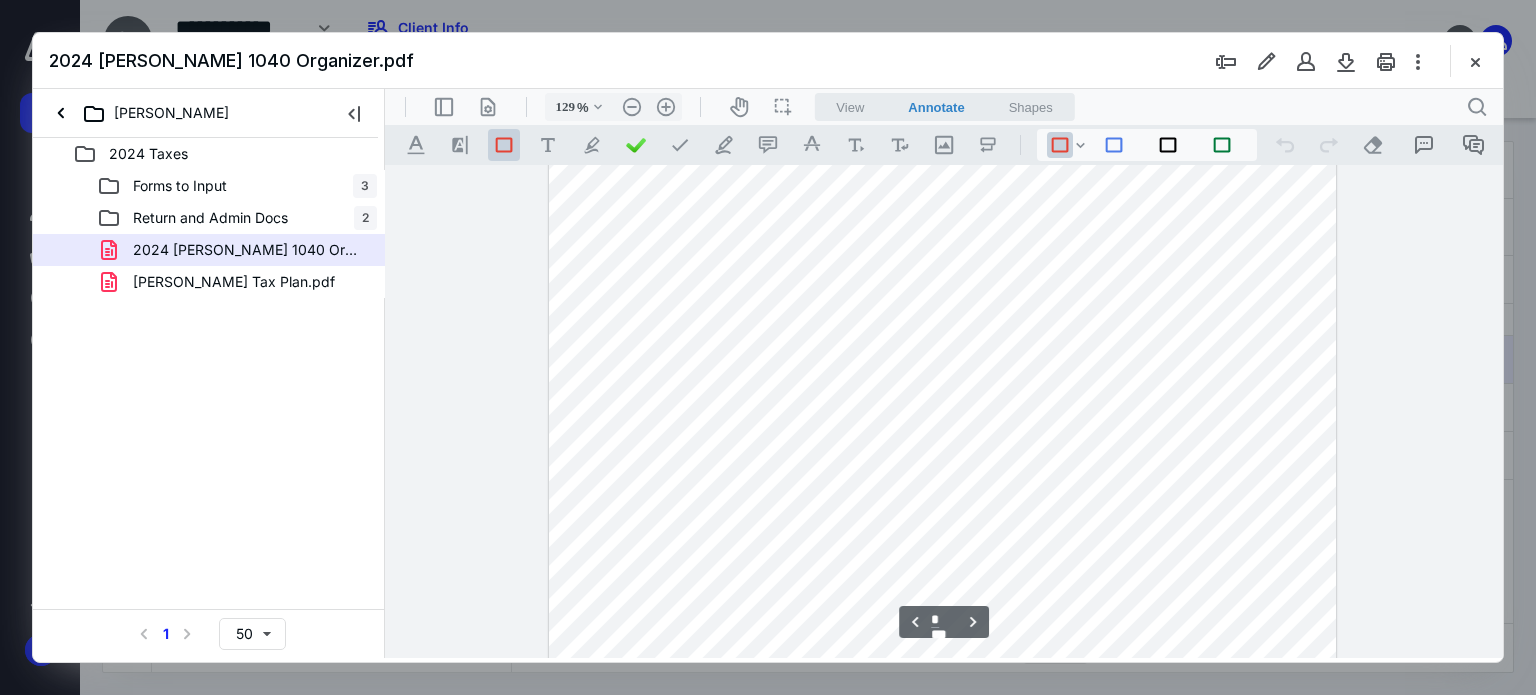 type on "*" 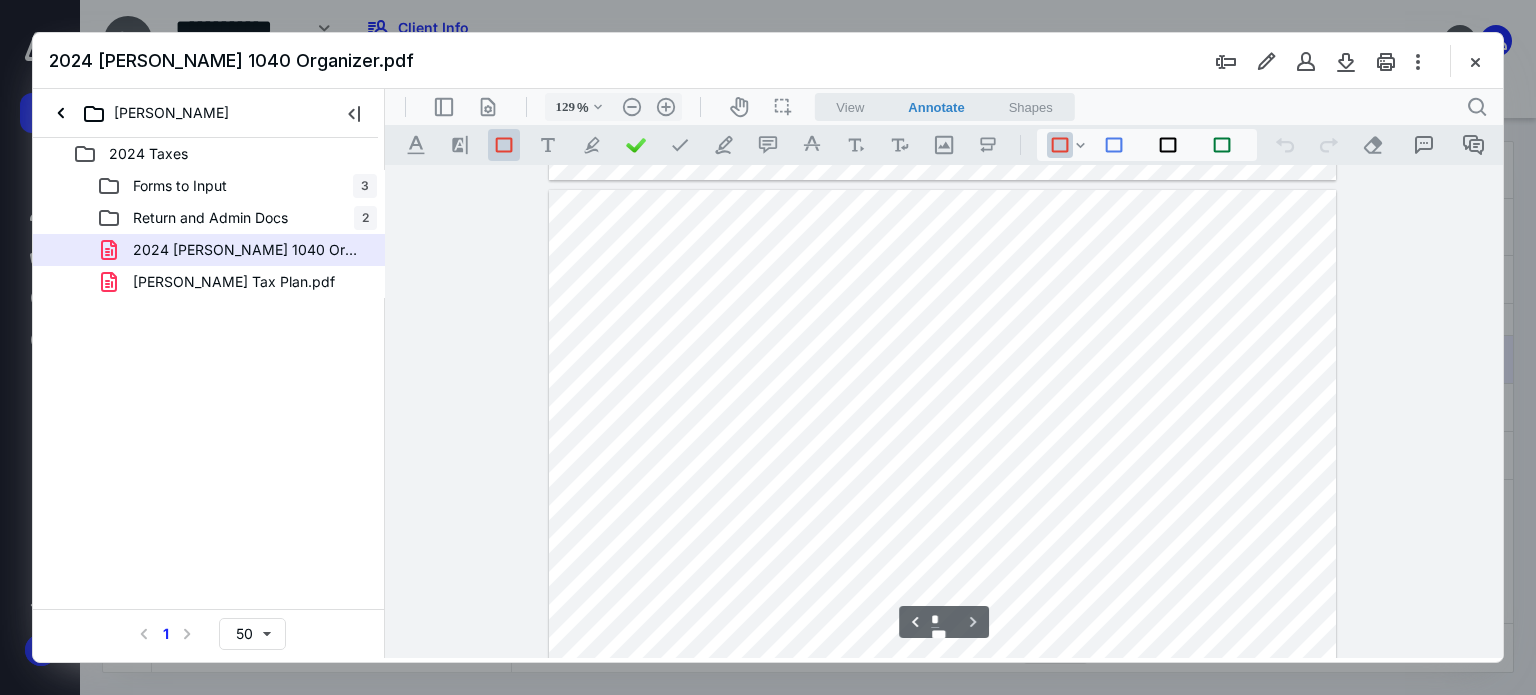 scroll, scrollTop: 4051, scrollLeft: 0, axis: vertical 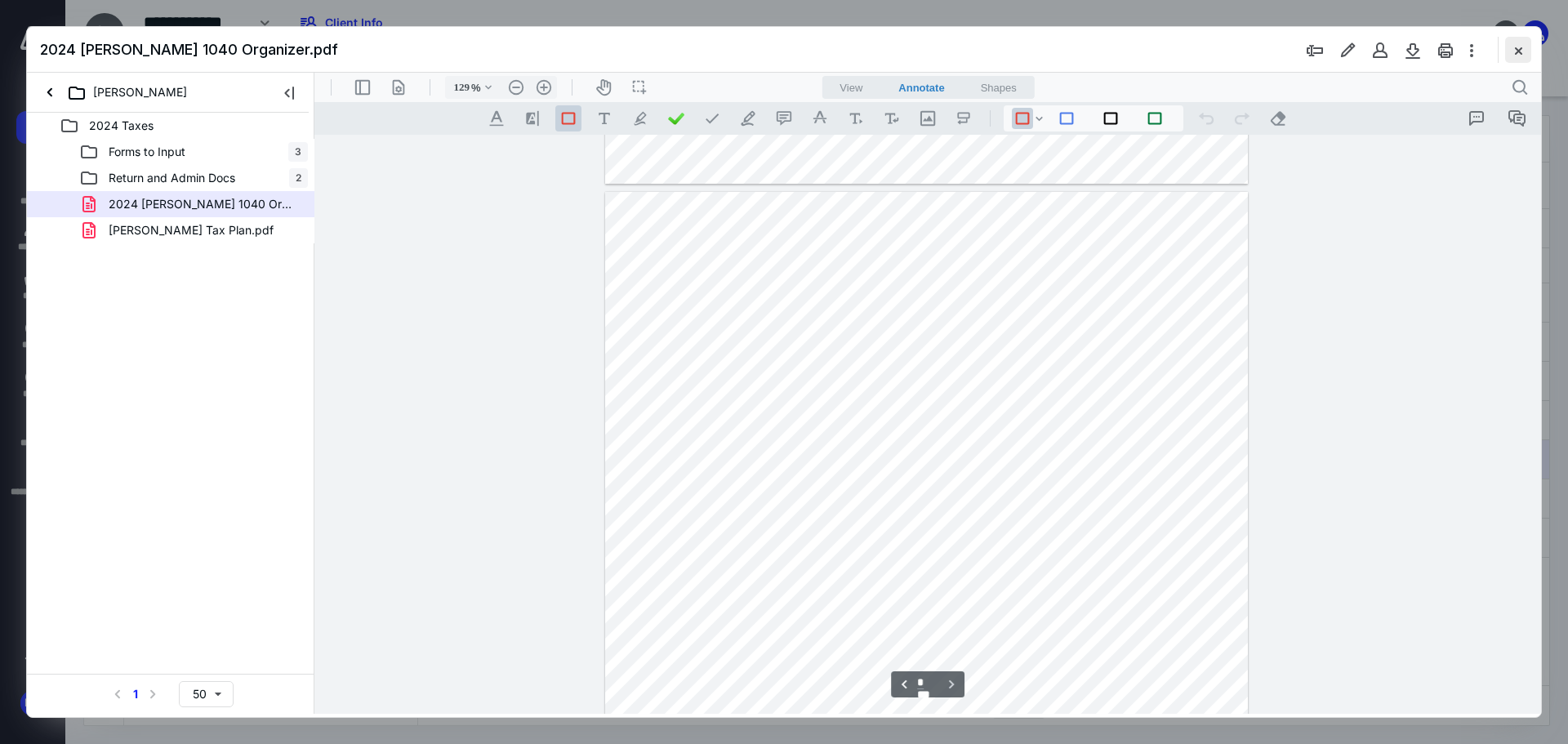click at bounding box center [1518, 50] 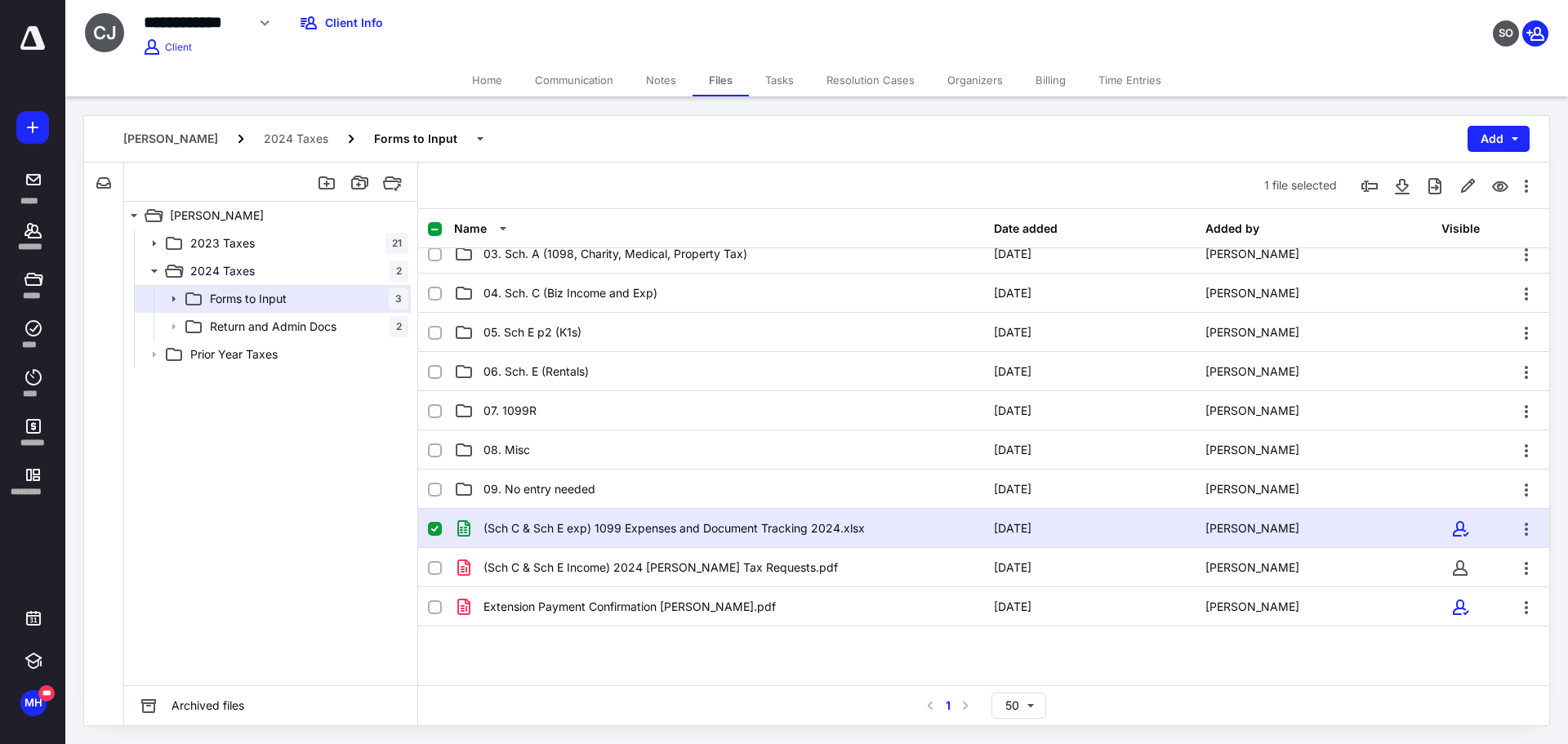 scroll, scrollTop: 0, scrollLeft: 0, axis: both 